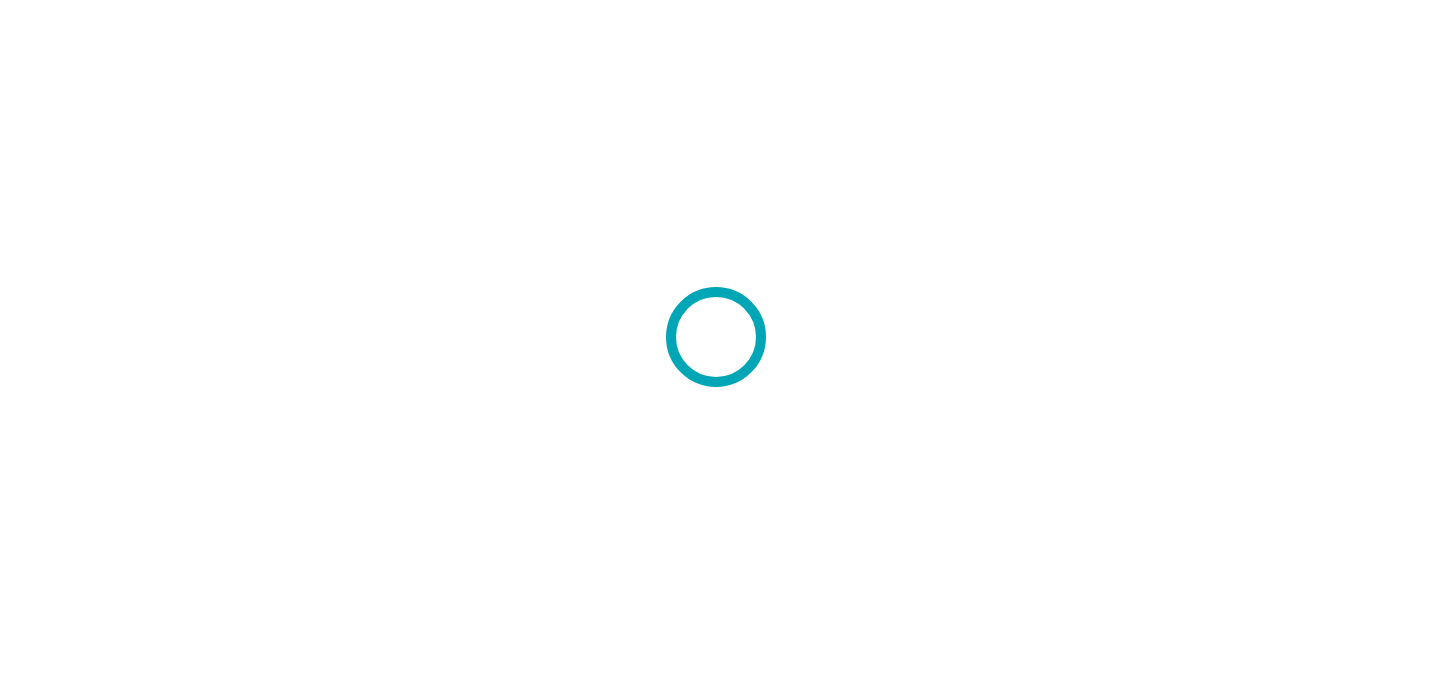 scroll, scrollTop: 0, scrollLeft: 0, axis: both 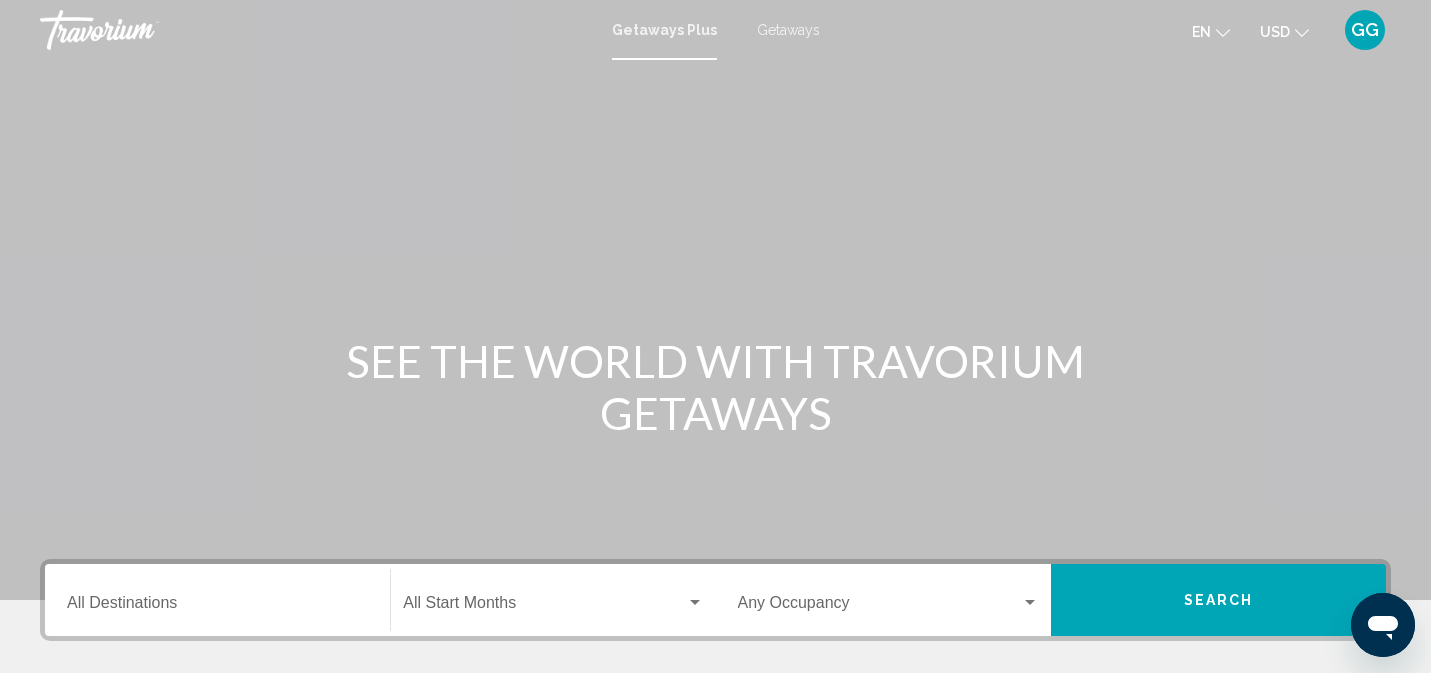 click on "Destination All Destinations" at bounding box center (217, 607) 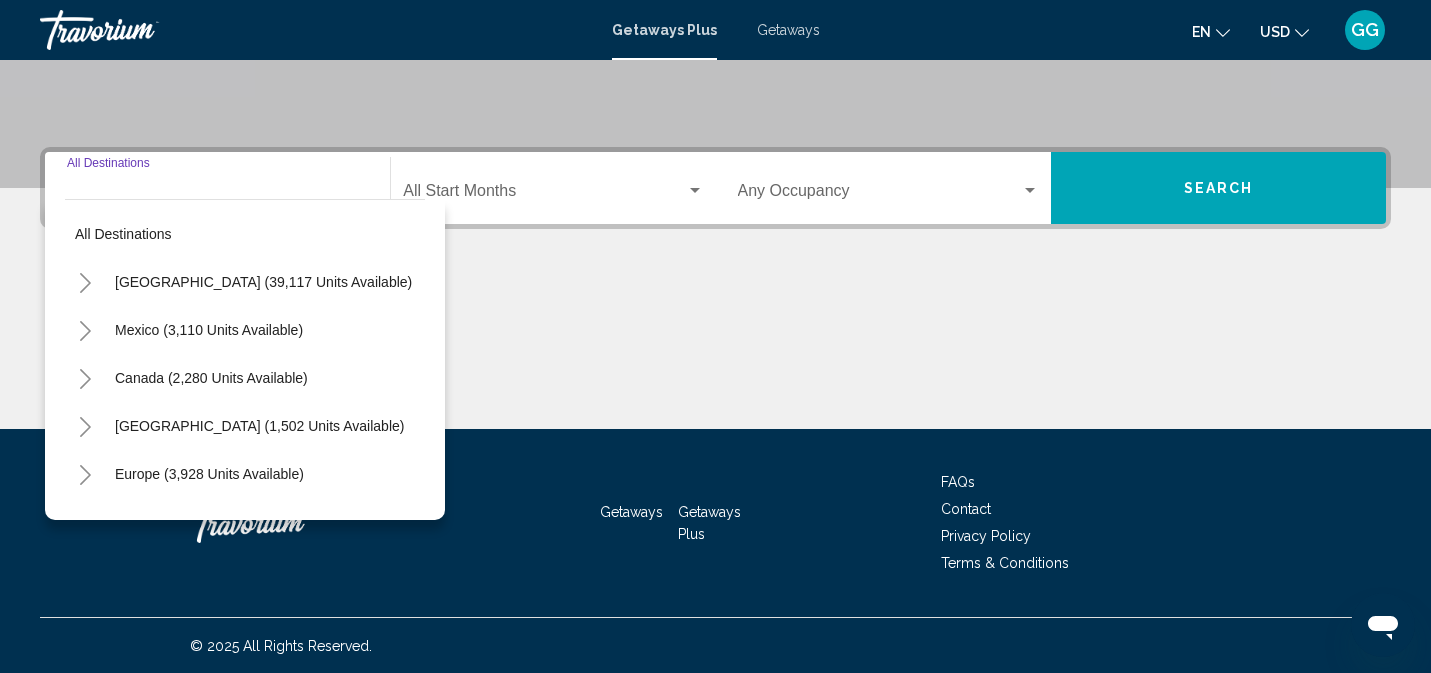 scroll, scrollTop: 413, scrollLeft: 0, axis: vertical 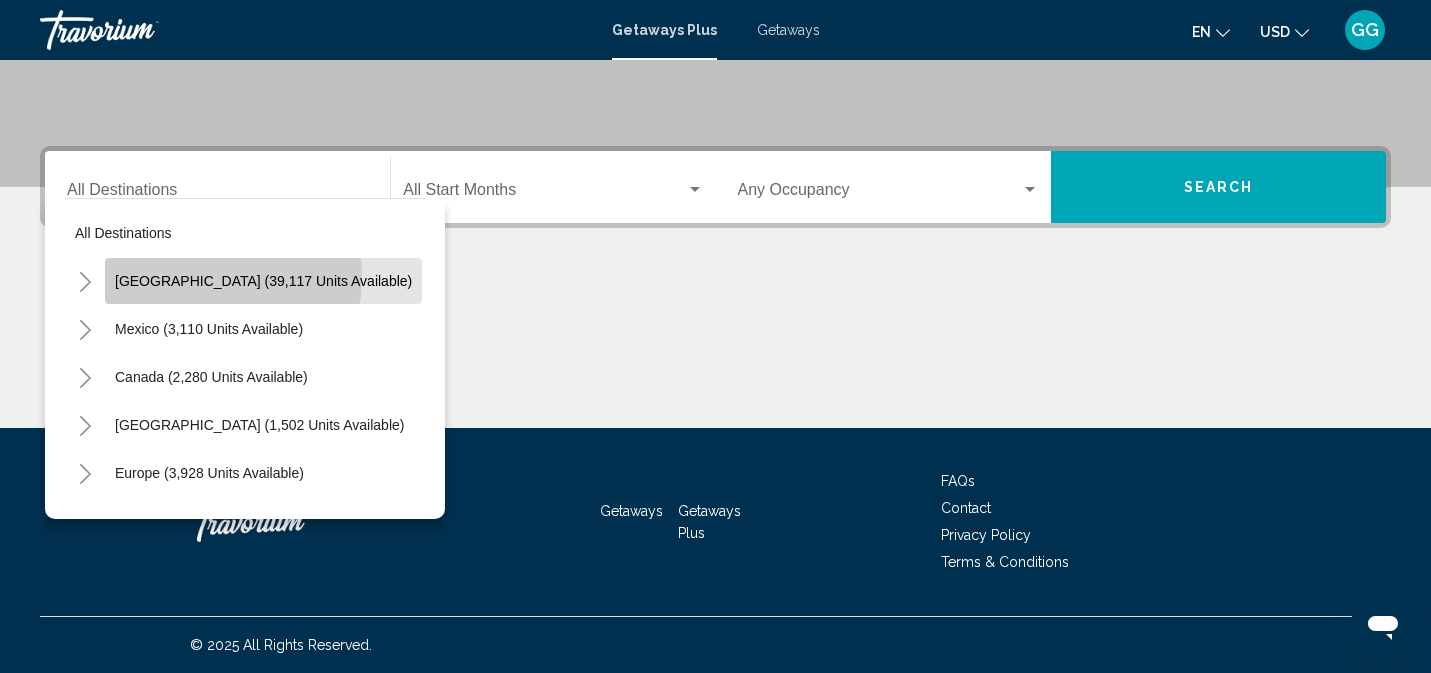 click on "[GEOGRAPHIC_DATA] (39,117 units available)" 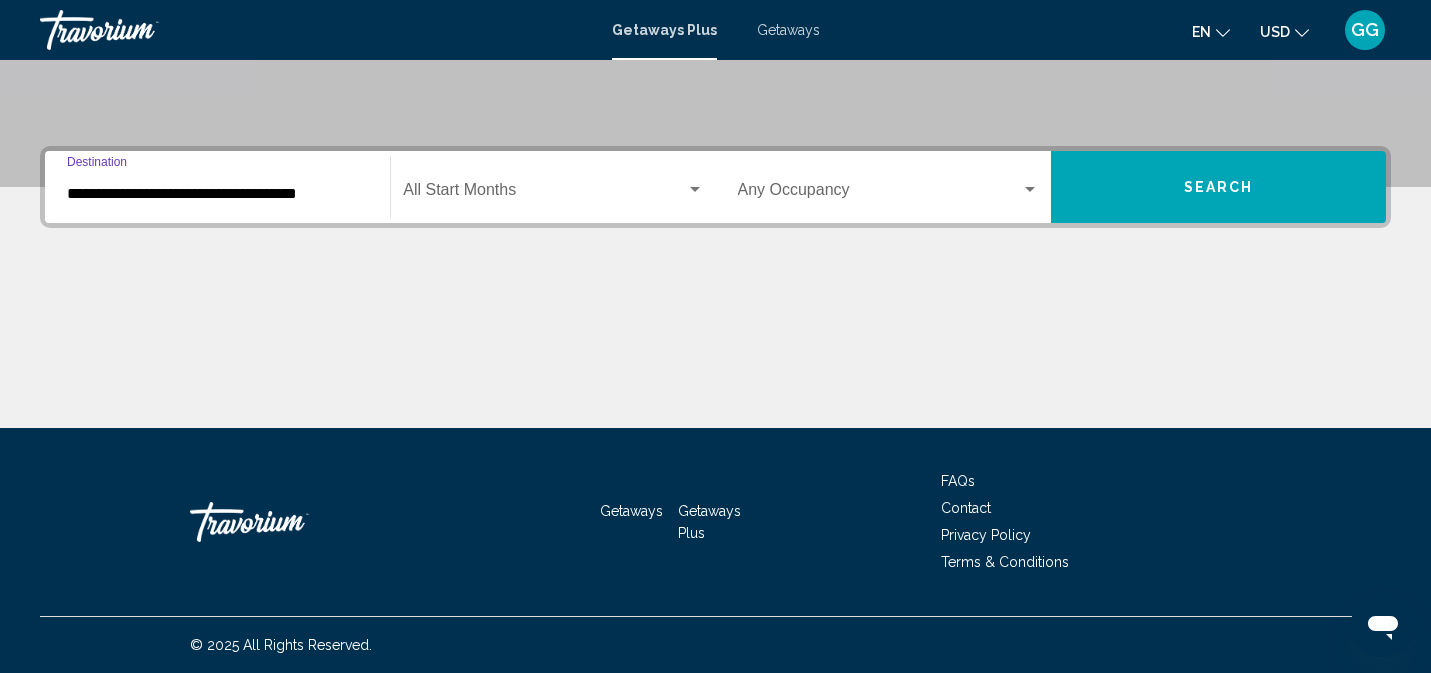 click on "**********" at bounding box center [217, 194] 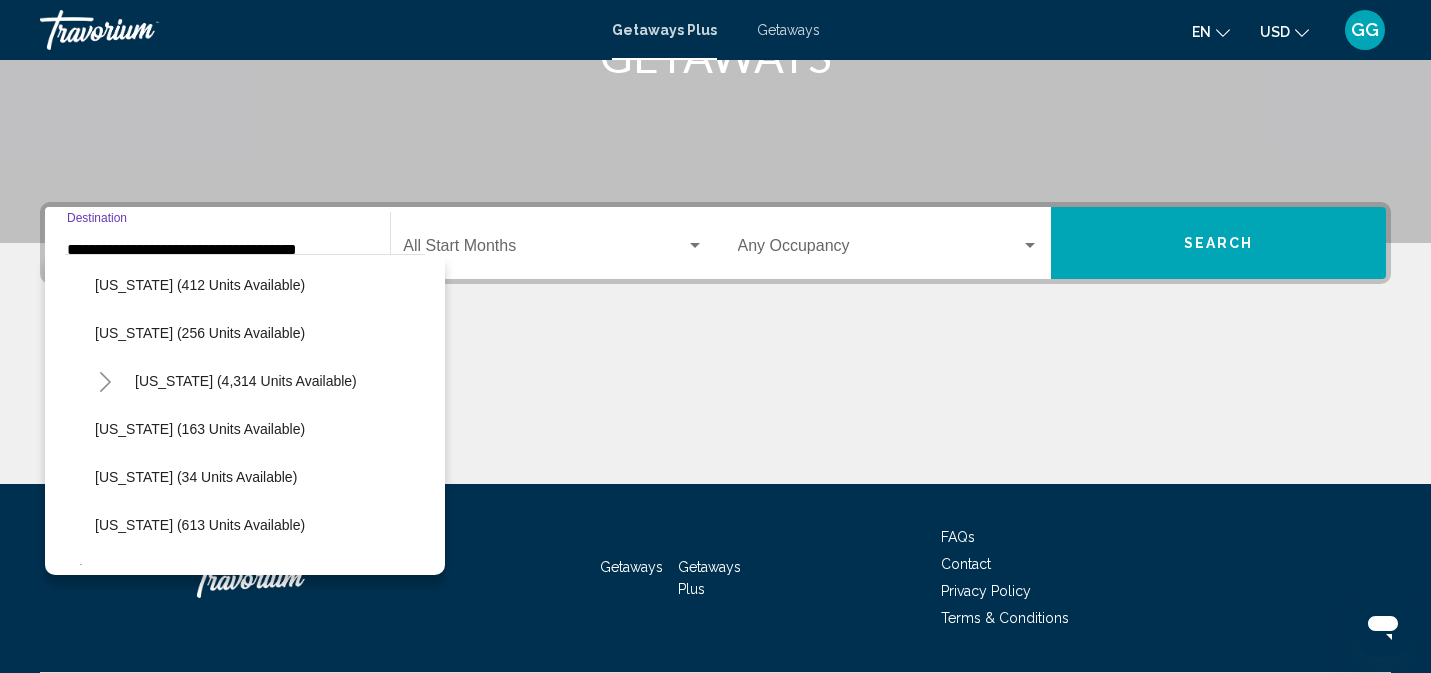 scroll, scrollTop: 1605, scrollLeft: 0, axis: vertical 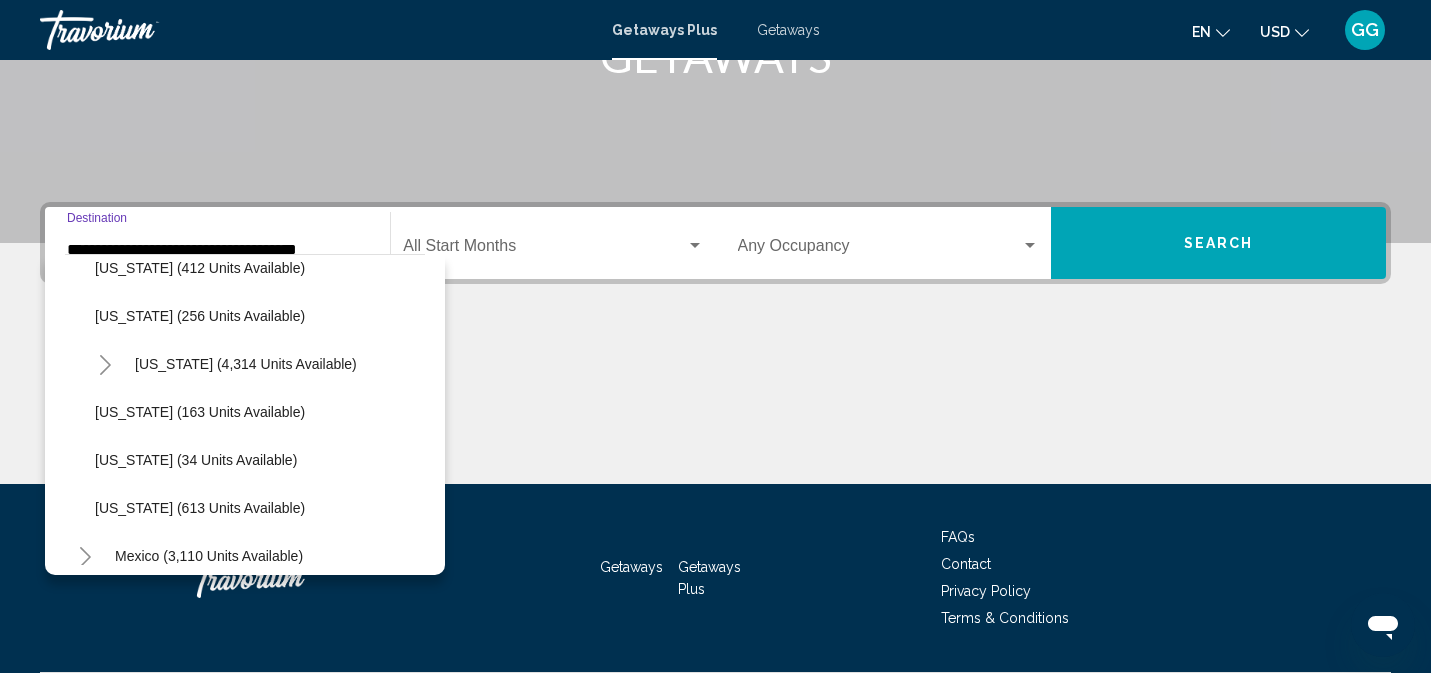 click on "[US_STATE] (163 units available)" 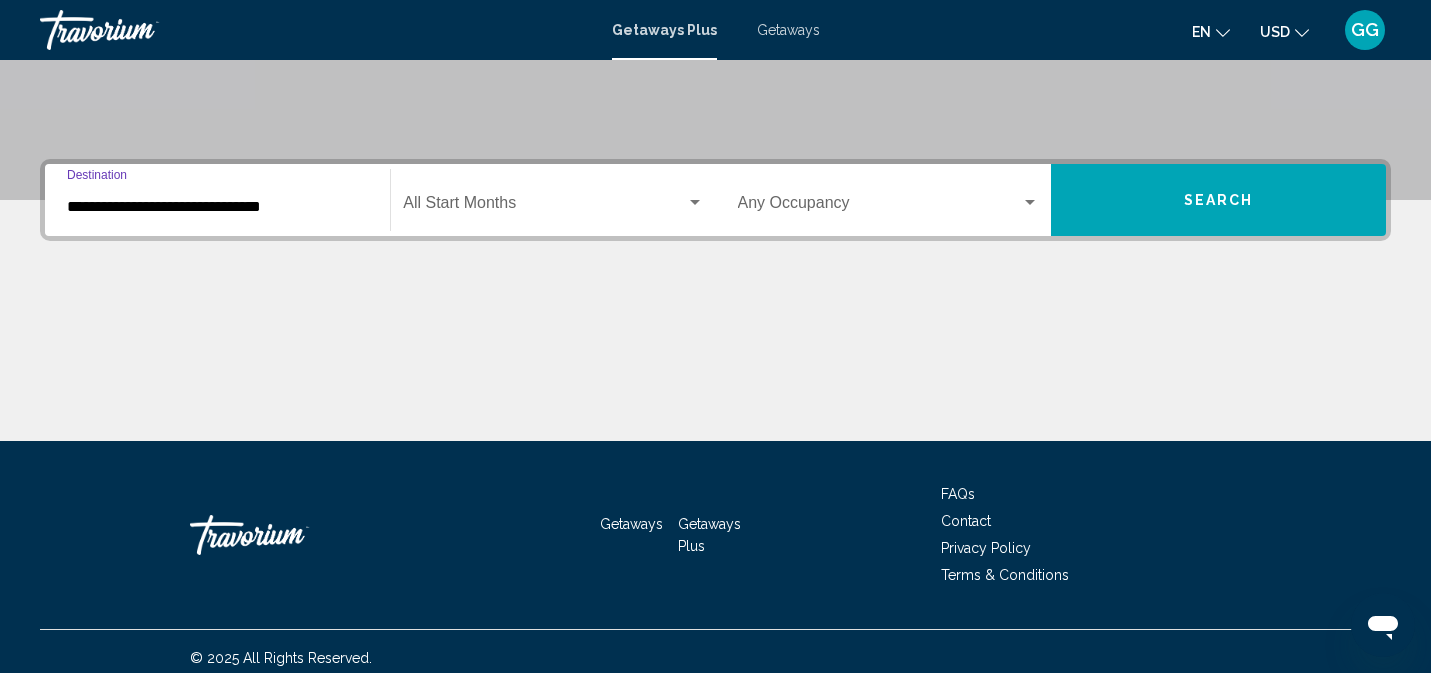 scroll, scrollTop: 413, scrollLeft: 0, axis: vertical 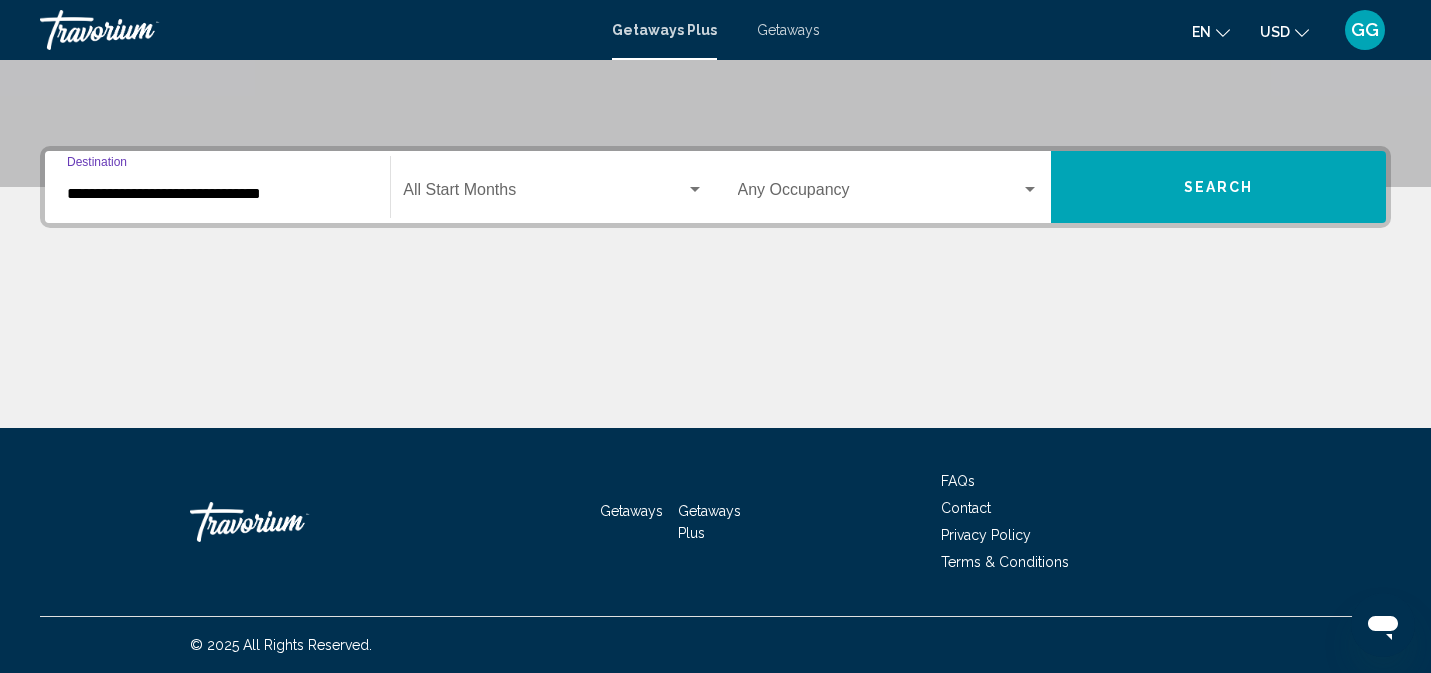click at bounding box center [544, 194] 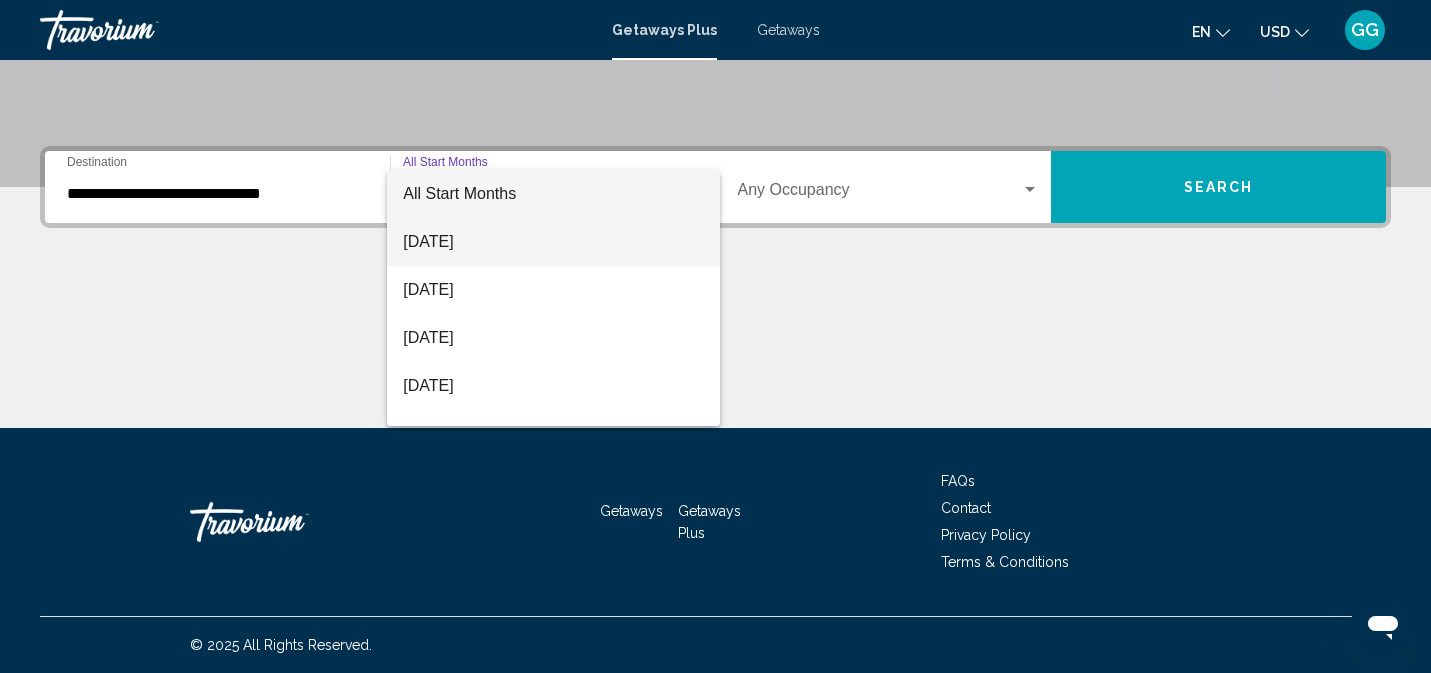 click on "[DATE]" at bounding box center [553, 242] 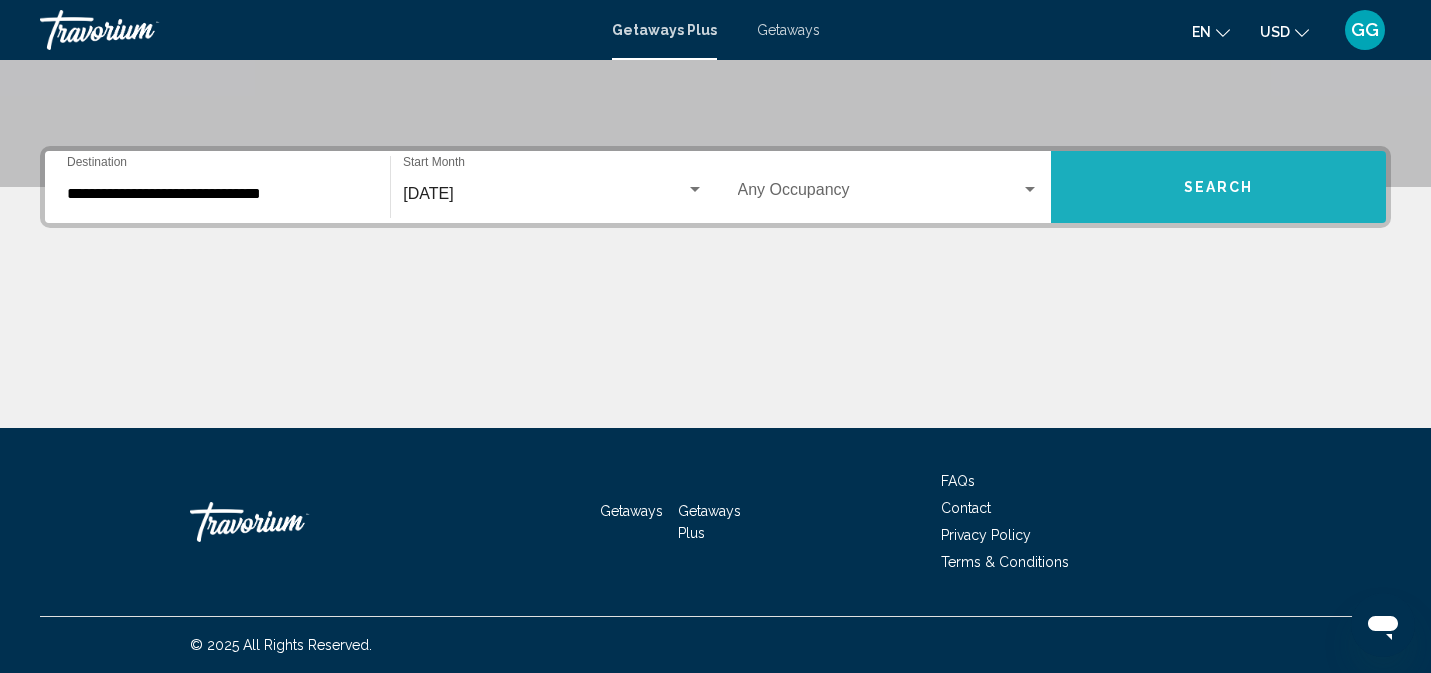 click on "Search" at bounding box center [1219, 188] 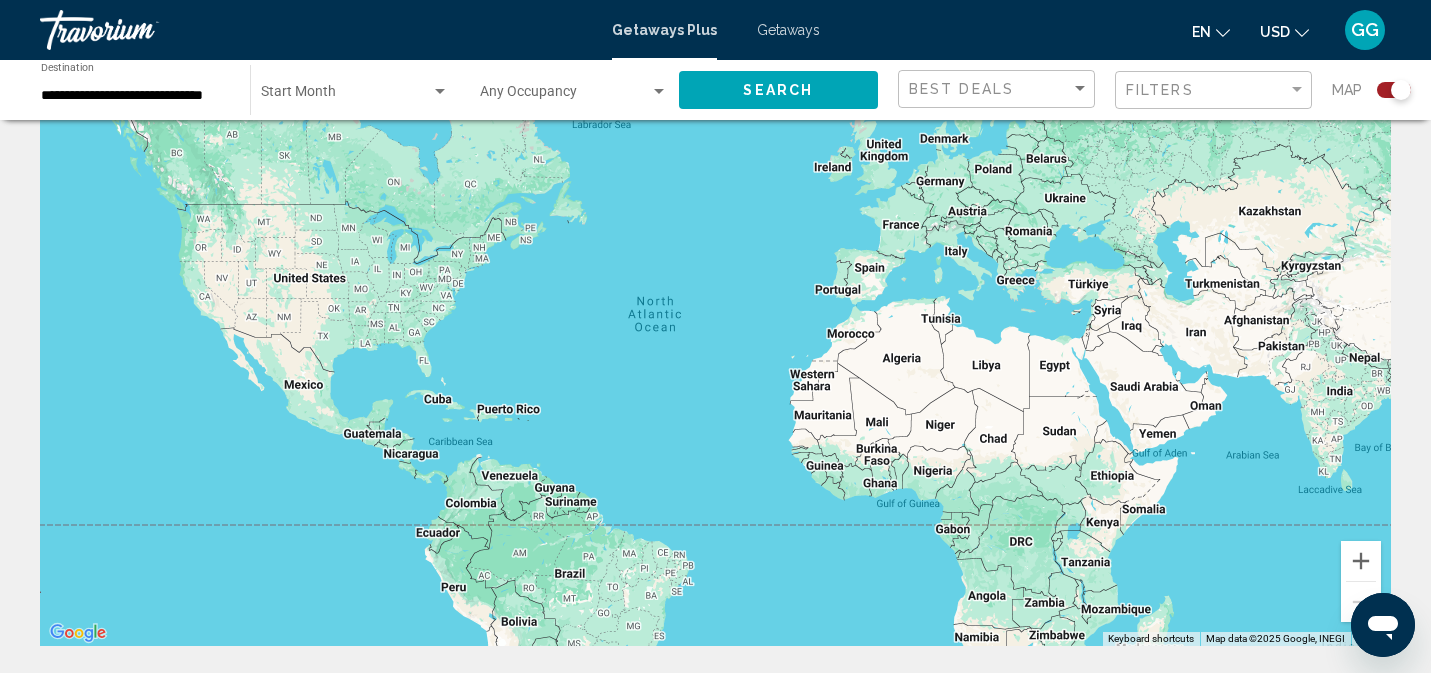 scroll, scrollTop: 0, scrollLeft: 0, axis: both 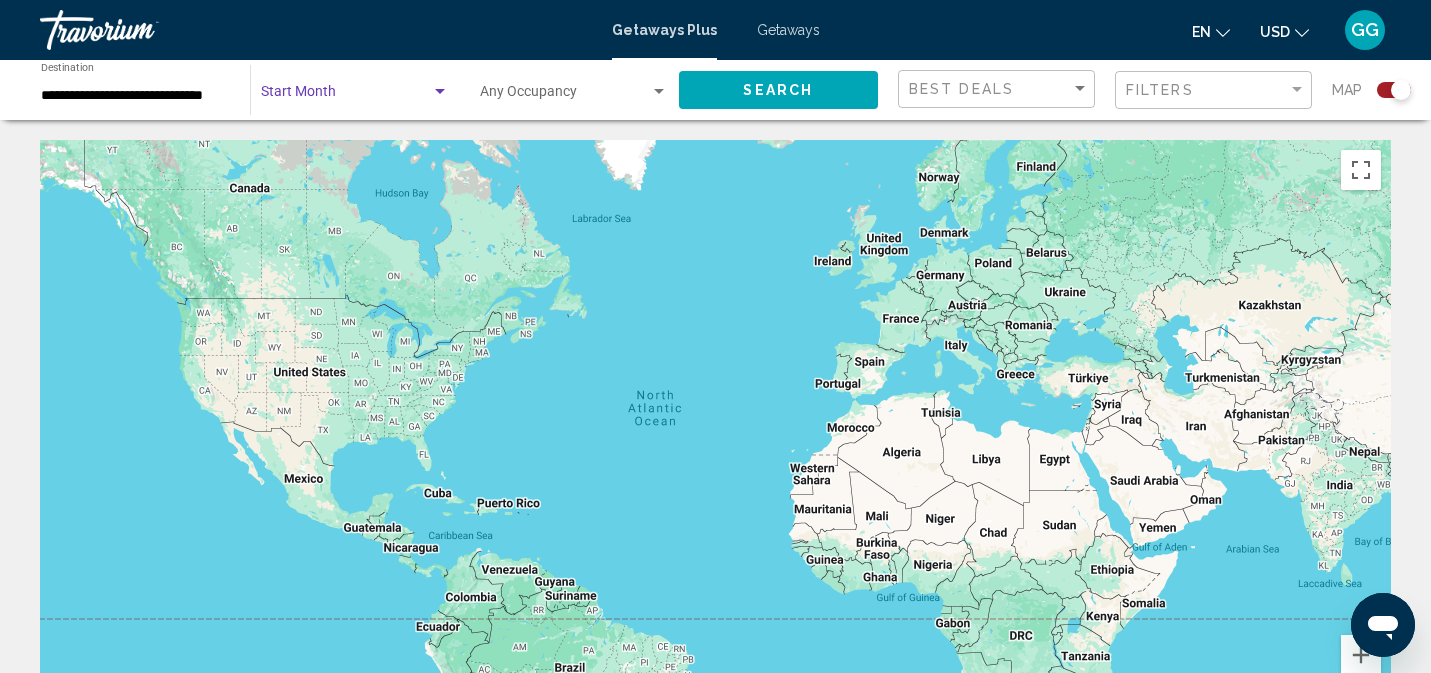 click at bounding box center (440, 91) 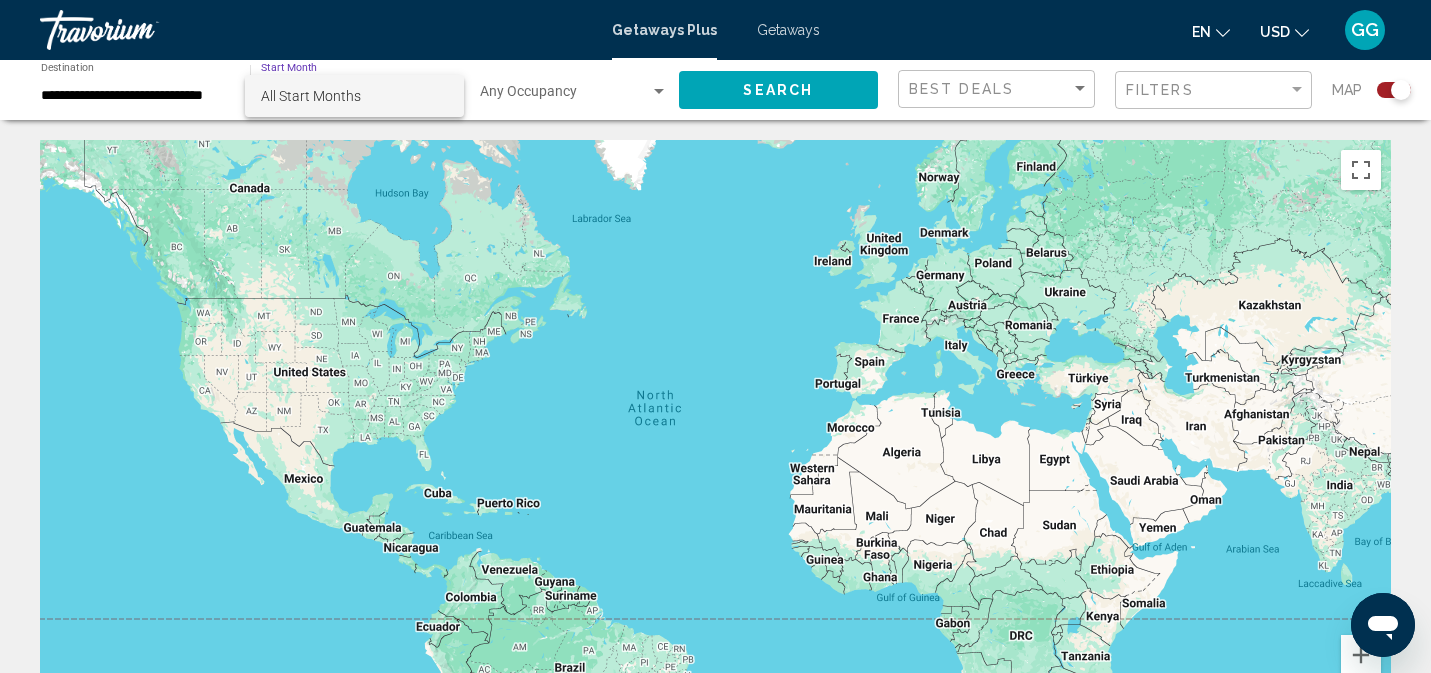 click on "All Start Months" at bounding box center [311, 96] 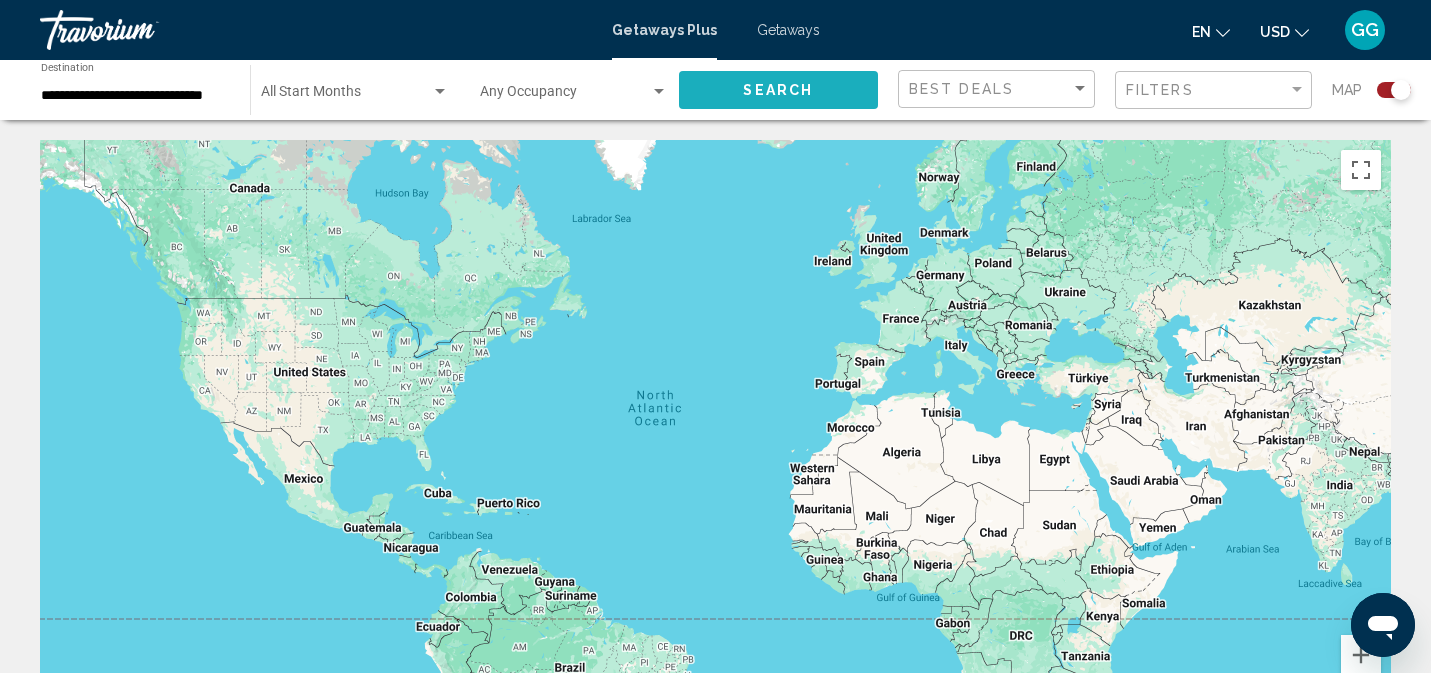 click on "Search" 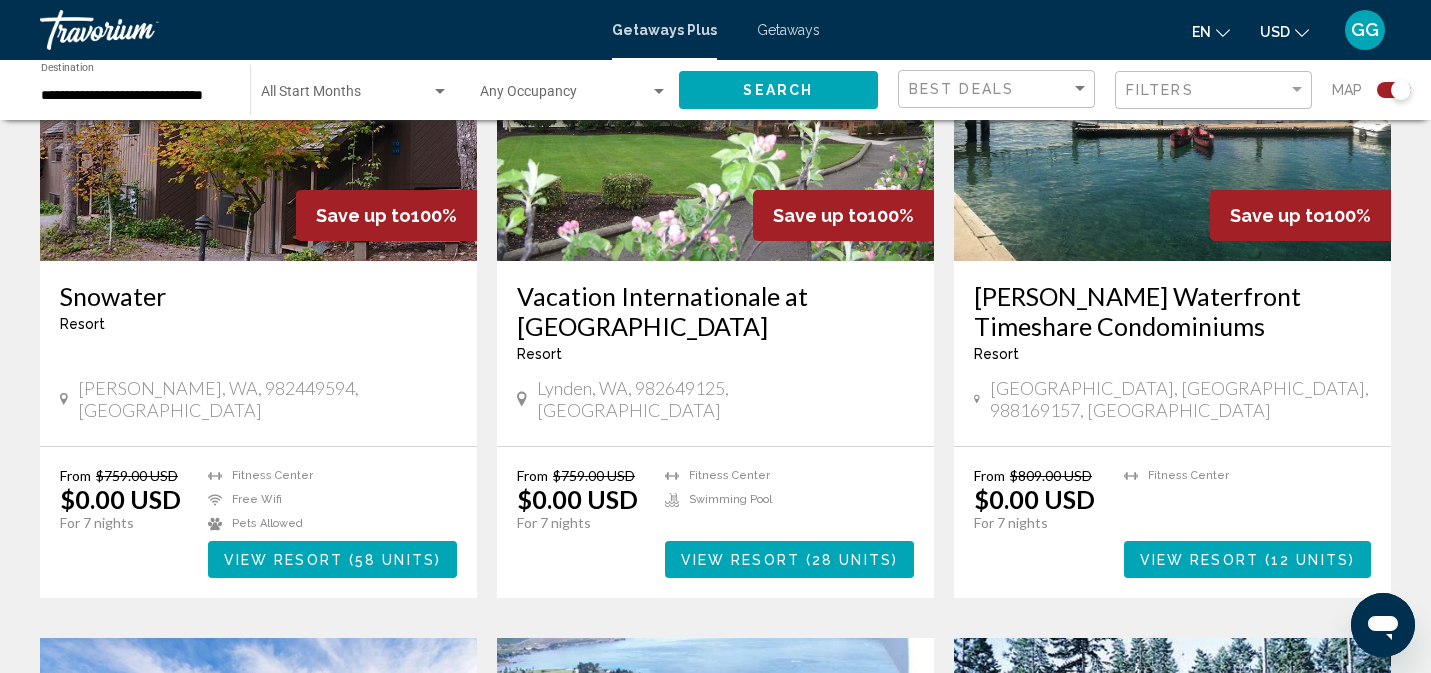 scroll, scrollTop: 892, scrollLeft: 0, axis: vertical 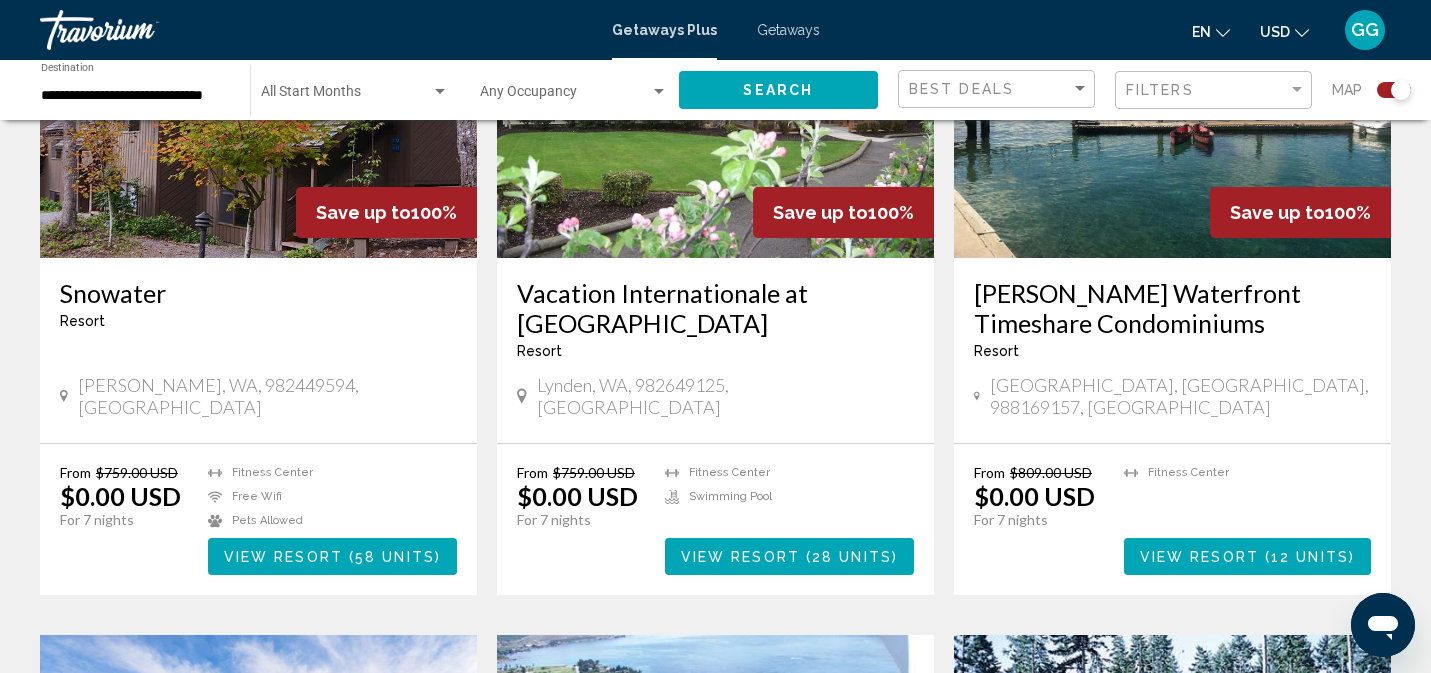 click on "View Resort" at bounding box center [1199, 557] 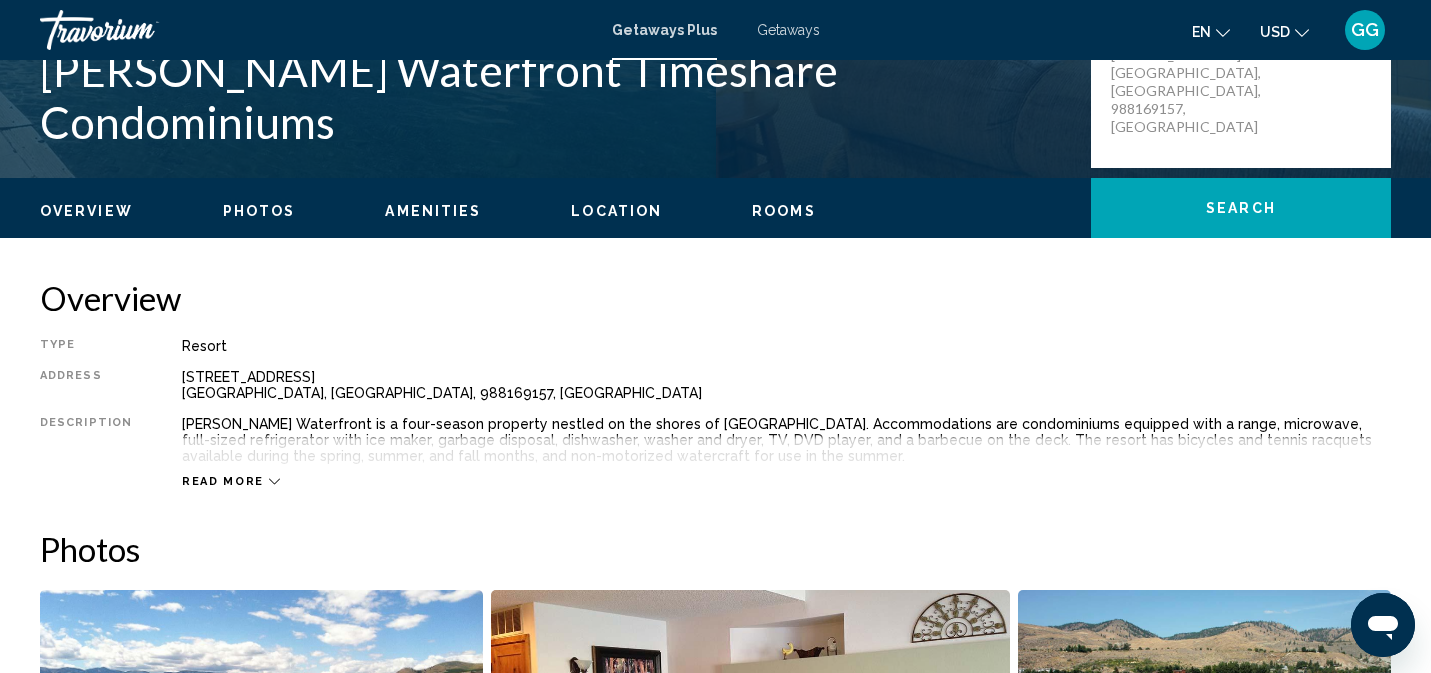 scroll, scrollTop: 487, scrollLeft: 0, axis: vertical 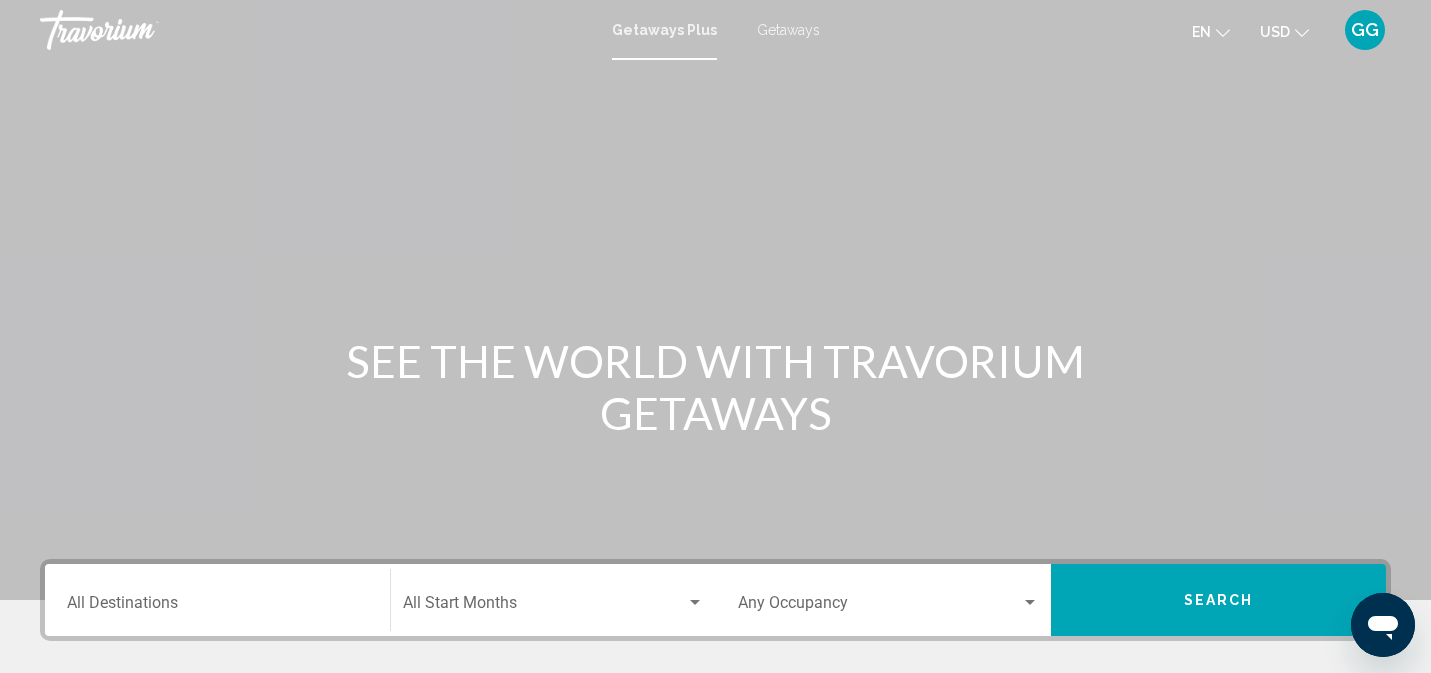 click on "Destination All Destinations" at bounding box center (217, 607) 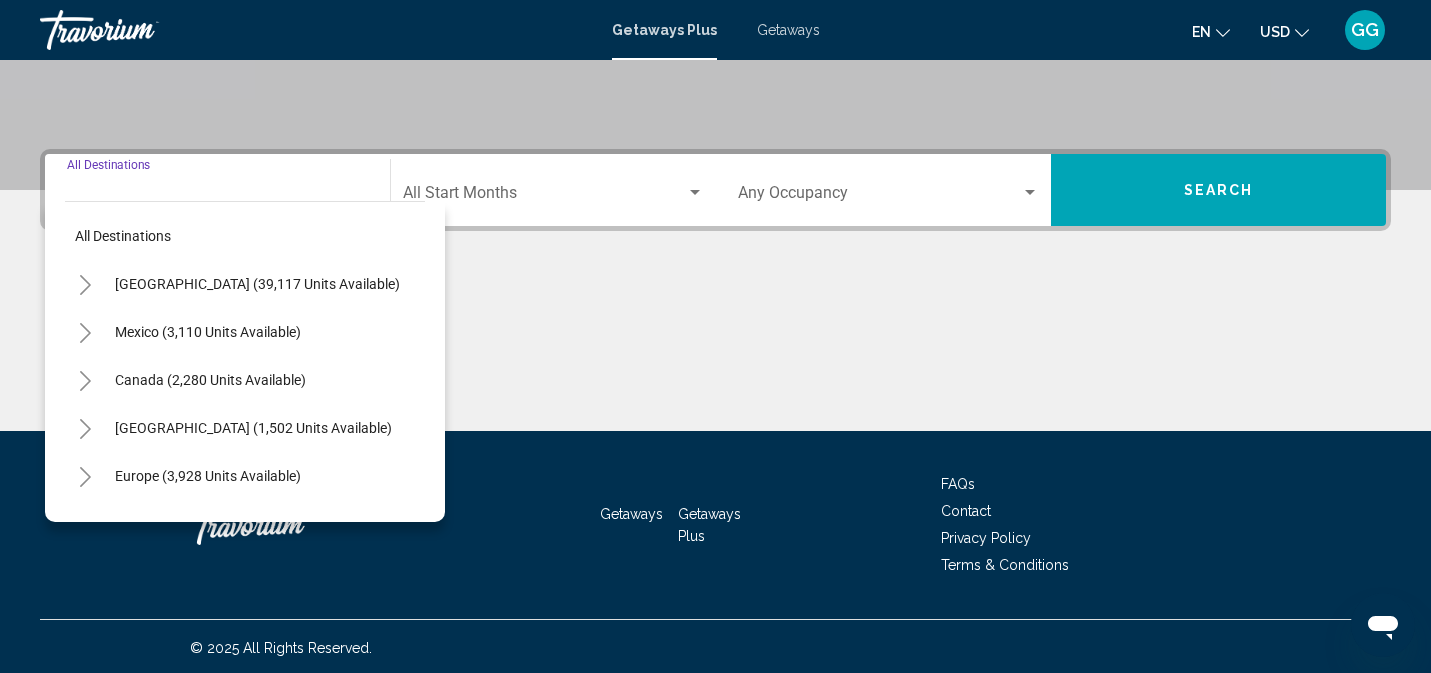 scroll, scrollTop: 413, scrollLeft: 0, axis: vertical 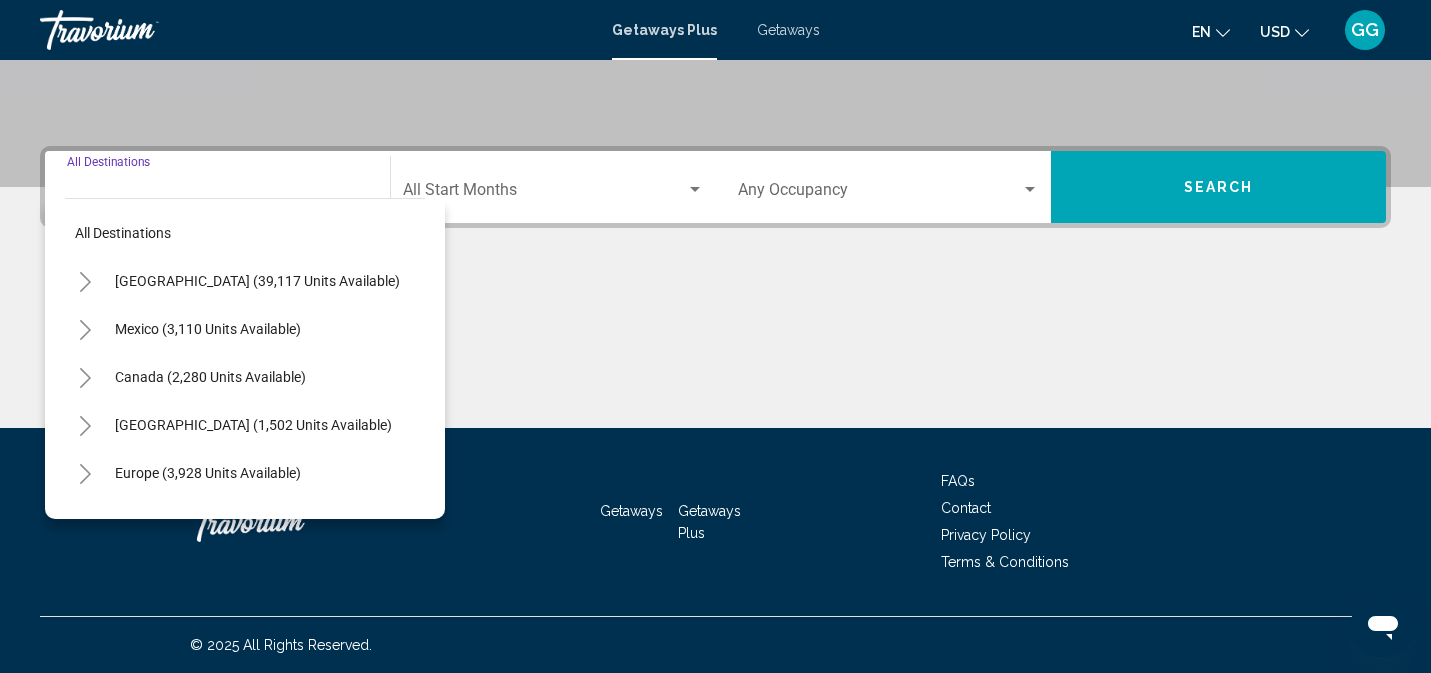 click 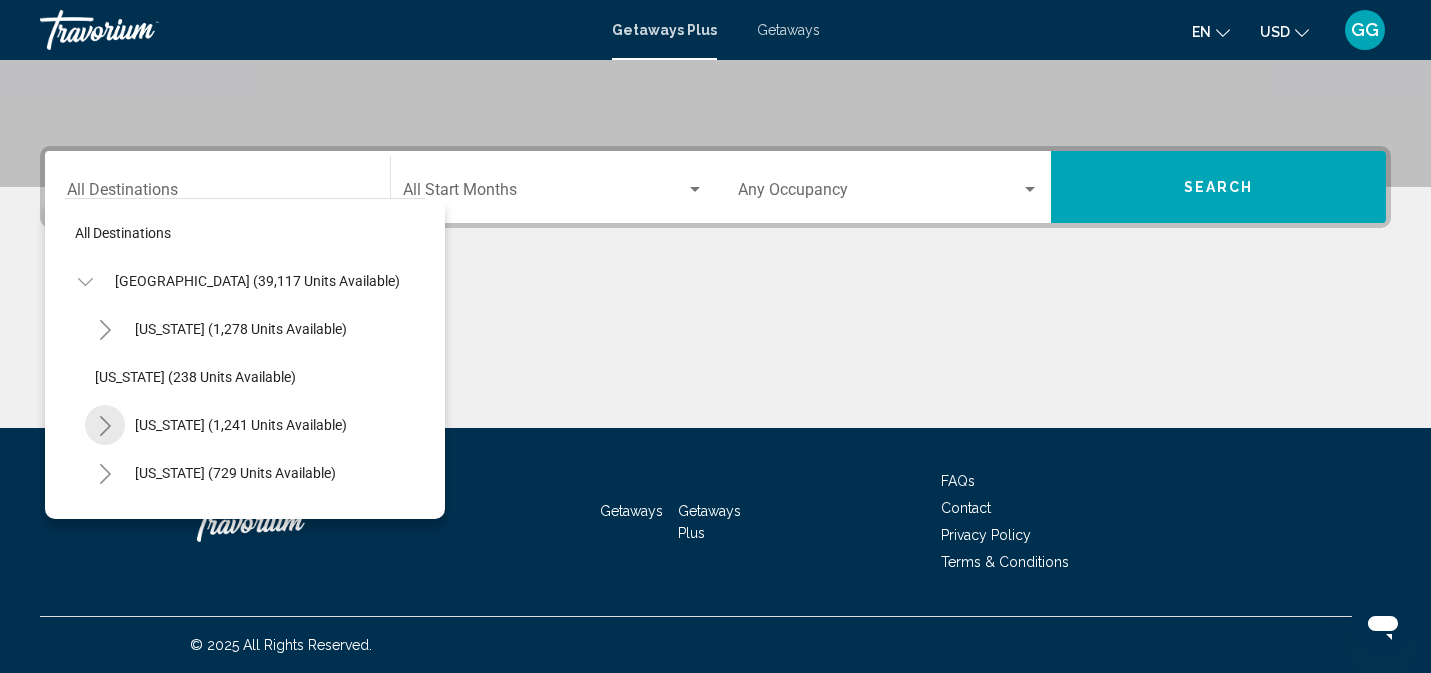 click 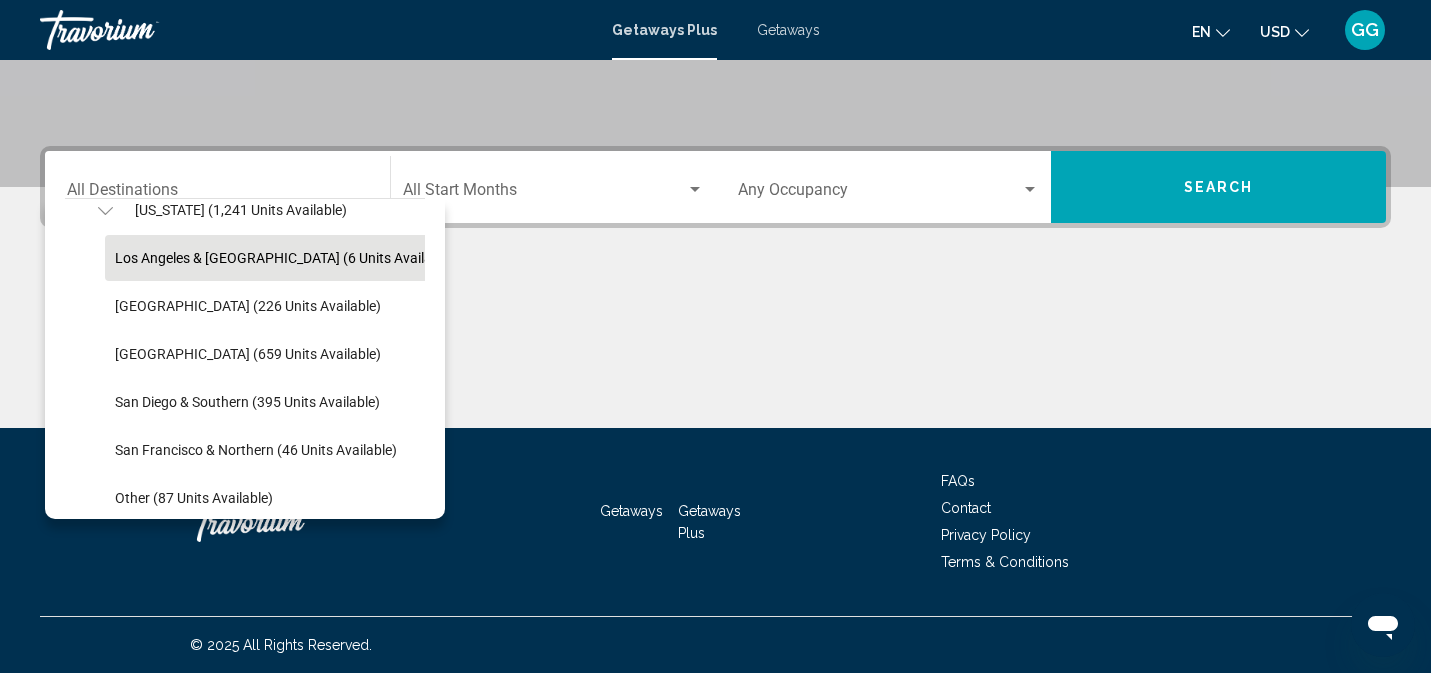 scroll, scrollTop: 217, scrollLeft: 0, axis: vertical 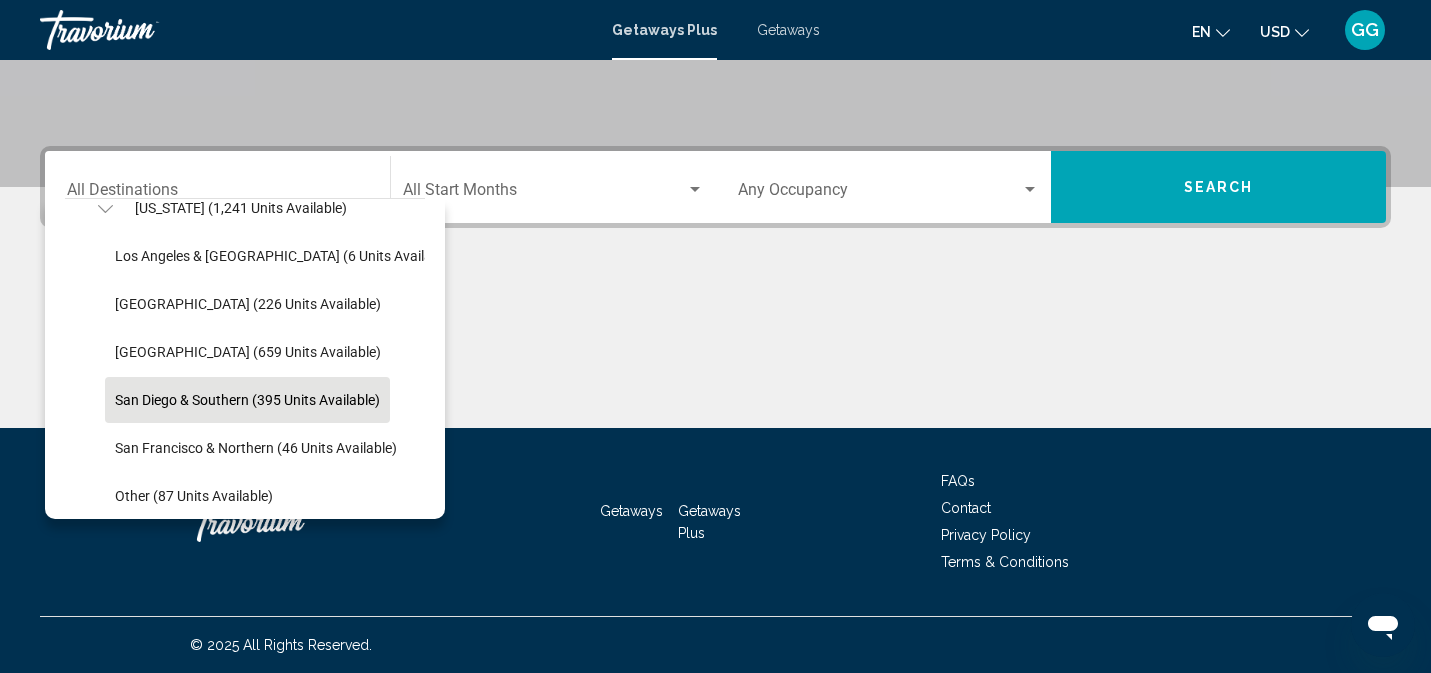 click on "San Diego & Southern (395 units available)" 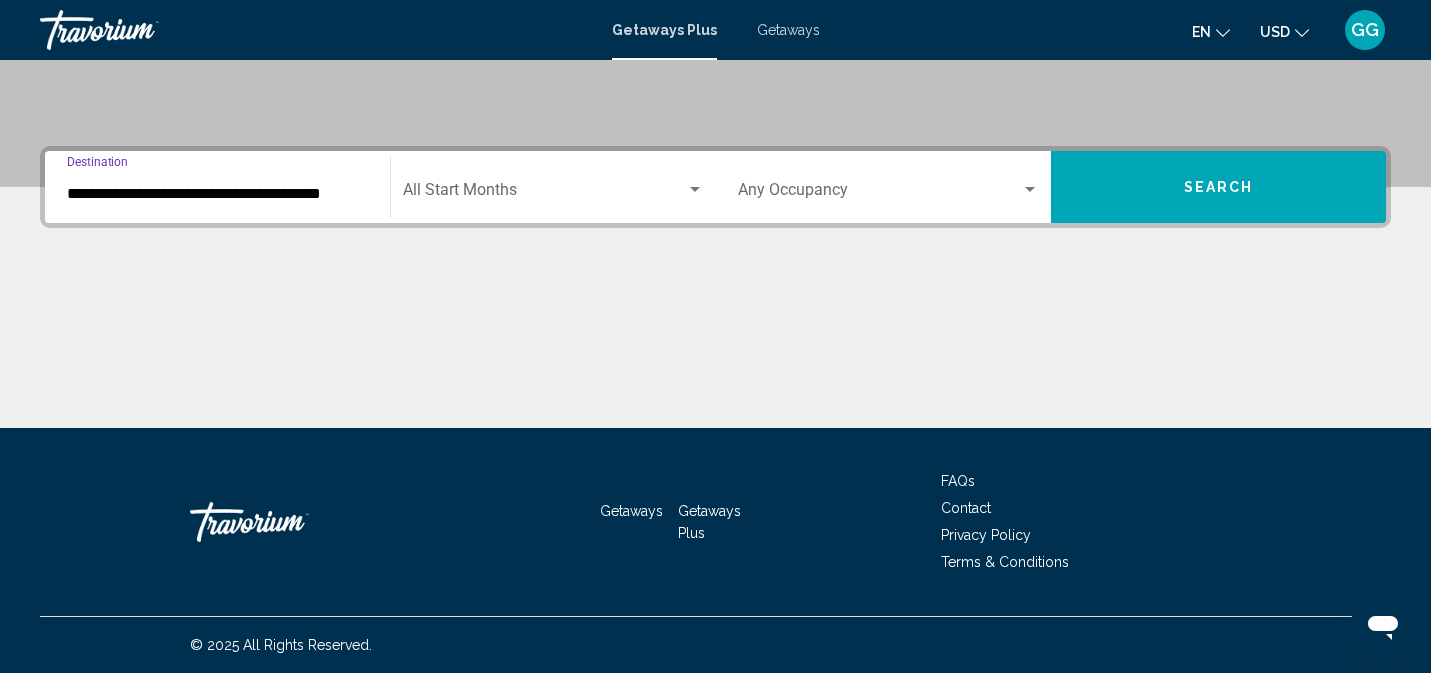 click on "Search" at bounding box center (1219, 188) 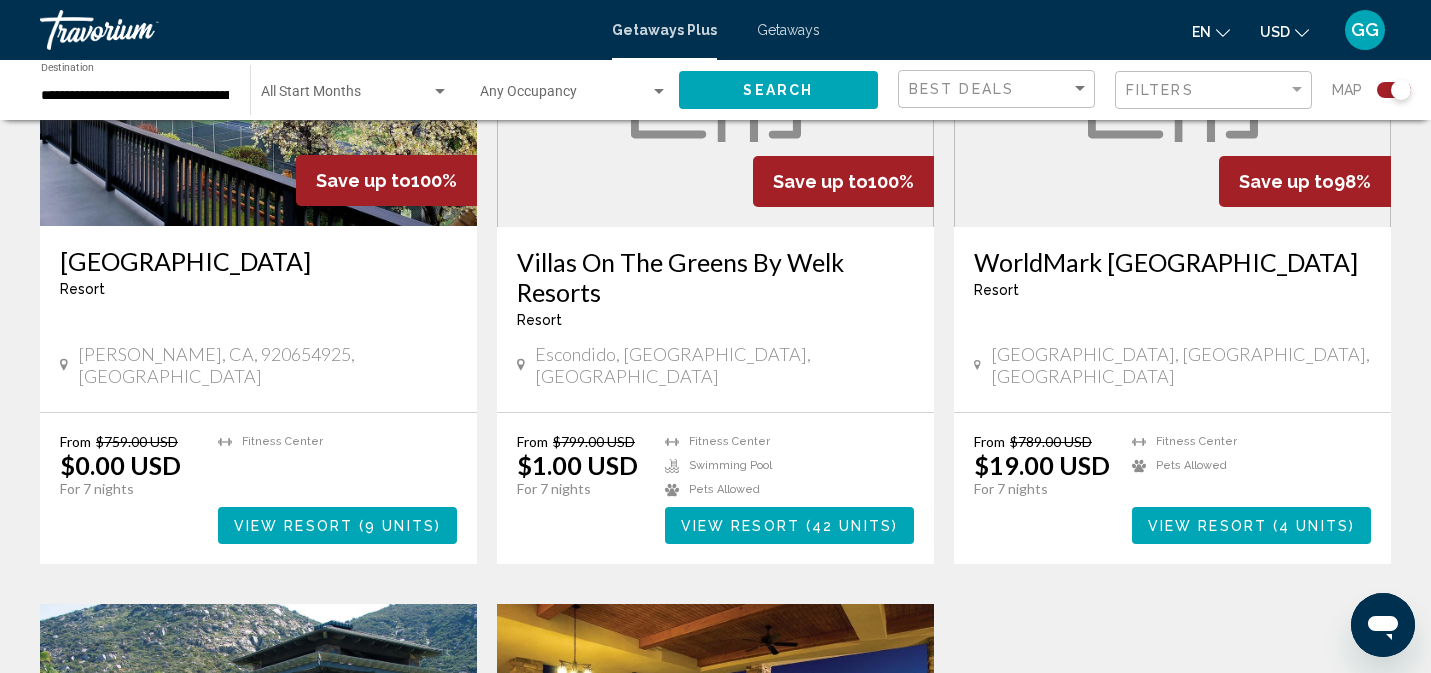 scroll, scrollTop: 930, scrollLeft: 0, axis: vertical 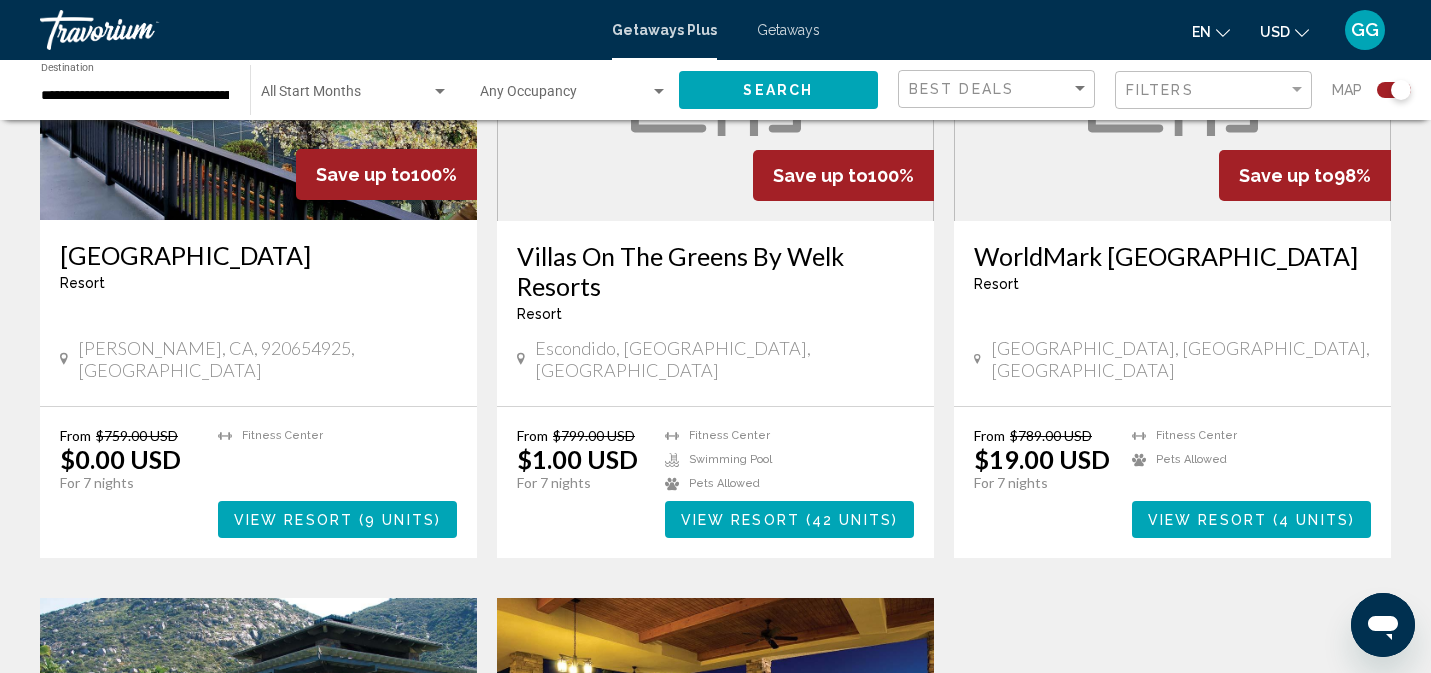 click on "View Resort" at bounding box center [740, 520] 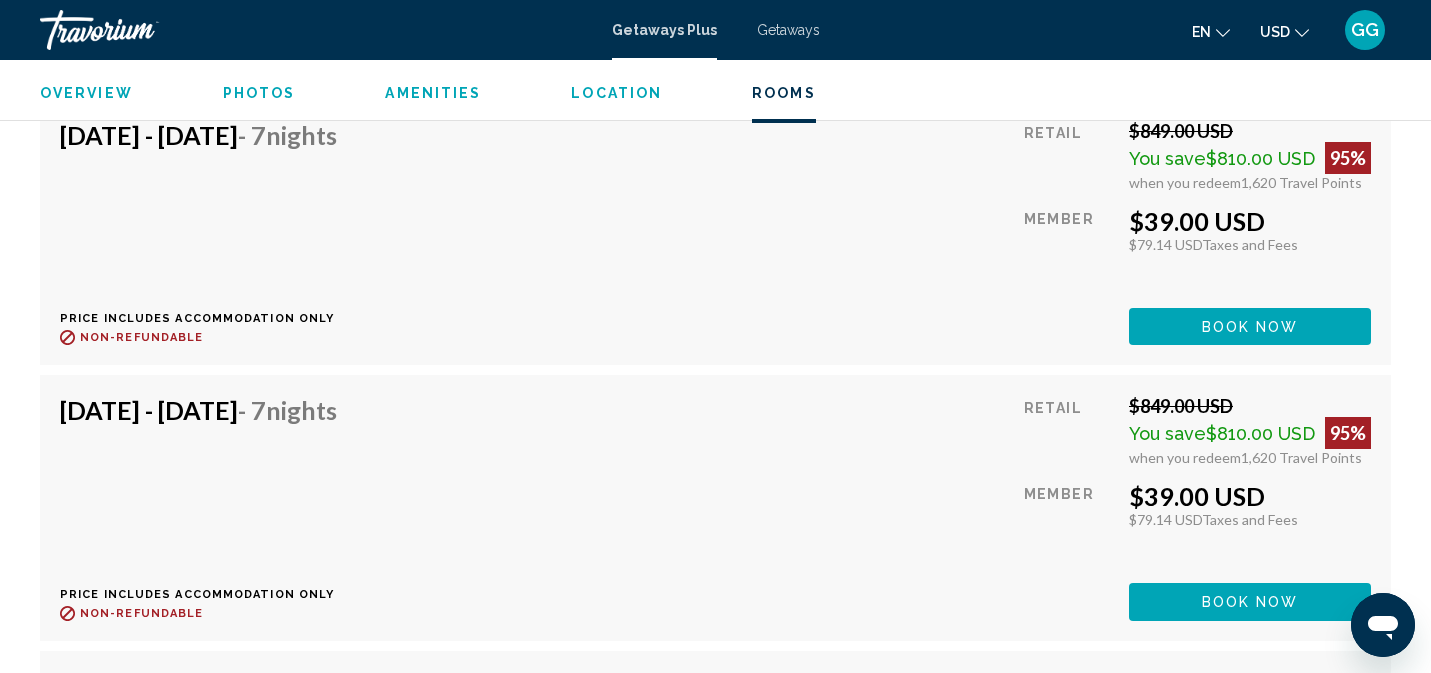 scroll, scrollTop: 5495, scrollLeft: 0, axis: vertical 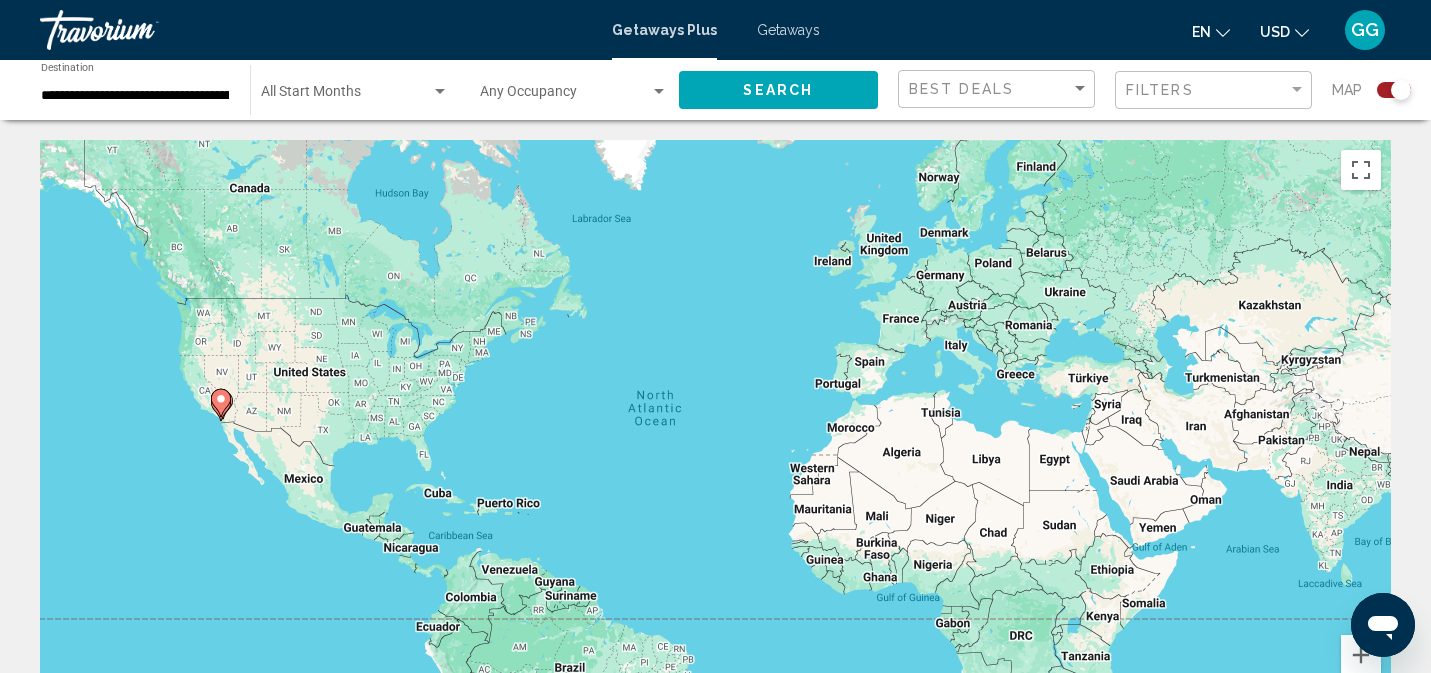 click on "**********" at bounding box center [135, 96] 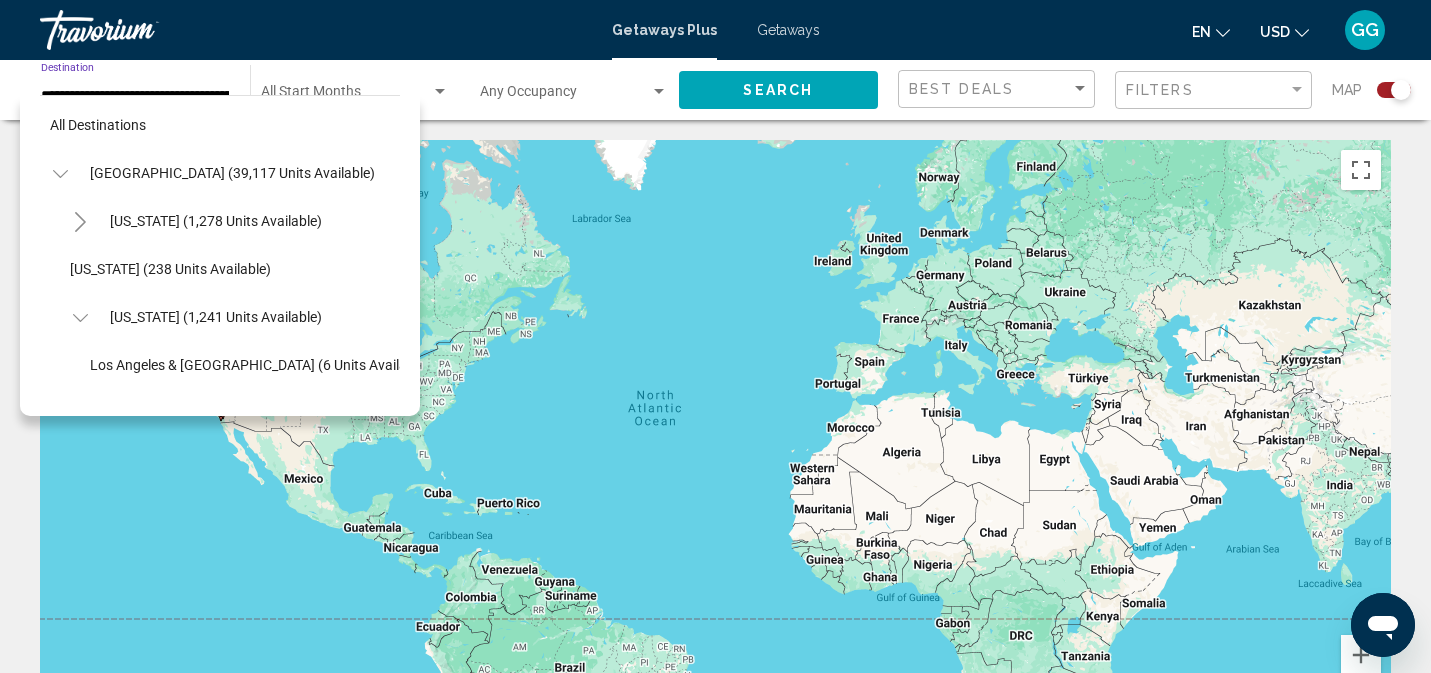 scroll, scrollTop: 0, scrollLeft: 0, axis: both 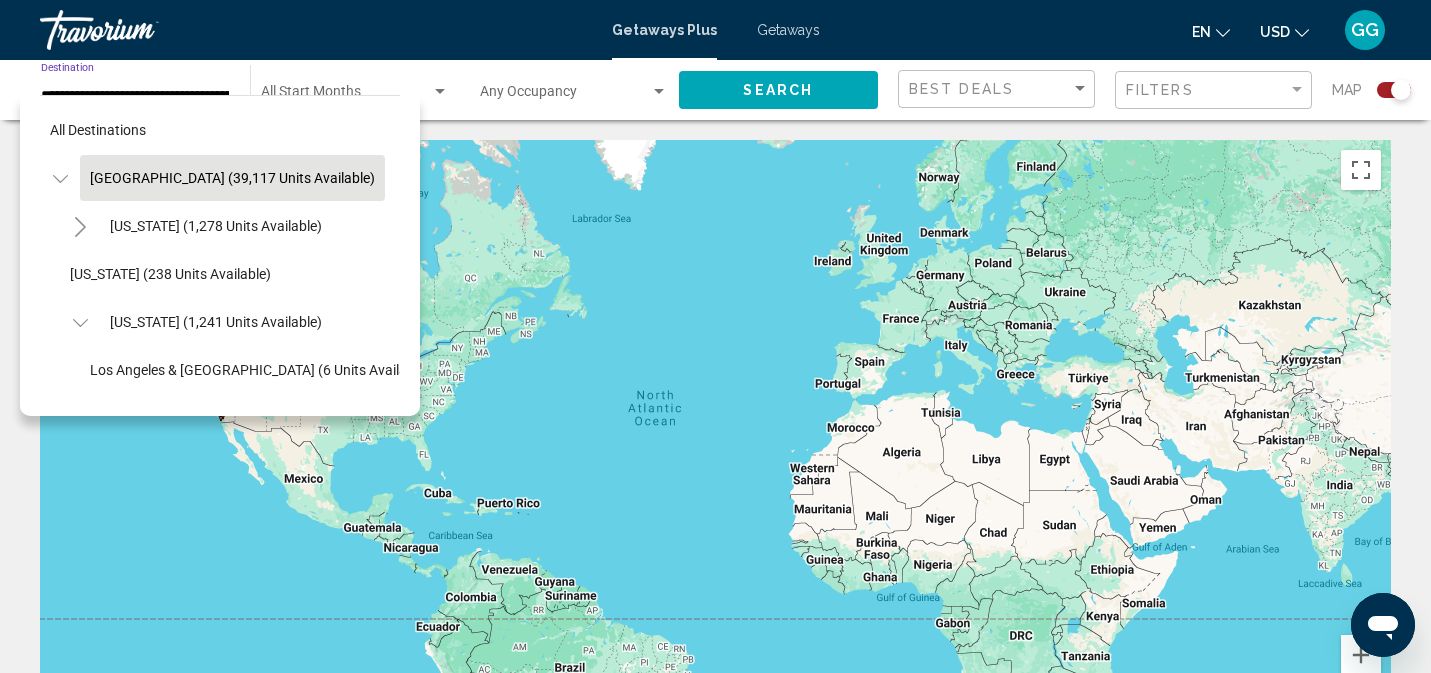 click on "[GEOGRAPHIC_DATA] (39,117 units available)" at bounding box center [183, 2290] 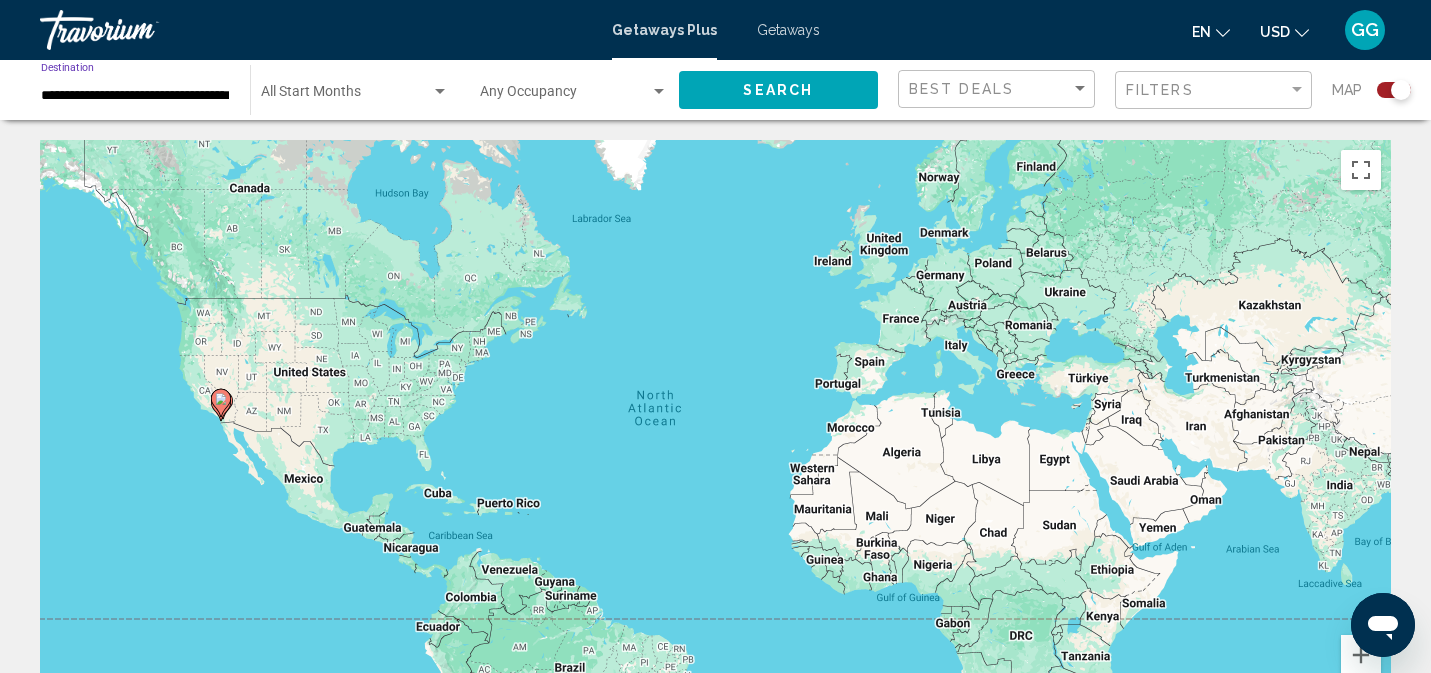 click on "**********" at bounding box center (135, 96) 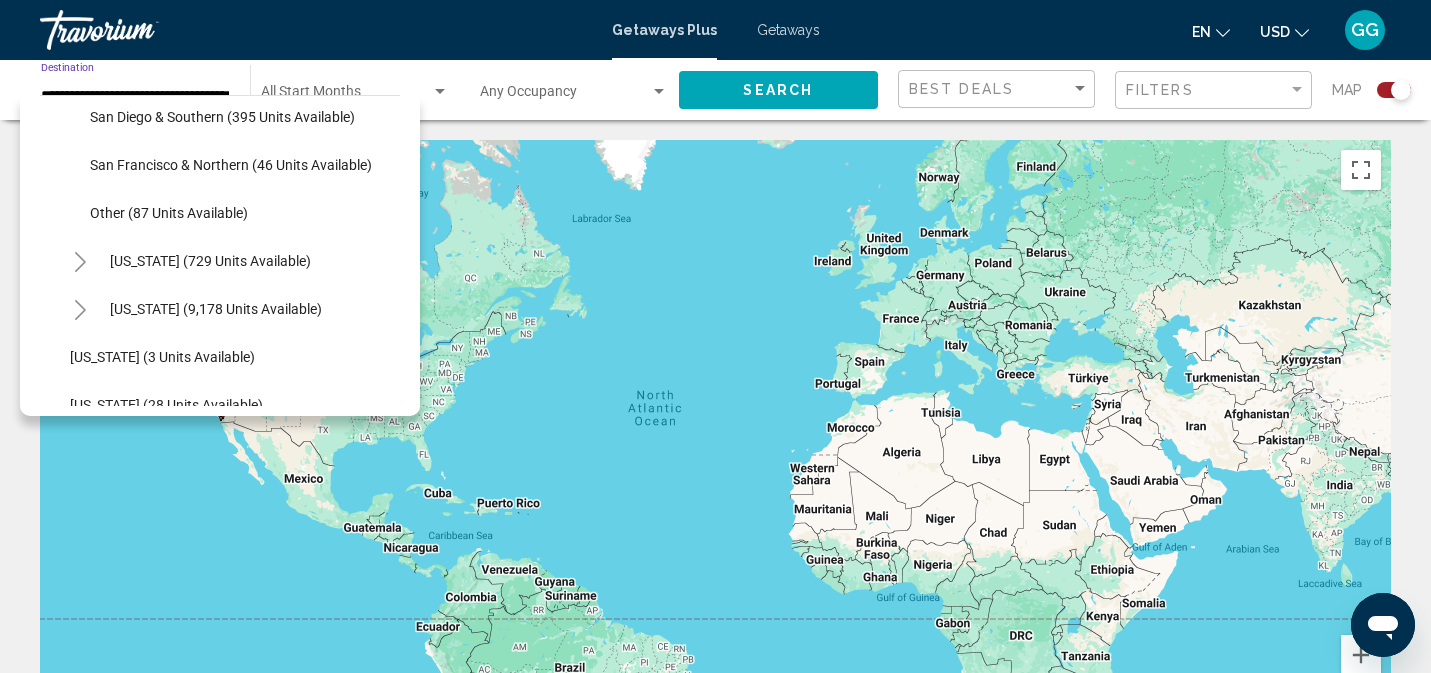 scroll, scrollTop: 398, scrollLeft: 0, axis: vertical 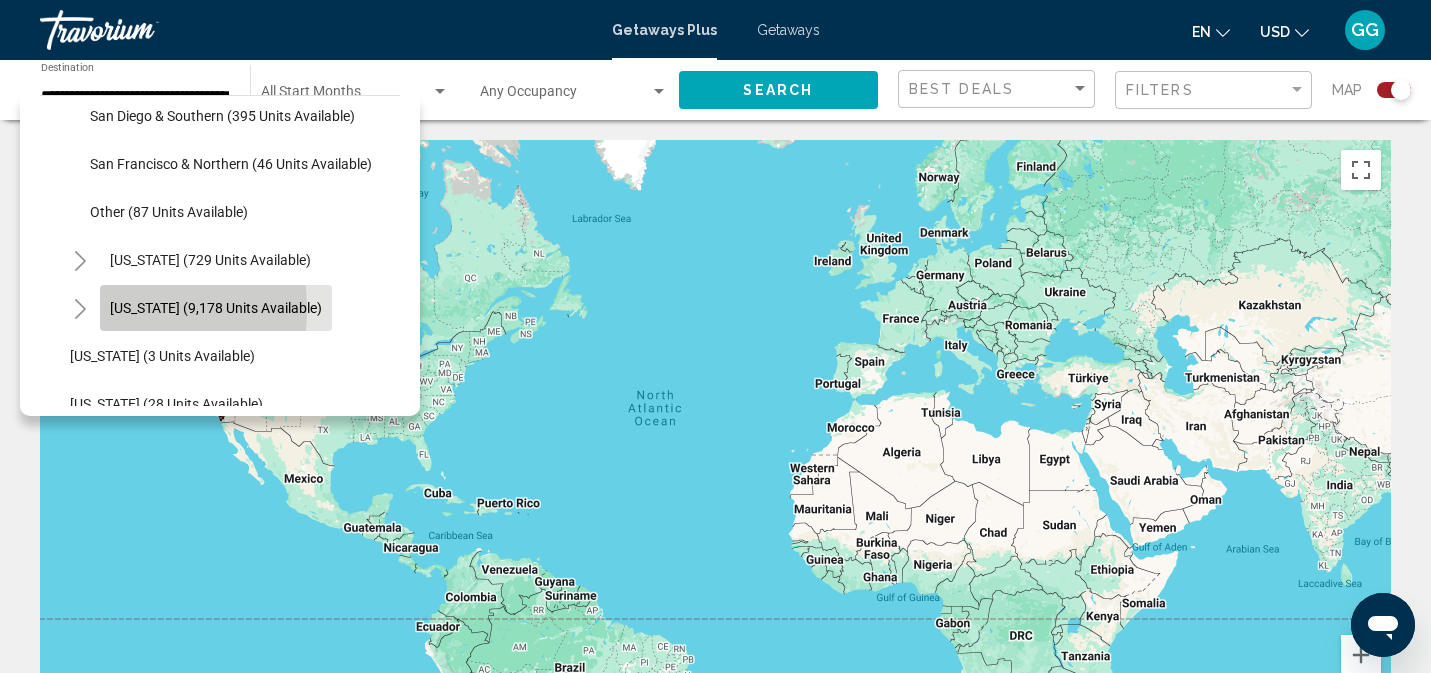 click on "[US_STATE] (9,178 units available)" 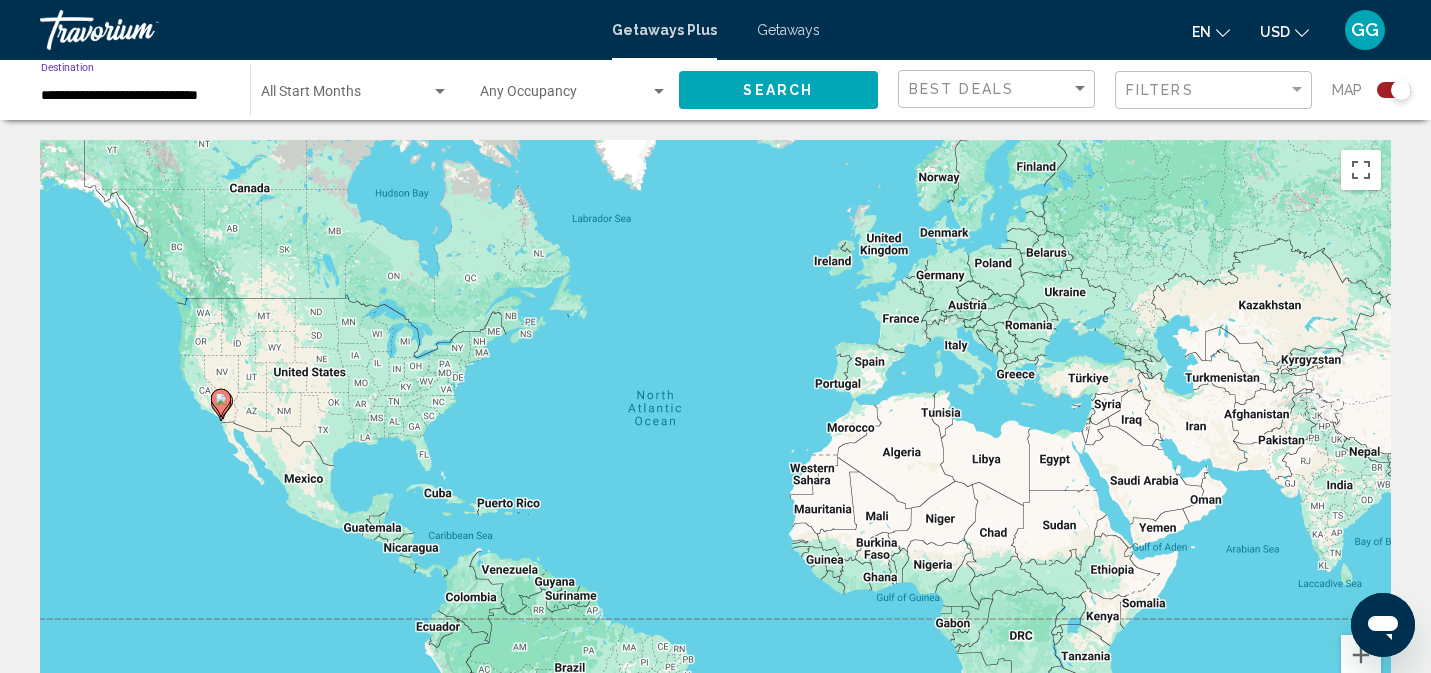 click at bounding box center [346, 96] 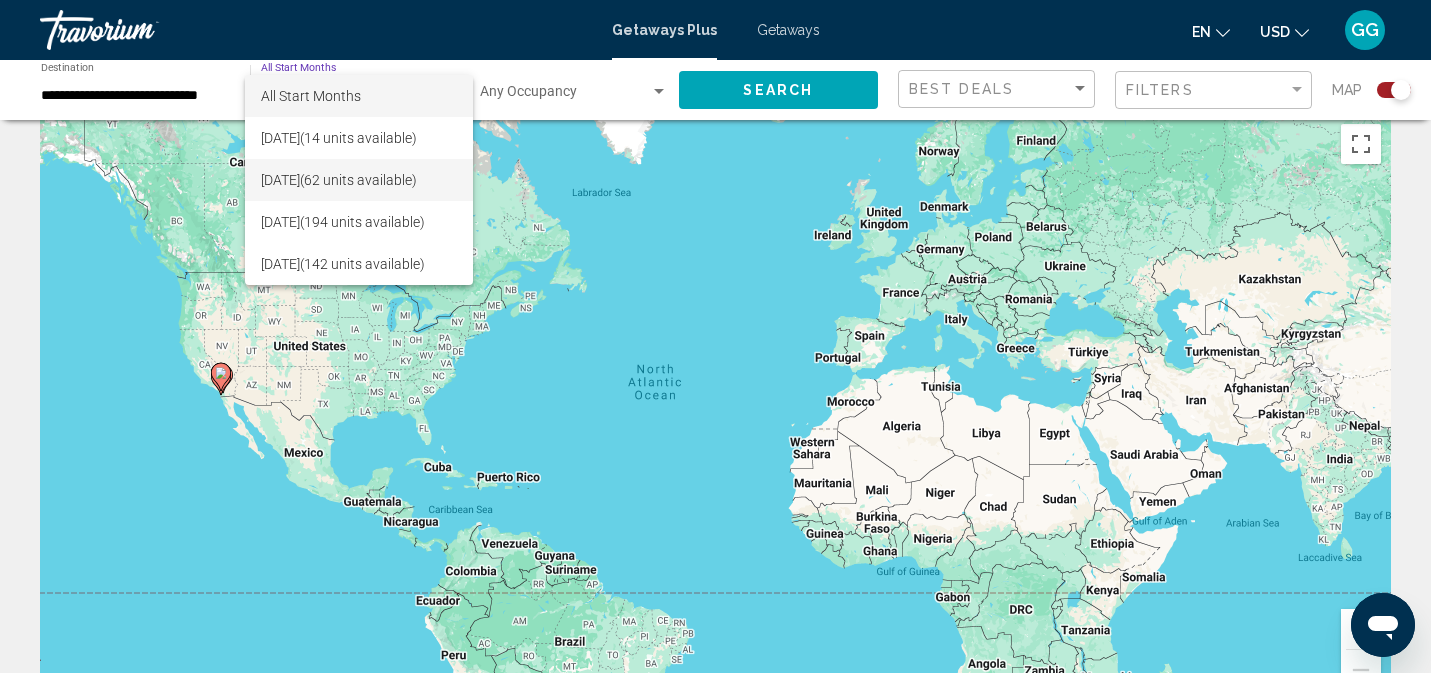 scroll, scrollTop: 13, scrollLeft: 0, axis: vertical 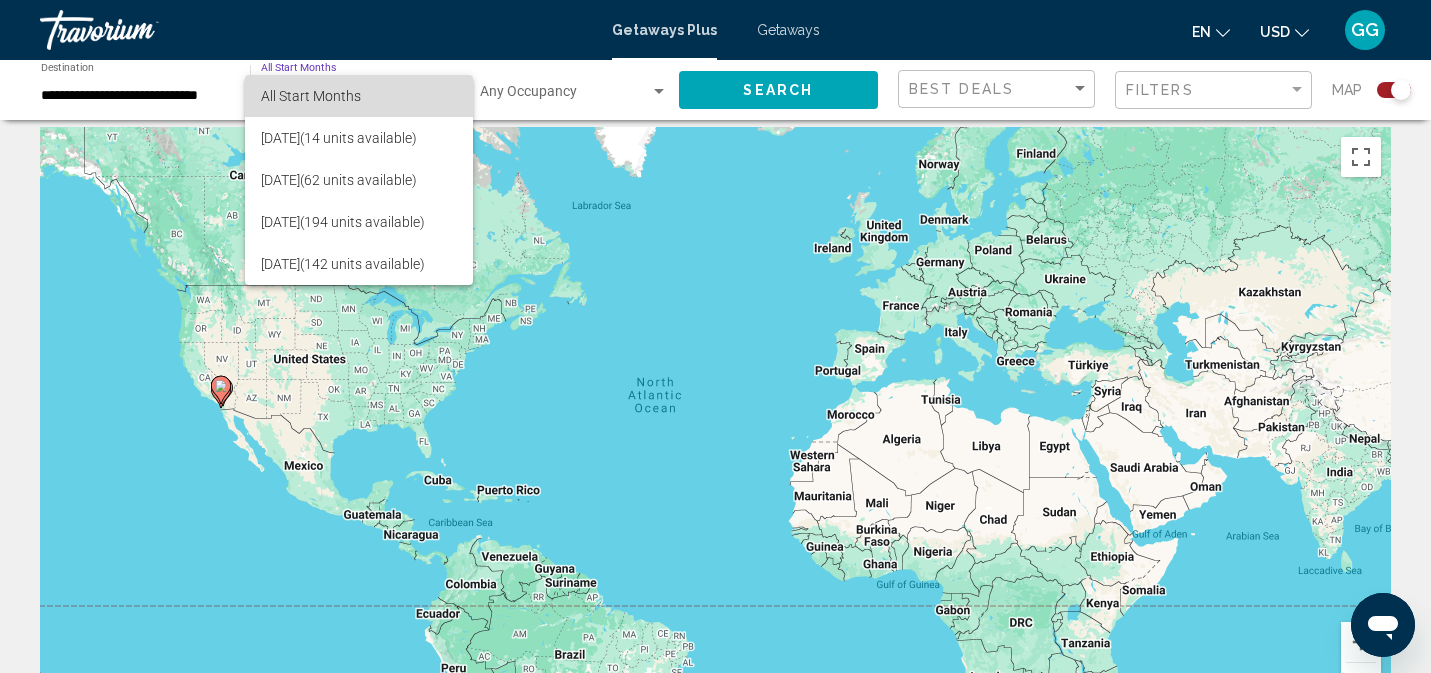 click on "All Start Months" at bounding box center [359, 96] 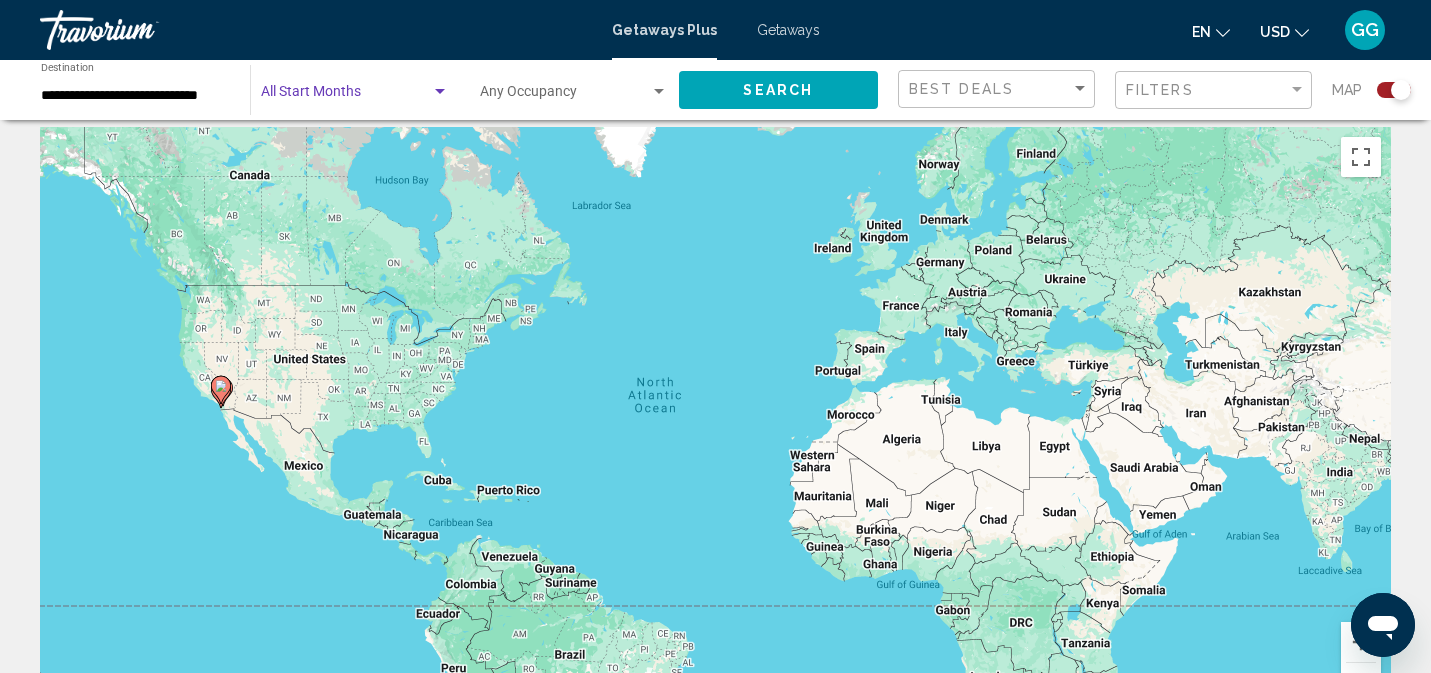 click at bounding box center (346, 96) 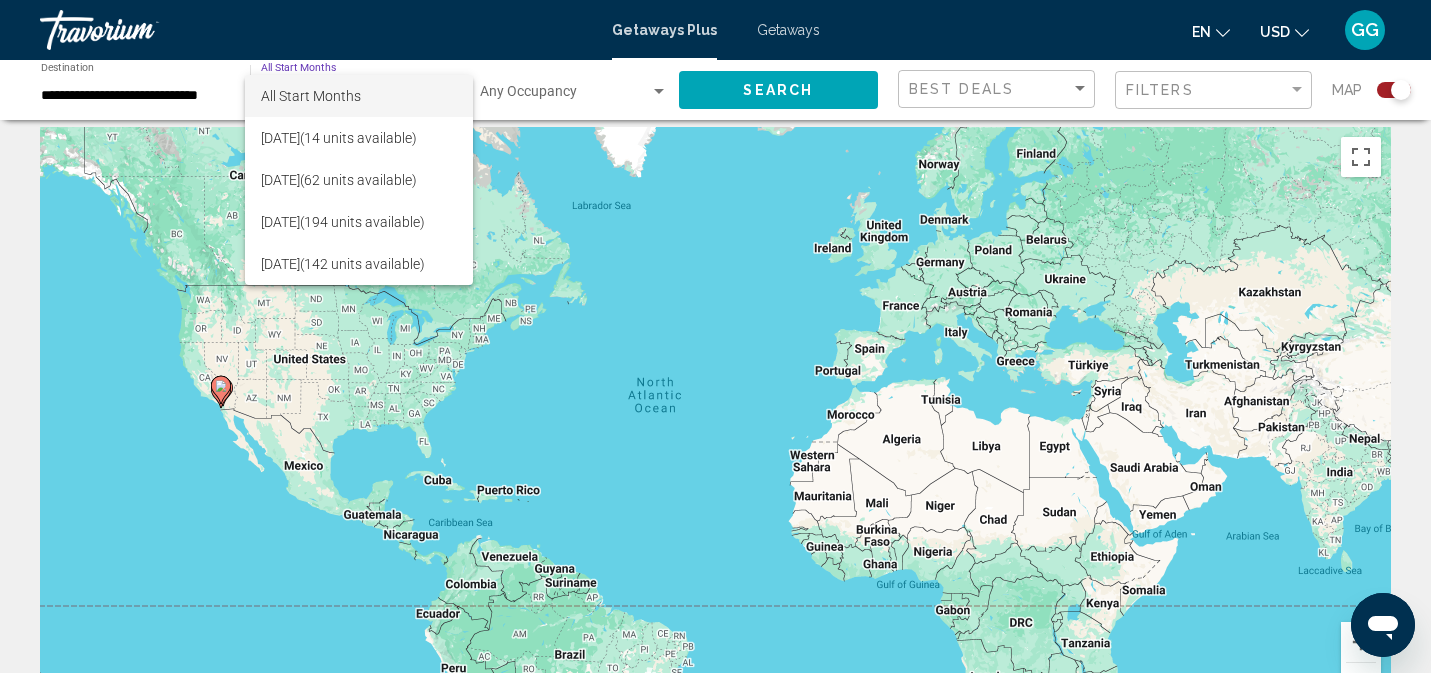 click at bounding box center (715, 336) 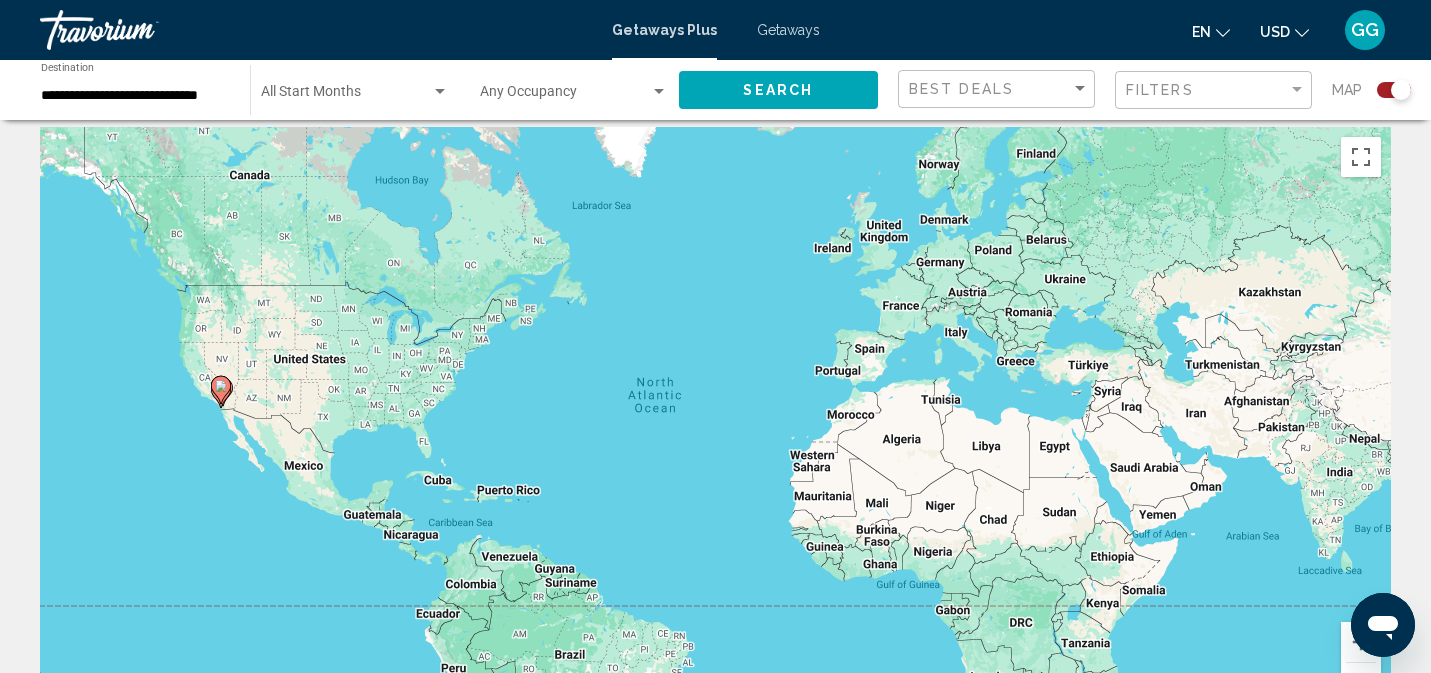 click at bounding box center (440, 91) 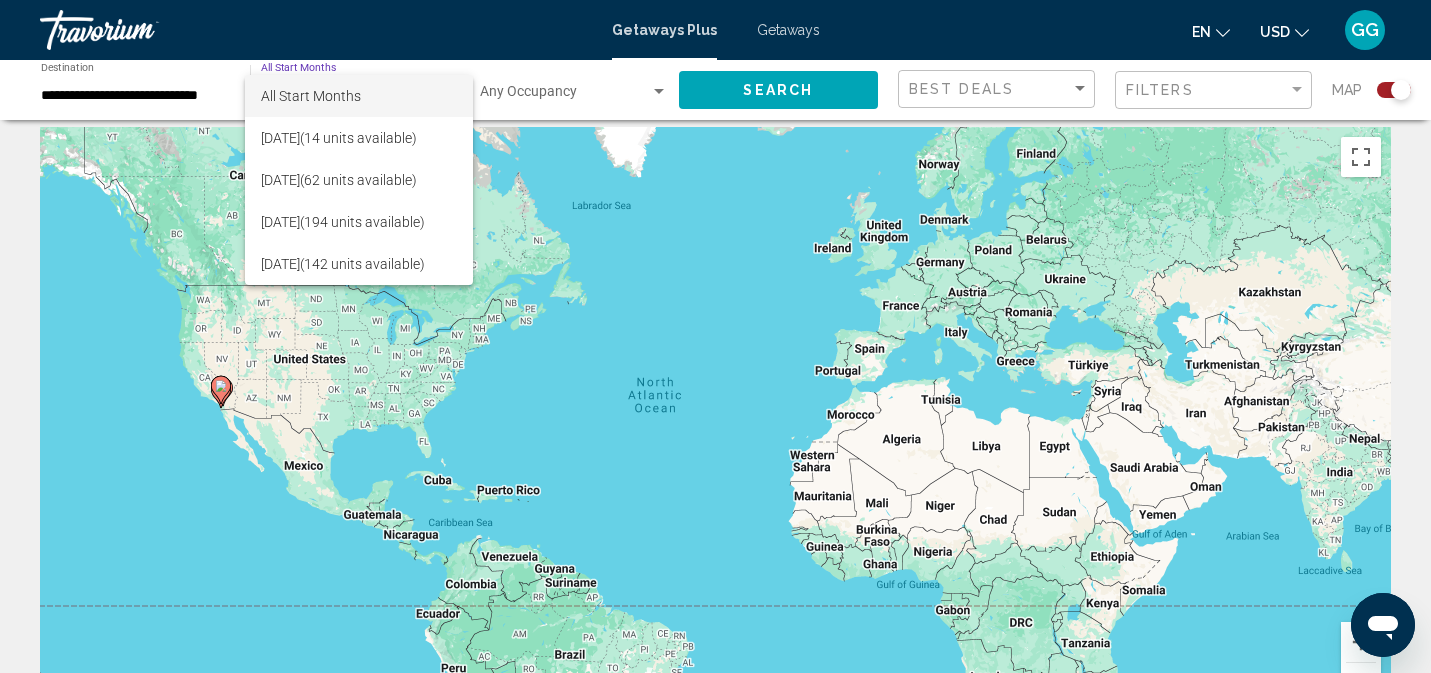 click on "All Start Months" at bounding box center (311, 96) 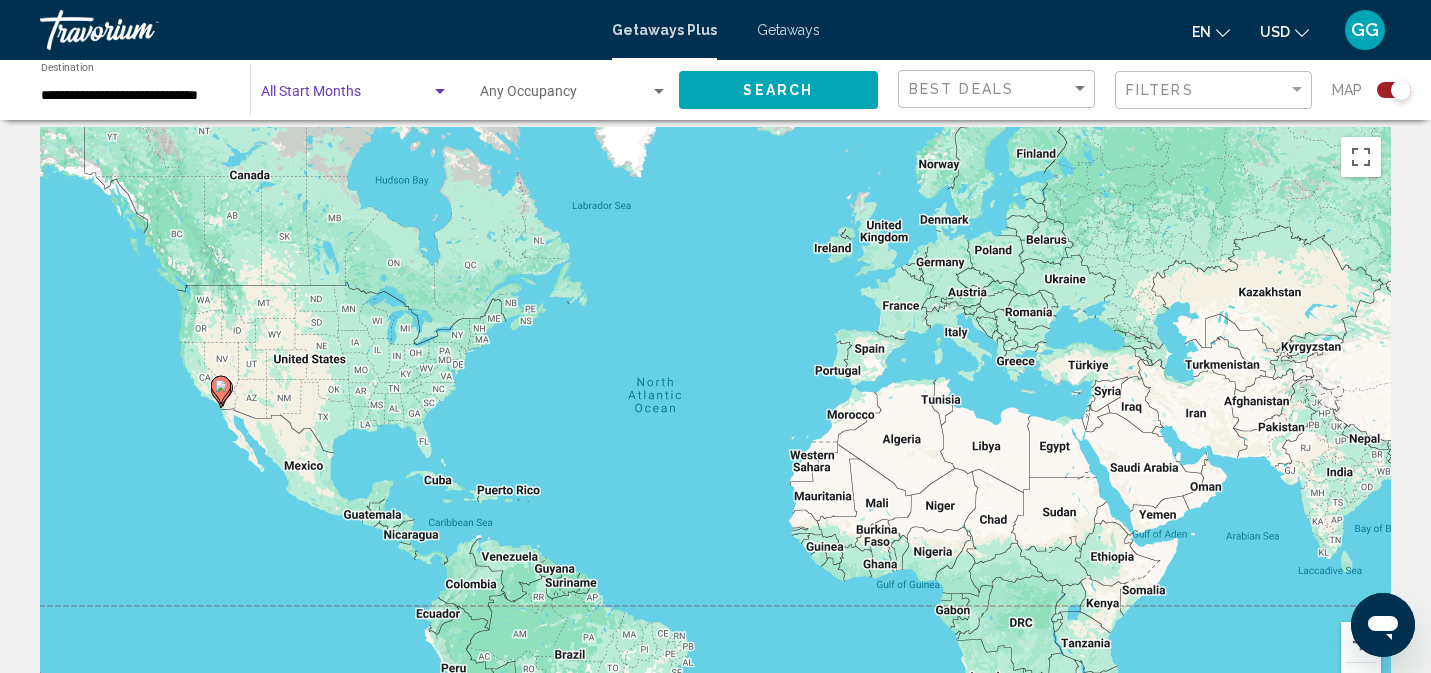 click on "Search" 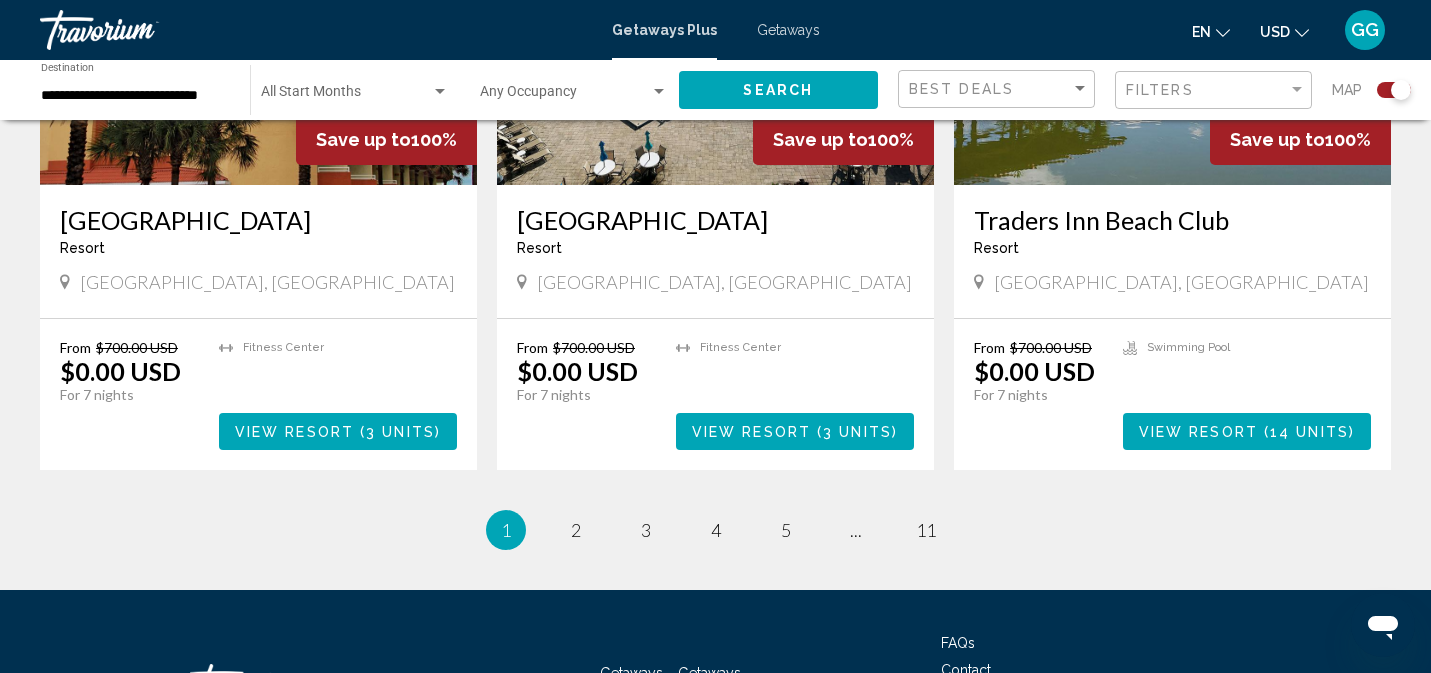 scroll, scrollTop: 3004, scrollLeft: 0, axis: vertical 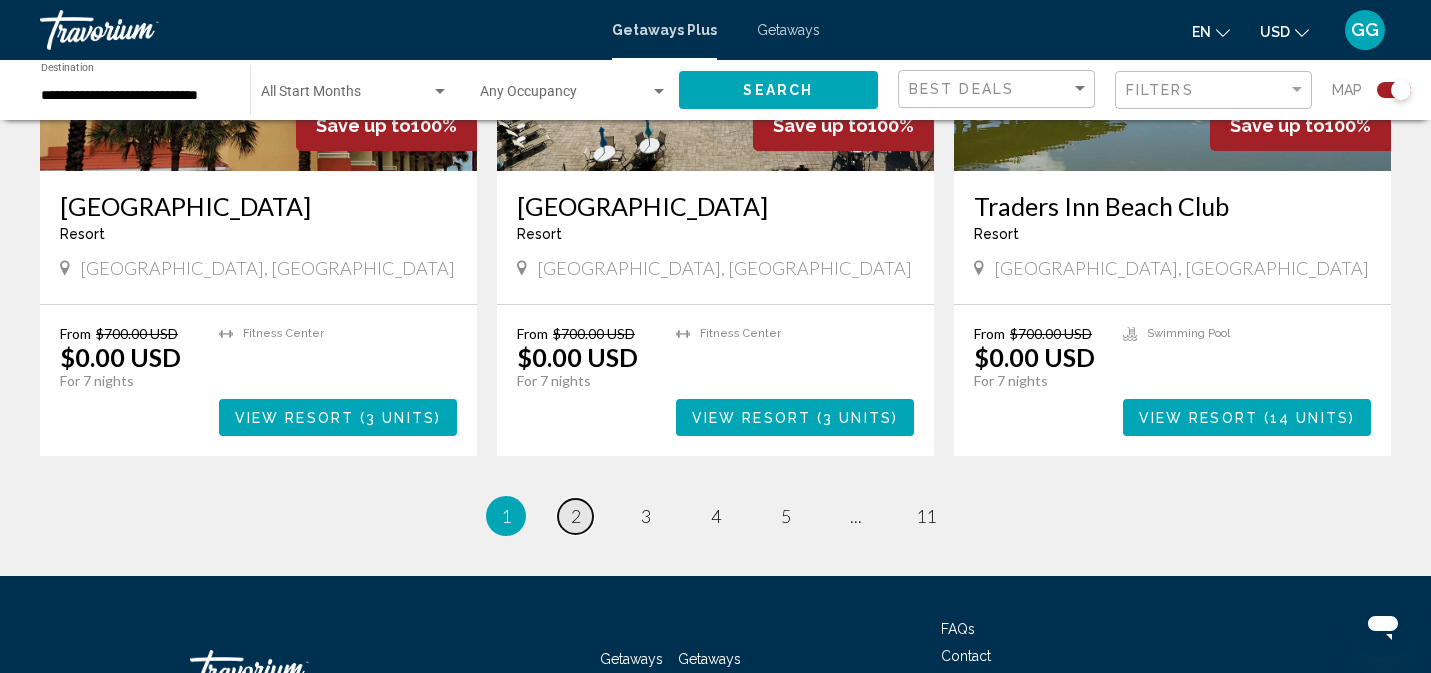 click on "2" at bounding box center (576, 516) 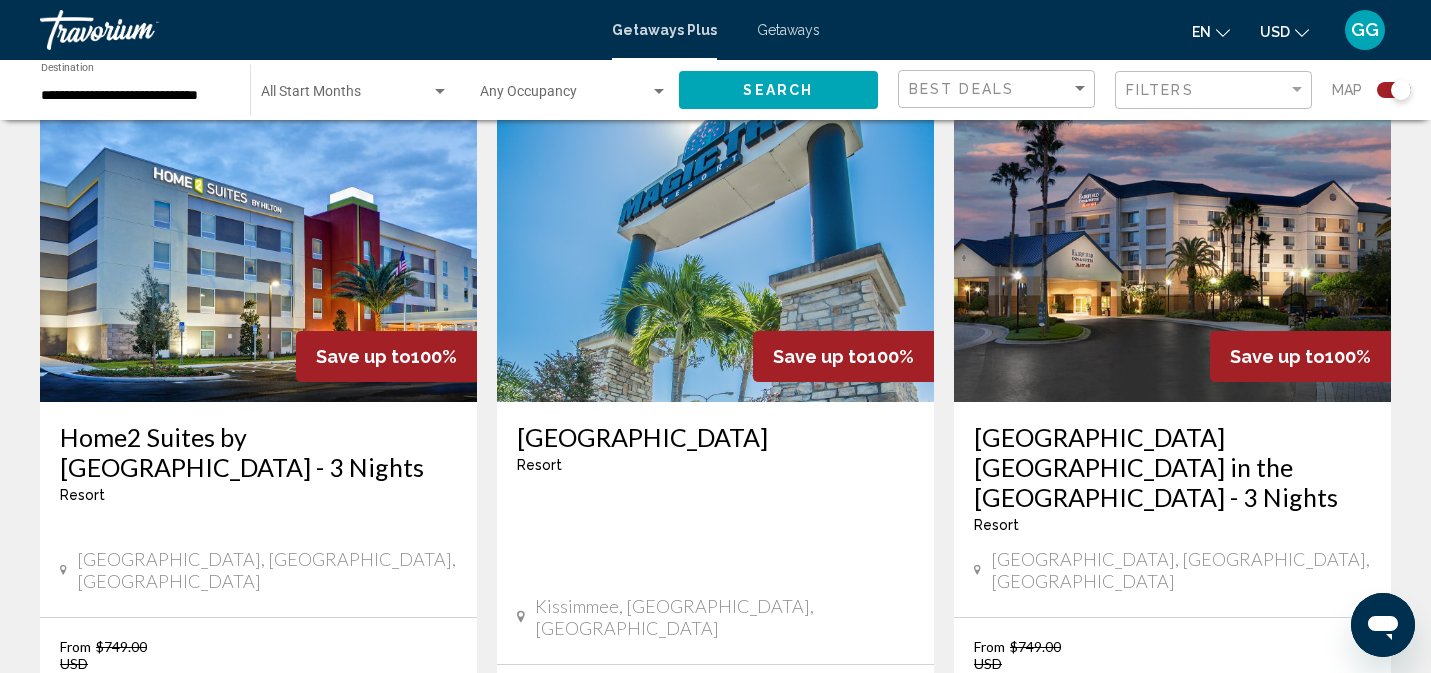 scroll, scrollTop: 1524, scrollLeft: 0, axis: vertical 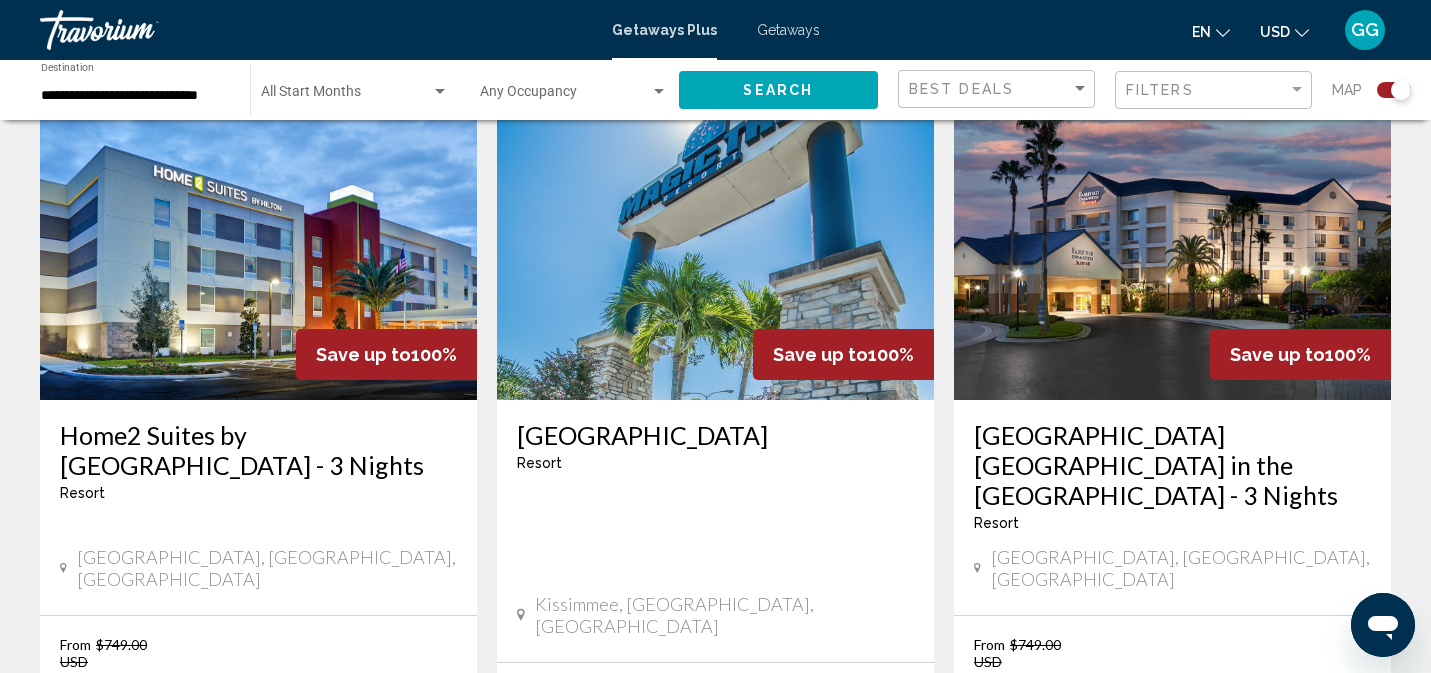 click on "View Resort" at bounding box center [741, 776] 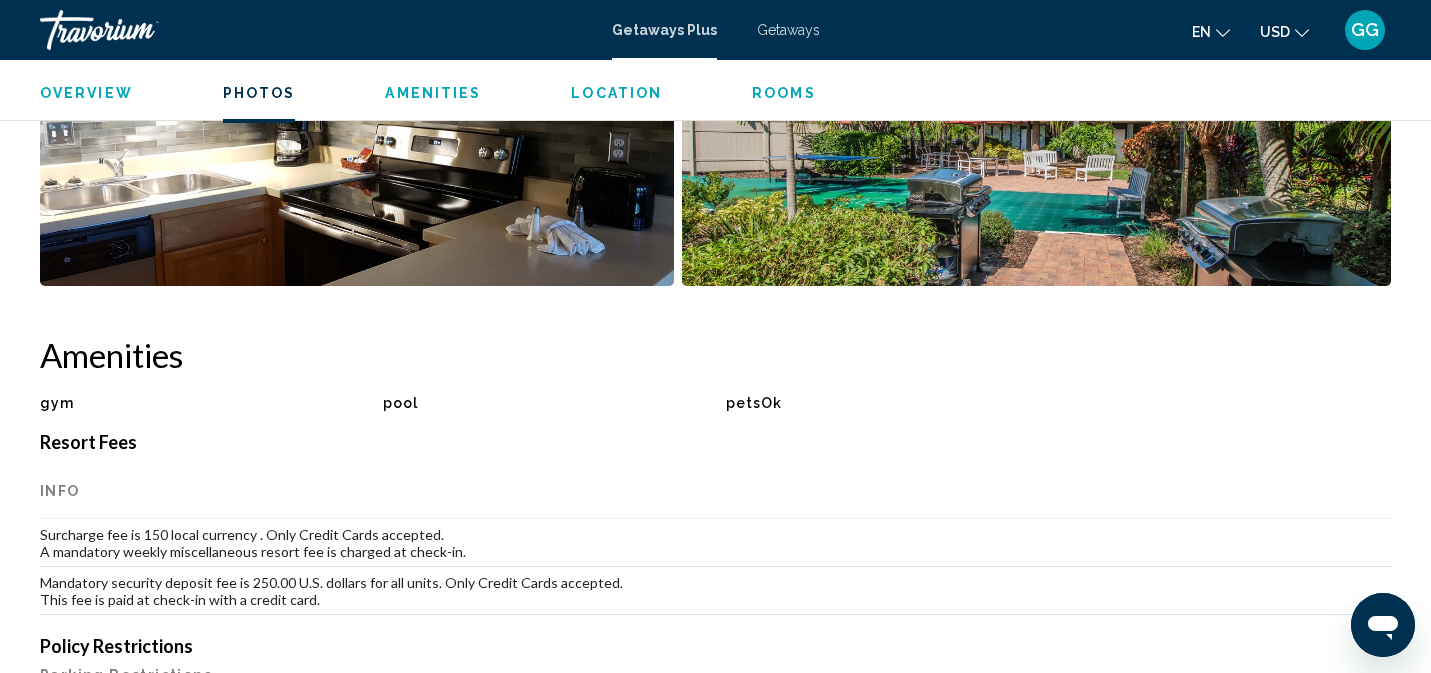 scroll, scrollTop: 1297, scrollLeft: 0, axis: vertical 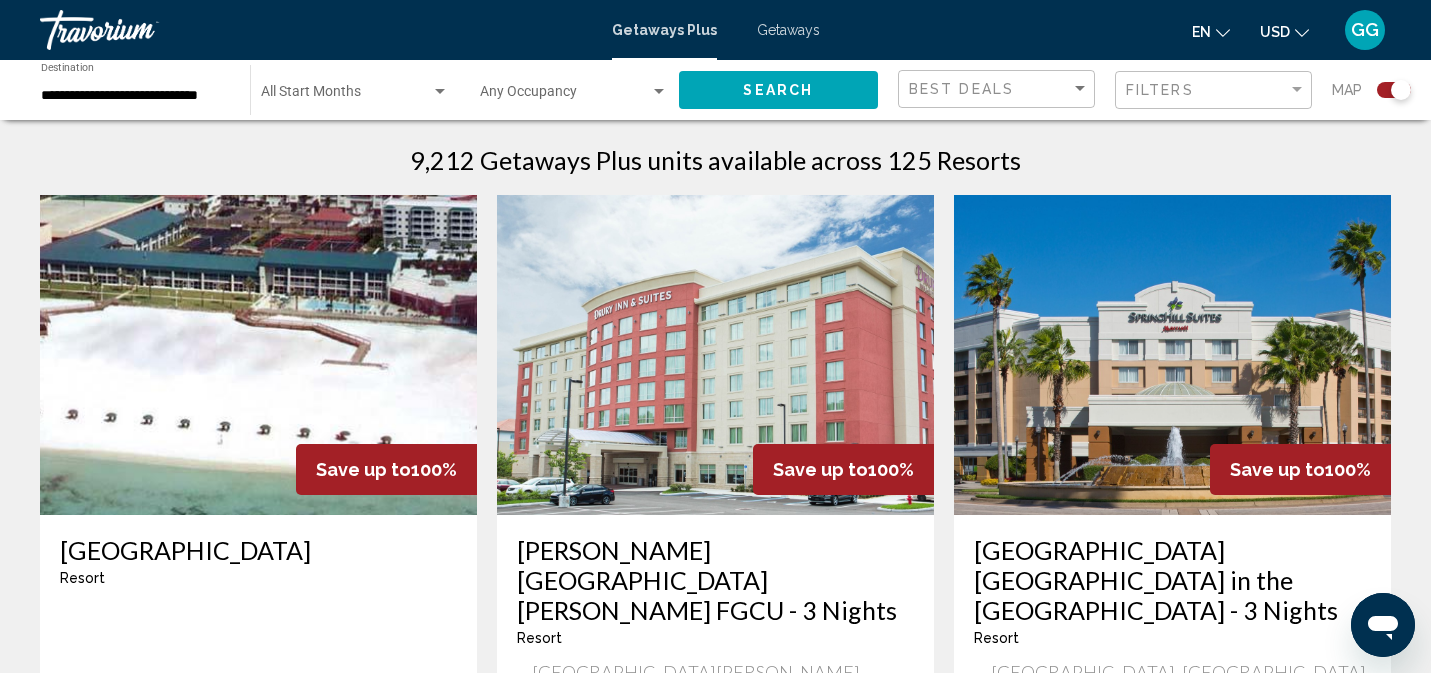 click at bounding box center (346, 96) 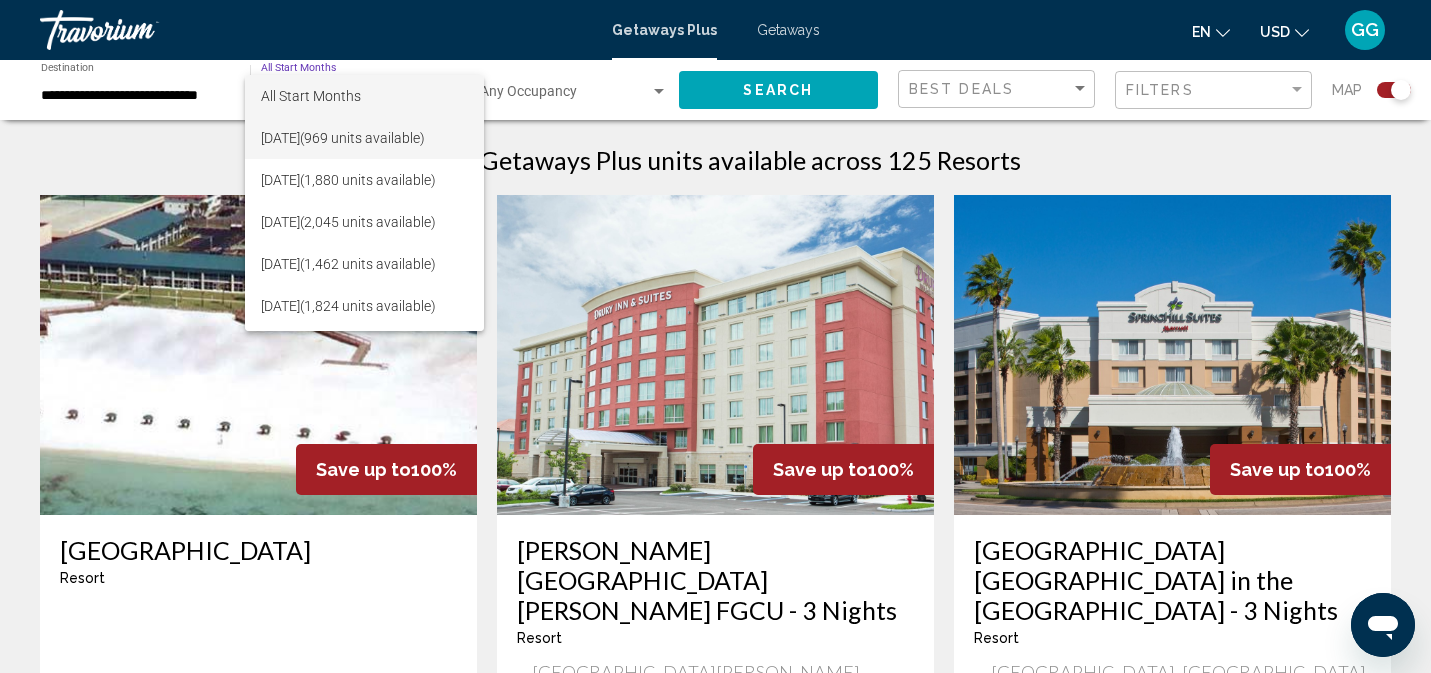 click on "[DATE]  (969 units available)" at bounding box center [364, 138] 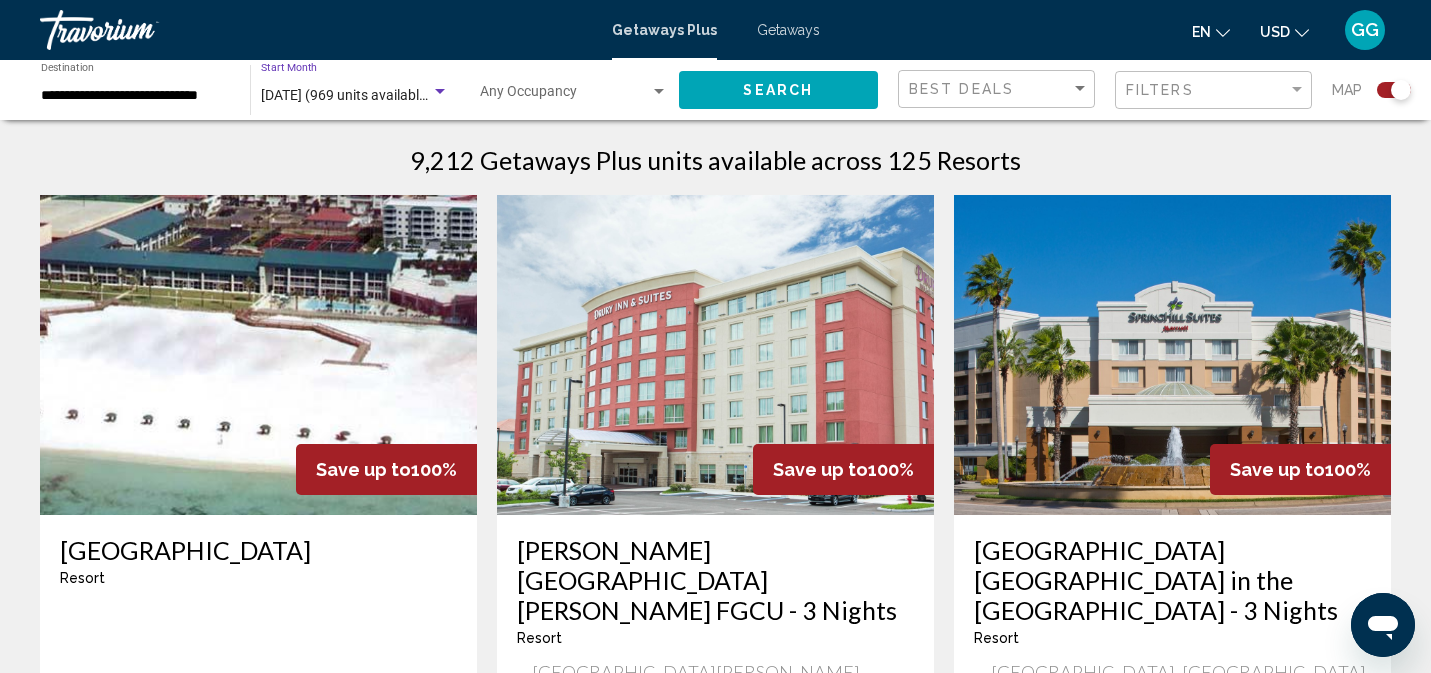 click on "Search" 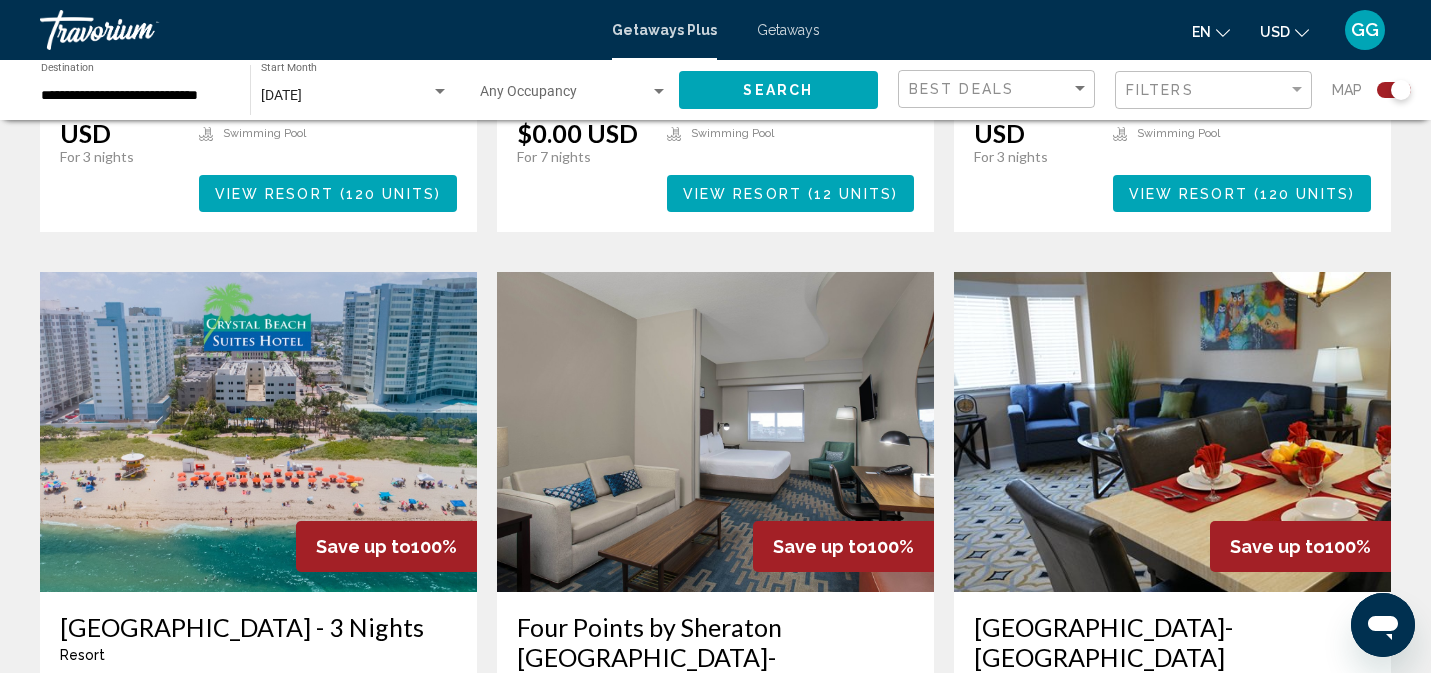 scroll, scrollTop: 2075, scrollLeft: 0, axis: vertical 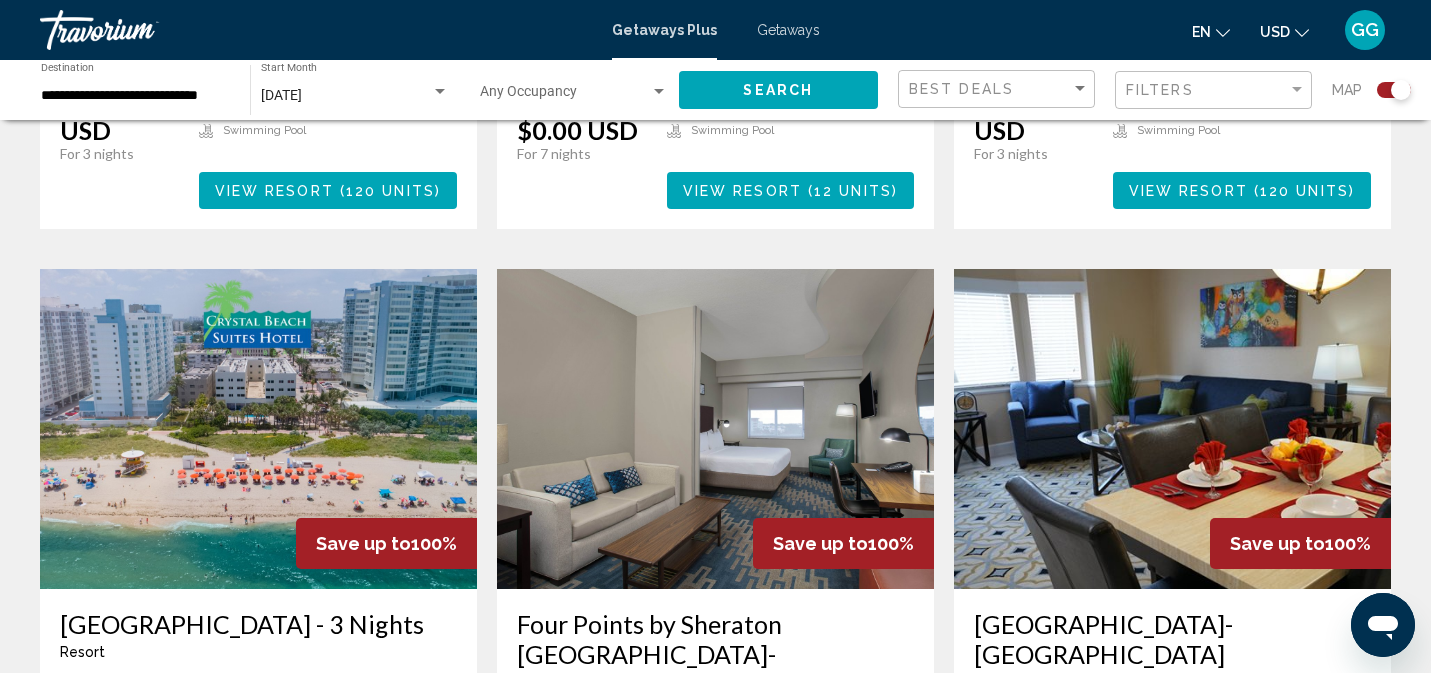 click on "[GEOGRAPHIC_DATA] - 3 Nights" at bounding box center [258, 624] 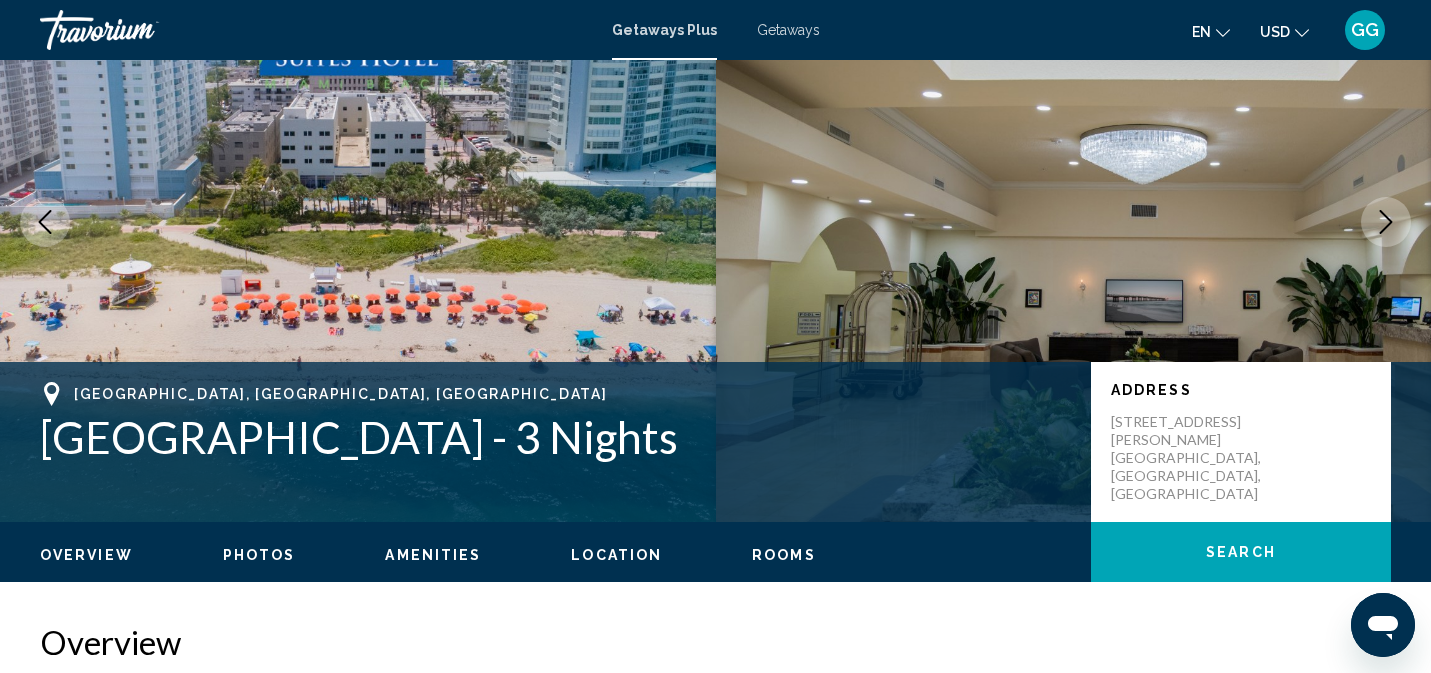 scroll, scrollTop: 0, scrollLeft: 0, axis: both 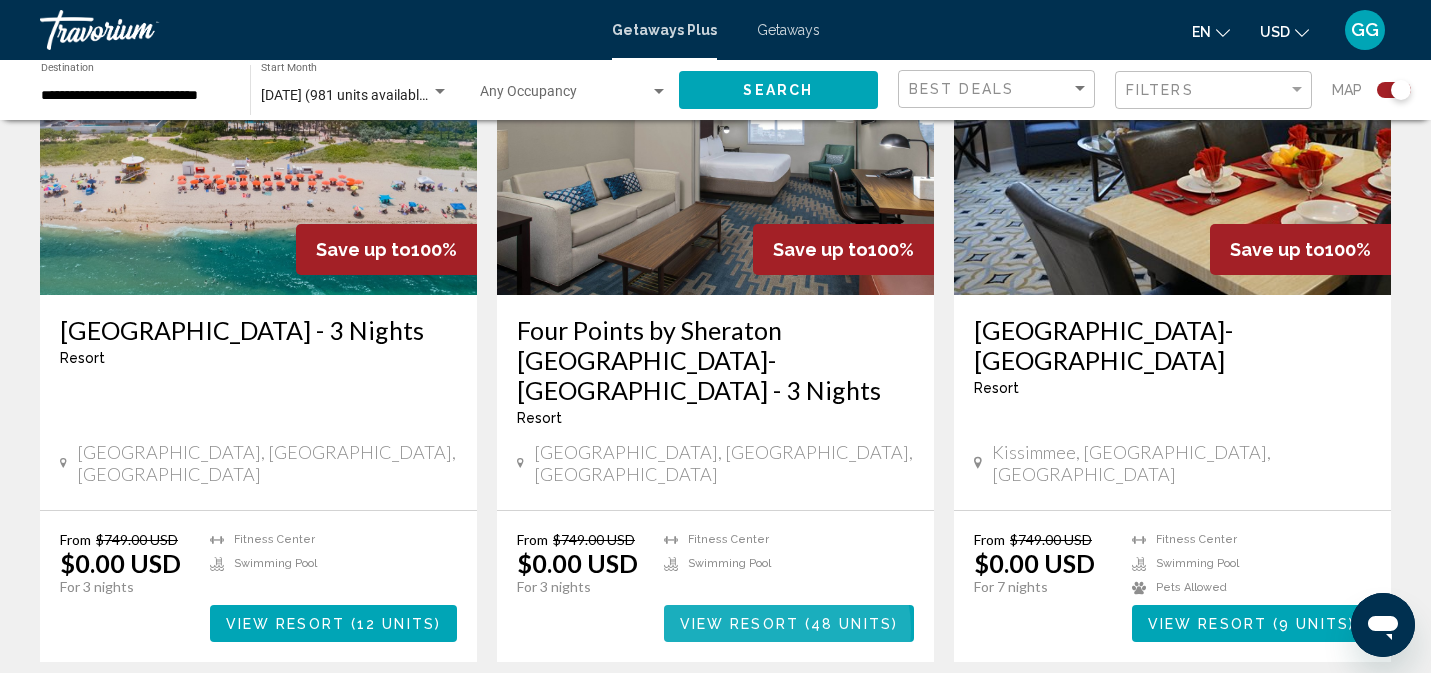 click on "View Resort" at bounding box center (739, 624) 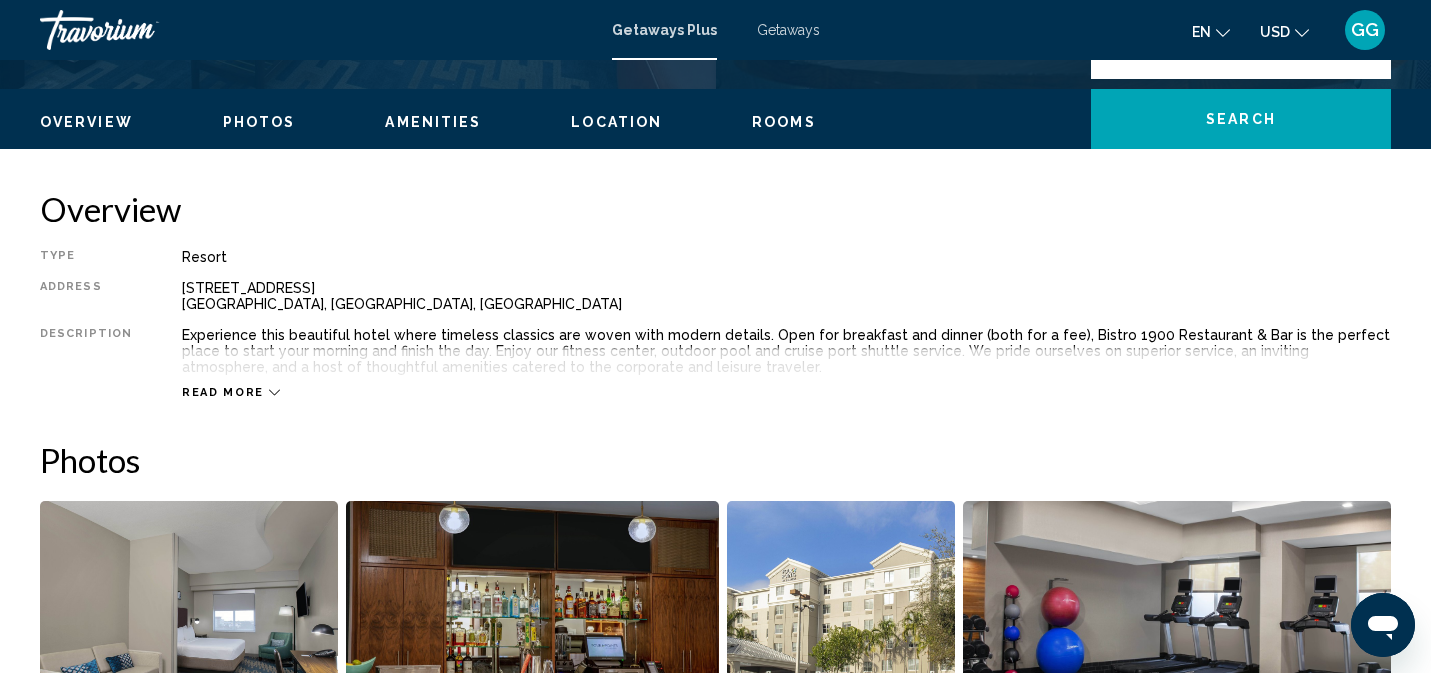 scroll, scrollTop: 636, scrollLeft: 0, axis: vertical 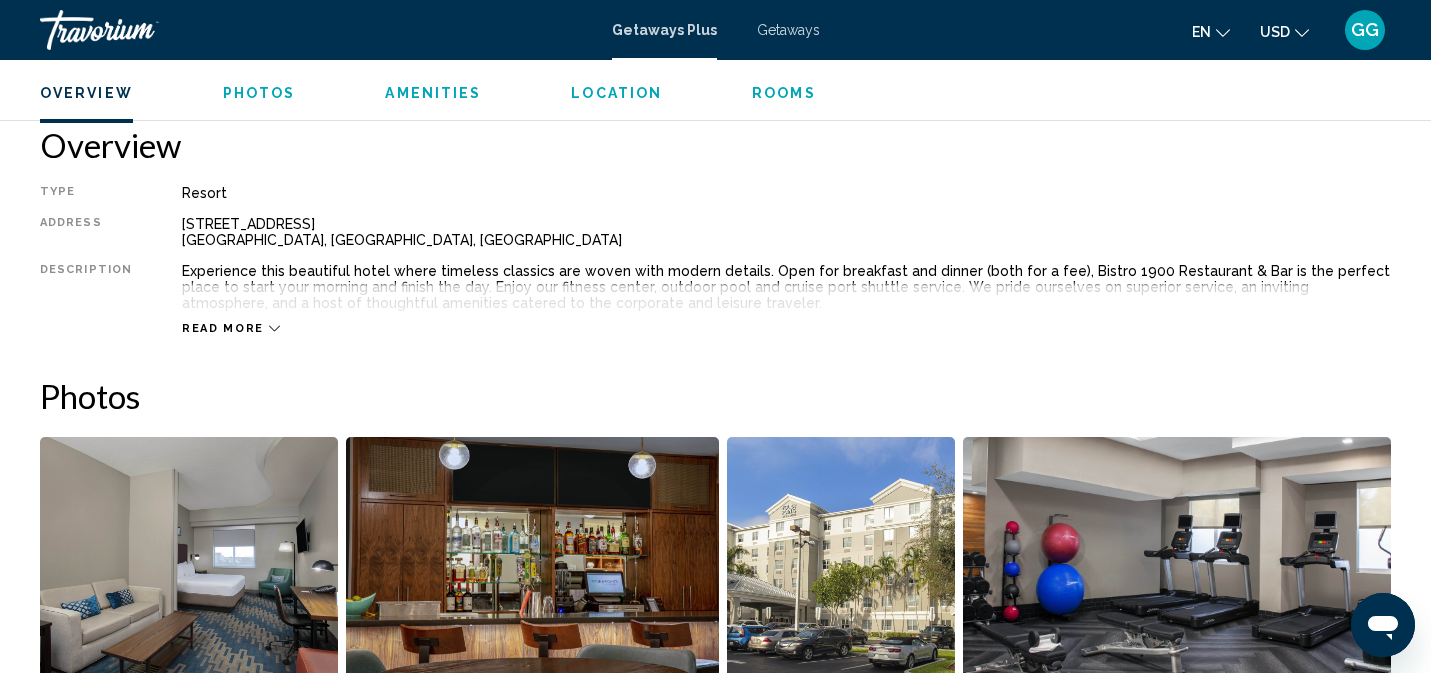 click on "Read more" at bounding box center [786, 308] 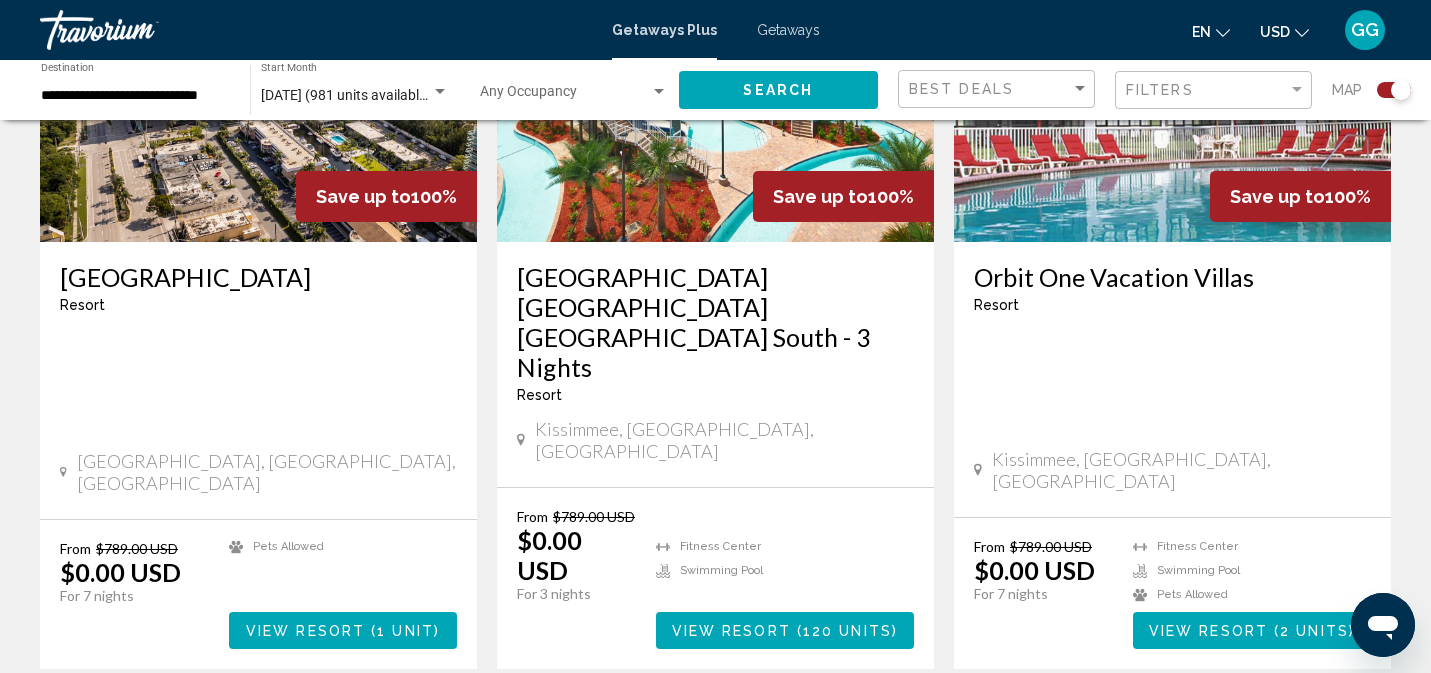 scroll, scrollTop: 3160, scrollLeft: 0, axis: vertical 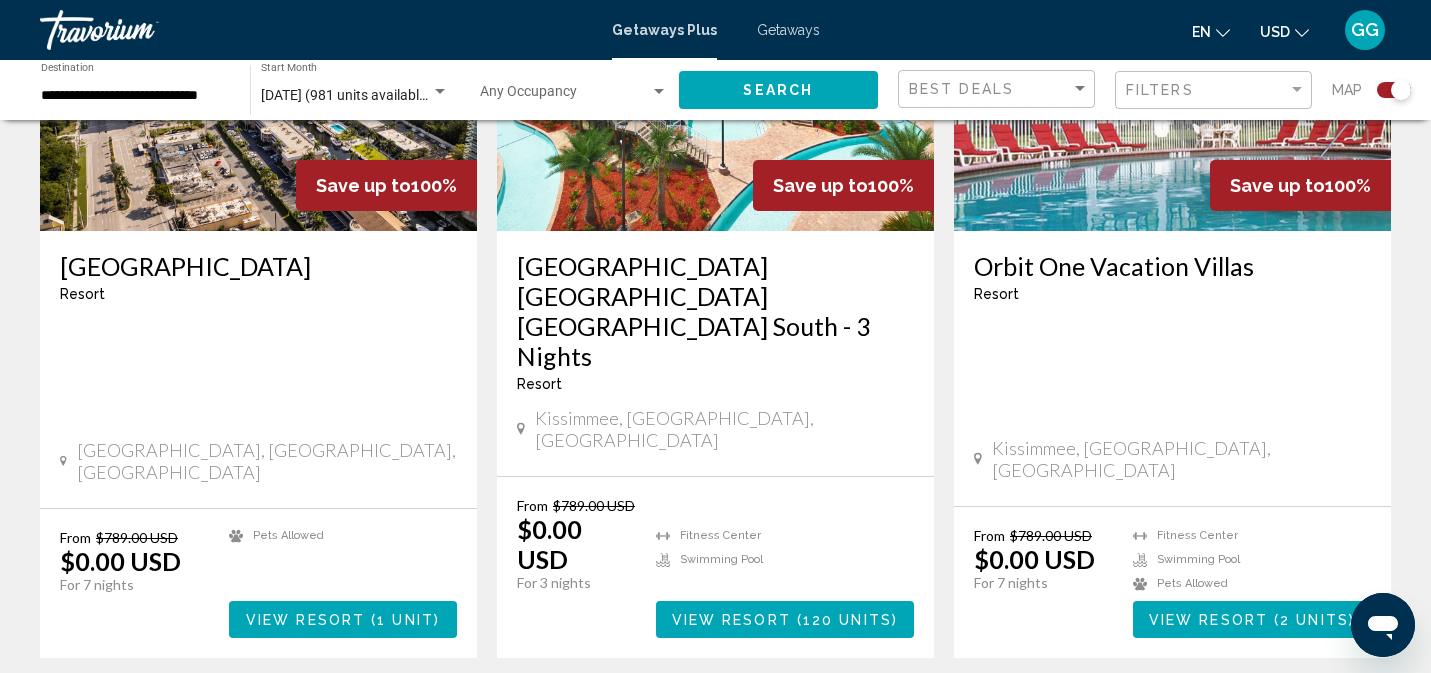click on "2" at bounding box center (716, 718) 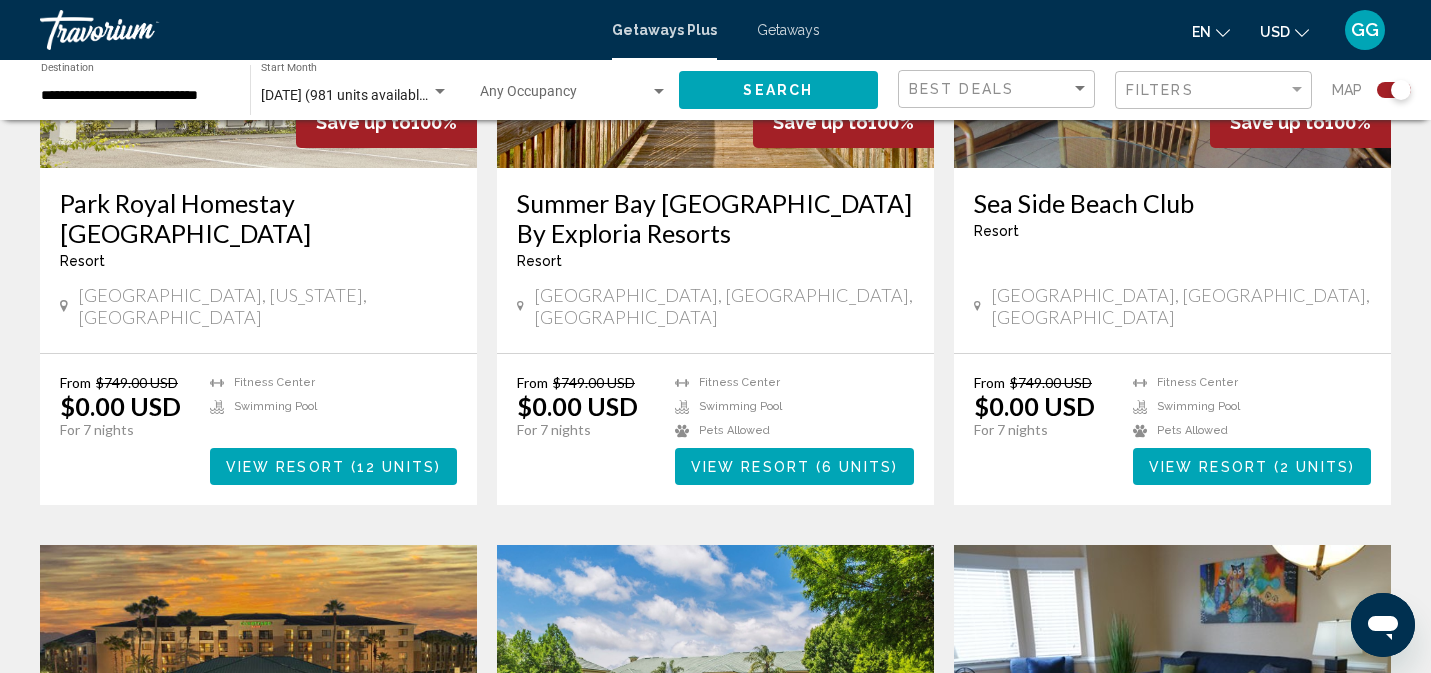 scroll, scrollTop: 930, scrollLeft: 0, axis: vertical 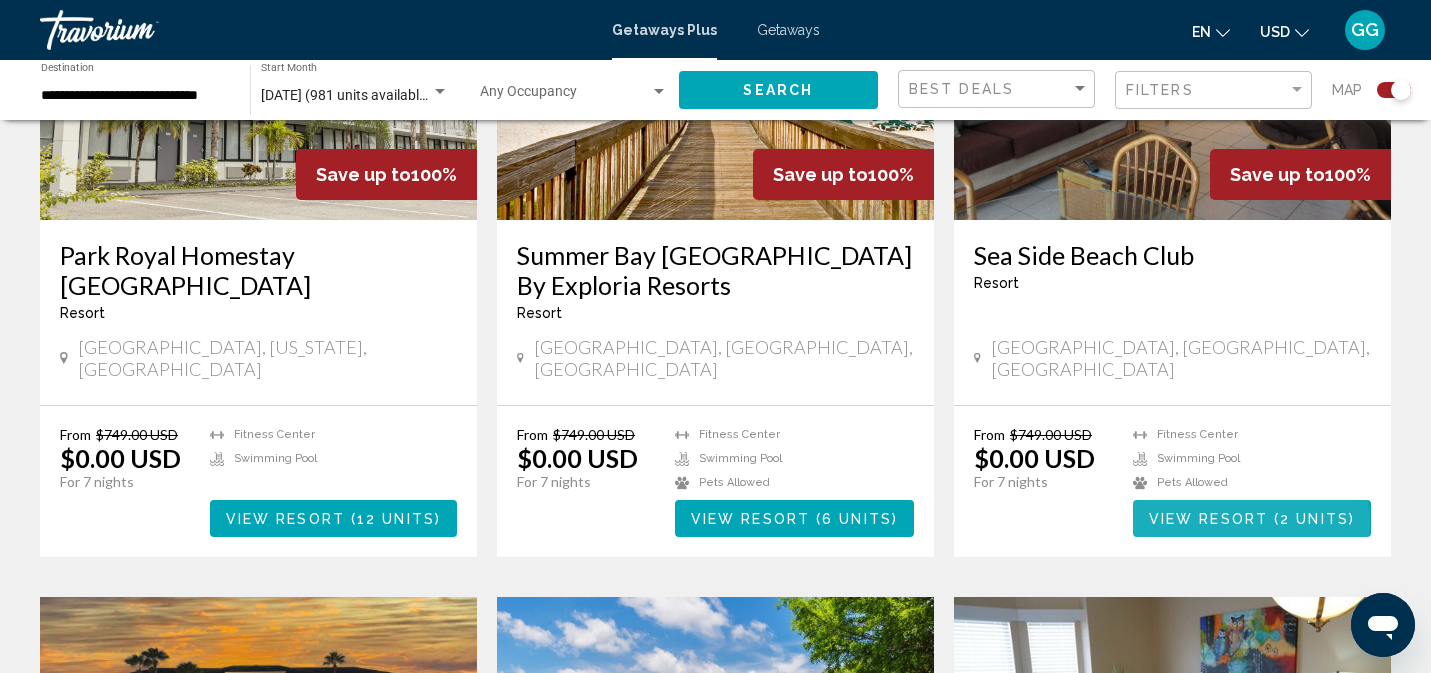 click on "View Resort" at bounding box center (1208, 519) 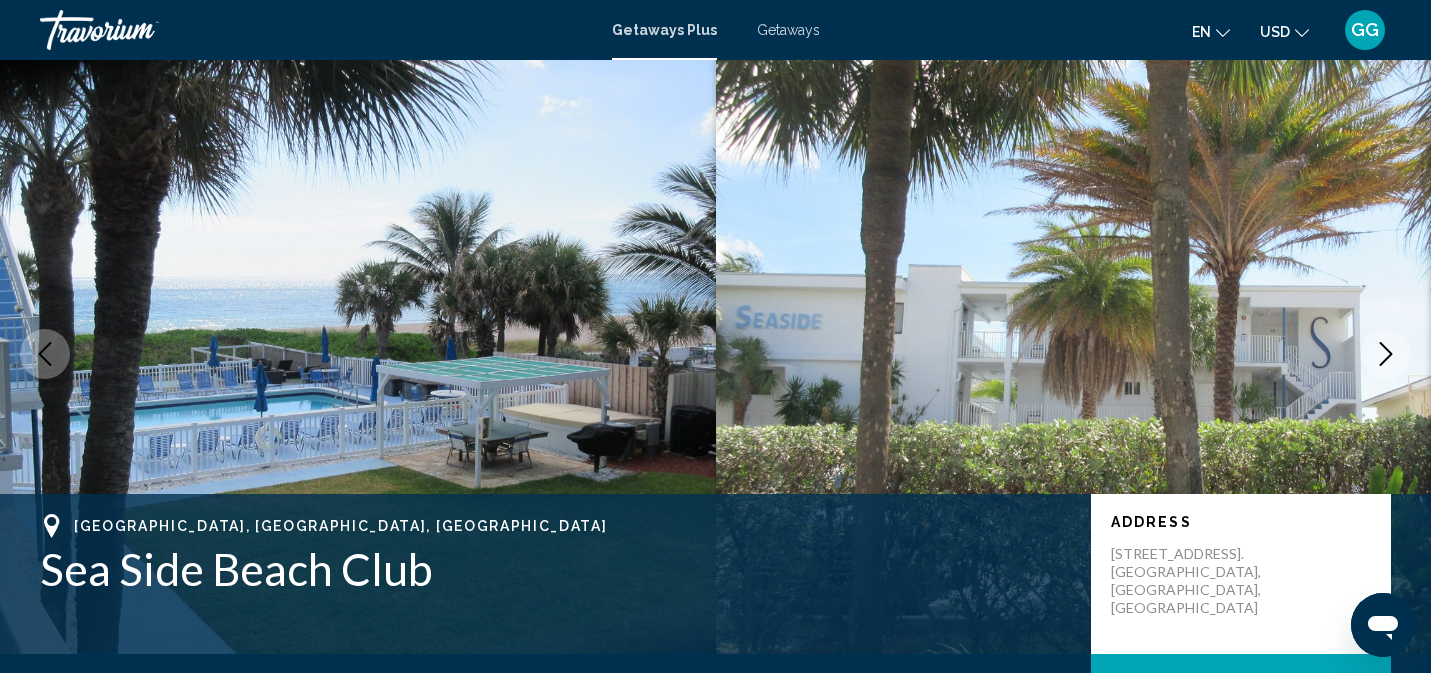 scroll, scrollTop: 0, scrollLeft: 0, axis: both 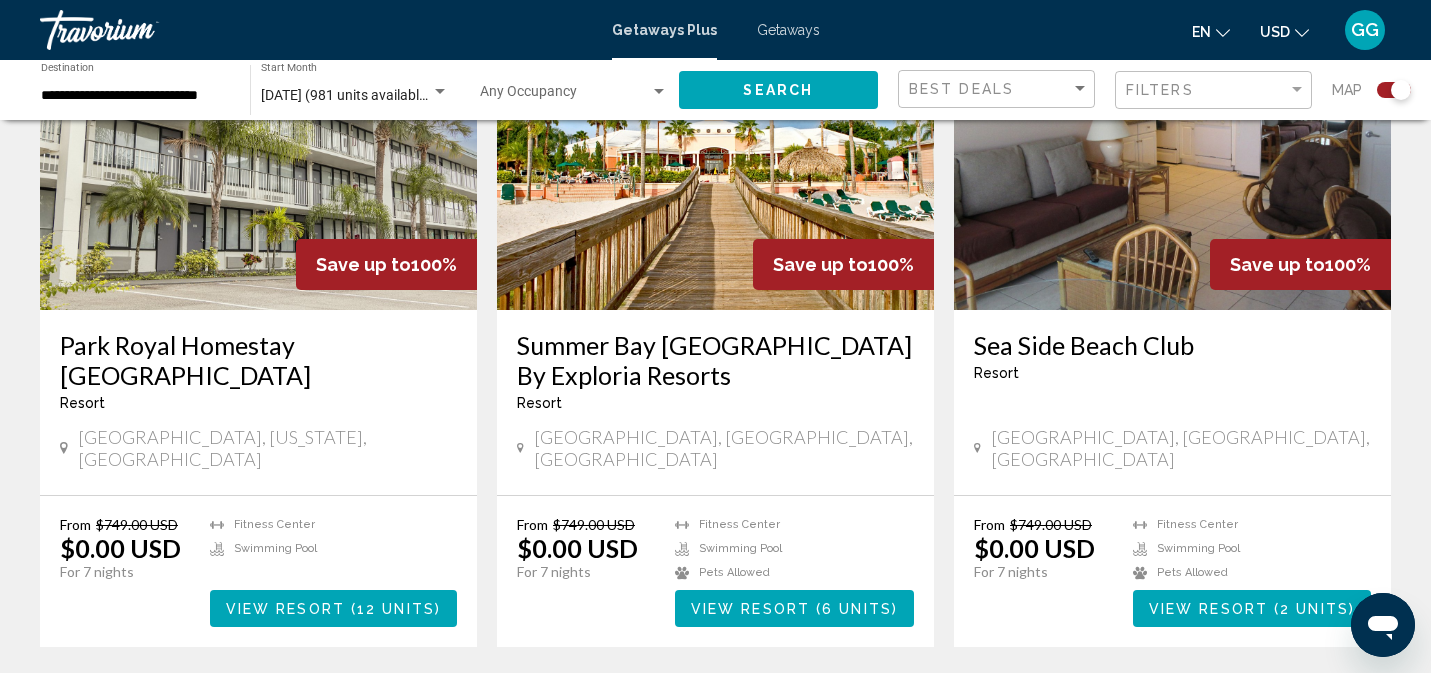 click on "View Resort" at bounding box center [750, 609] 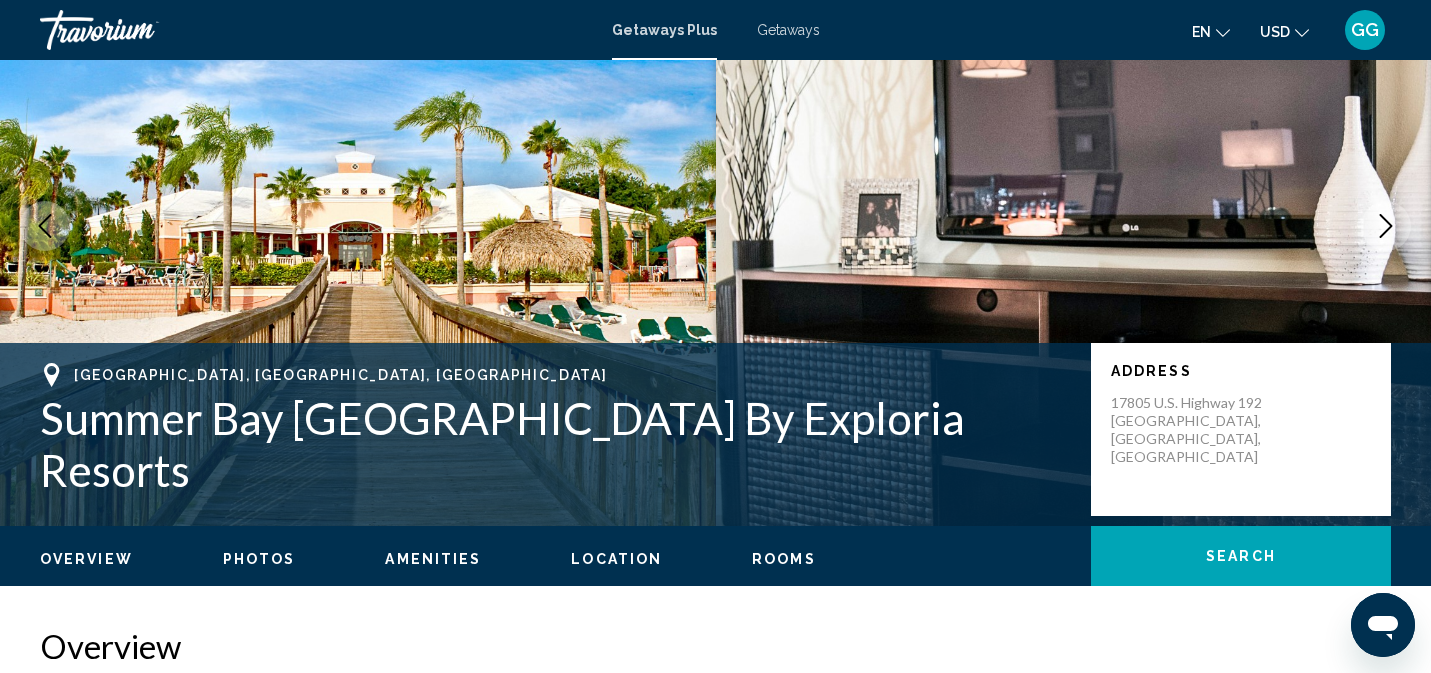 scroll, scrollTop: 0, scrollLeft: 0, axis: both 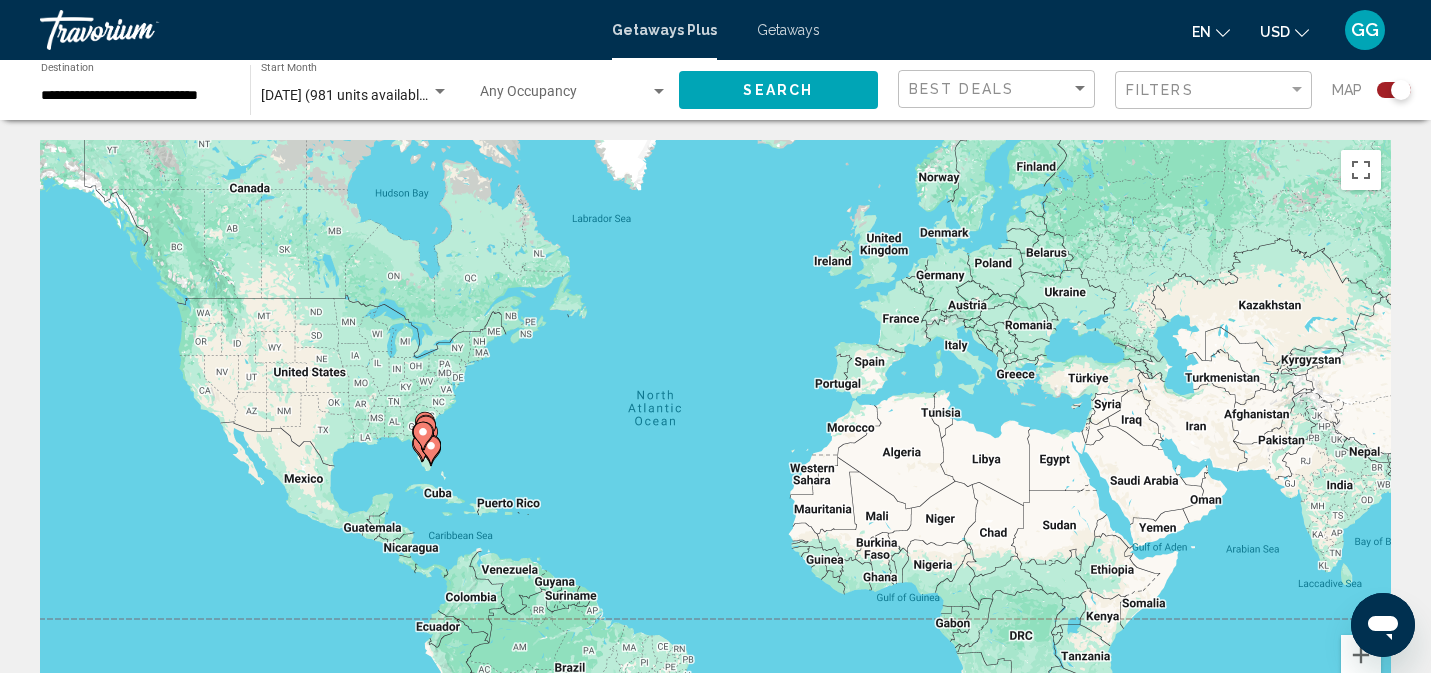 click at bounding box center (440, 92) 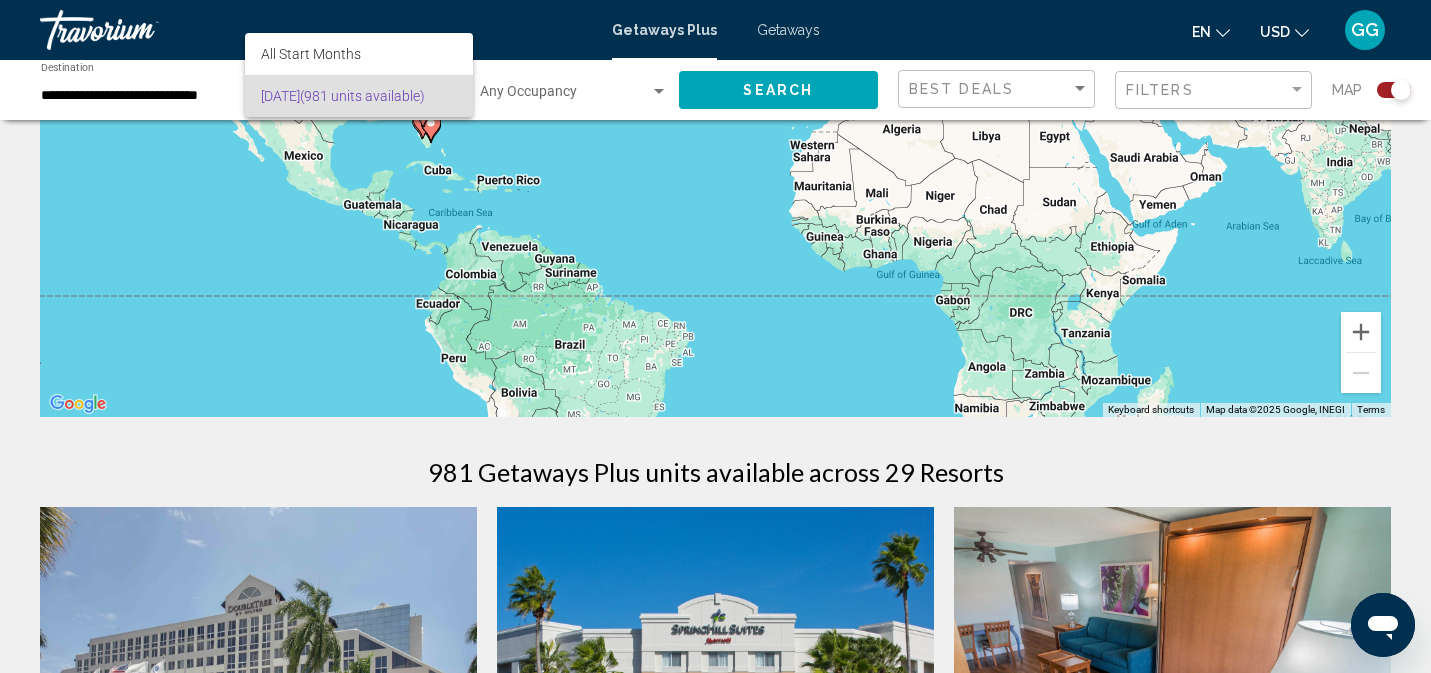 scroll, scrollTop: 326, scrollLeft: 0, axis: vertical 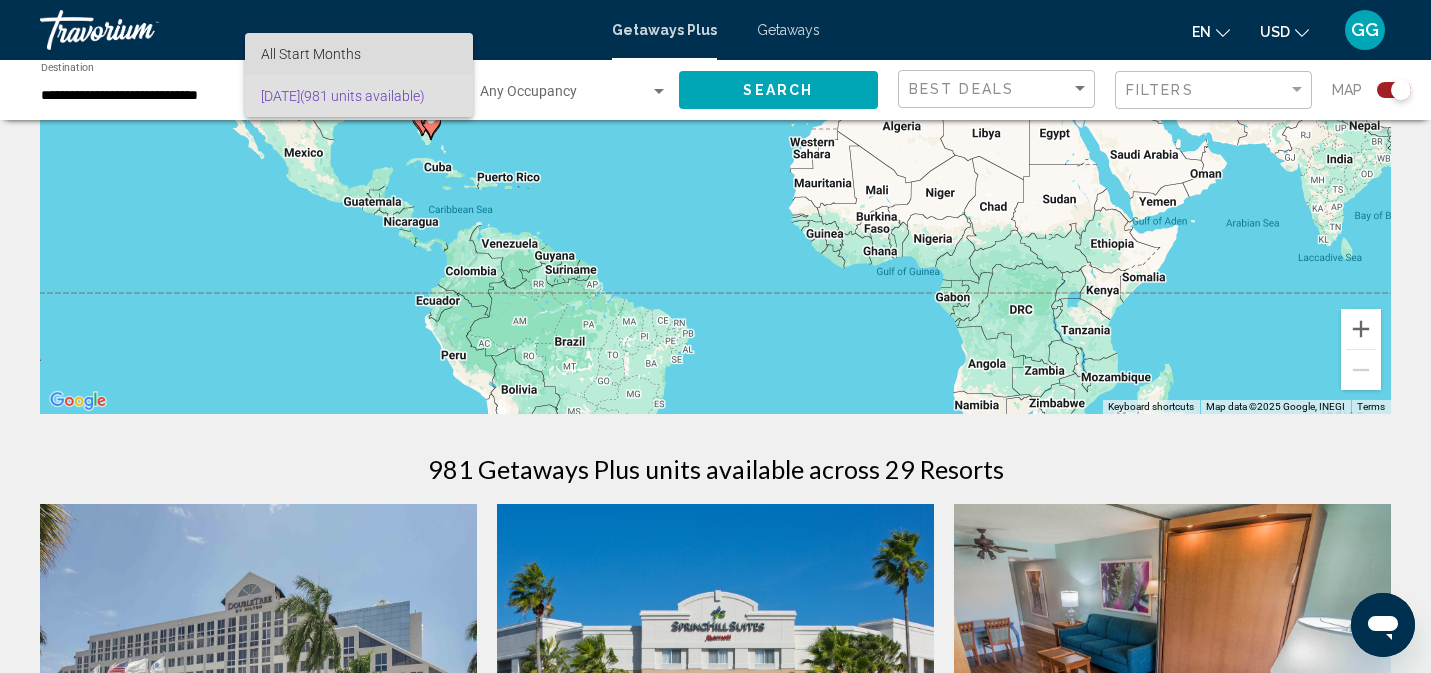 click on "All Start Months" at bounding box center [311, 54] 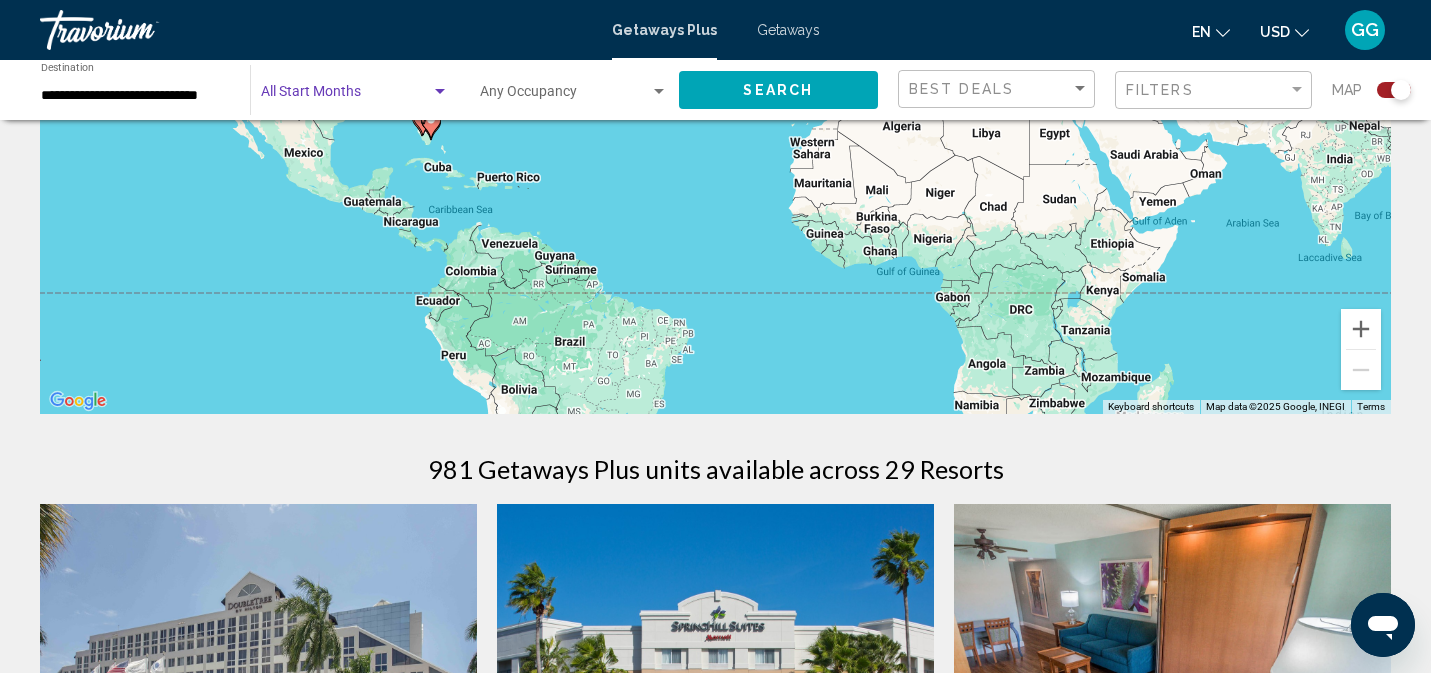 click at bounding box center [346, 96] 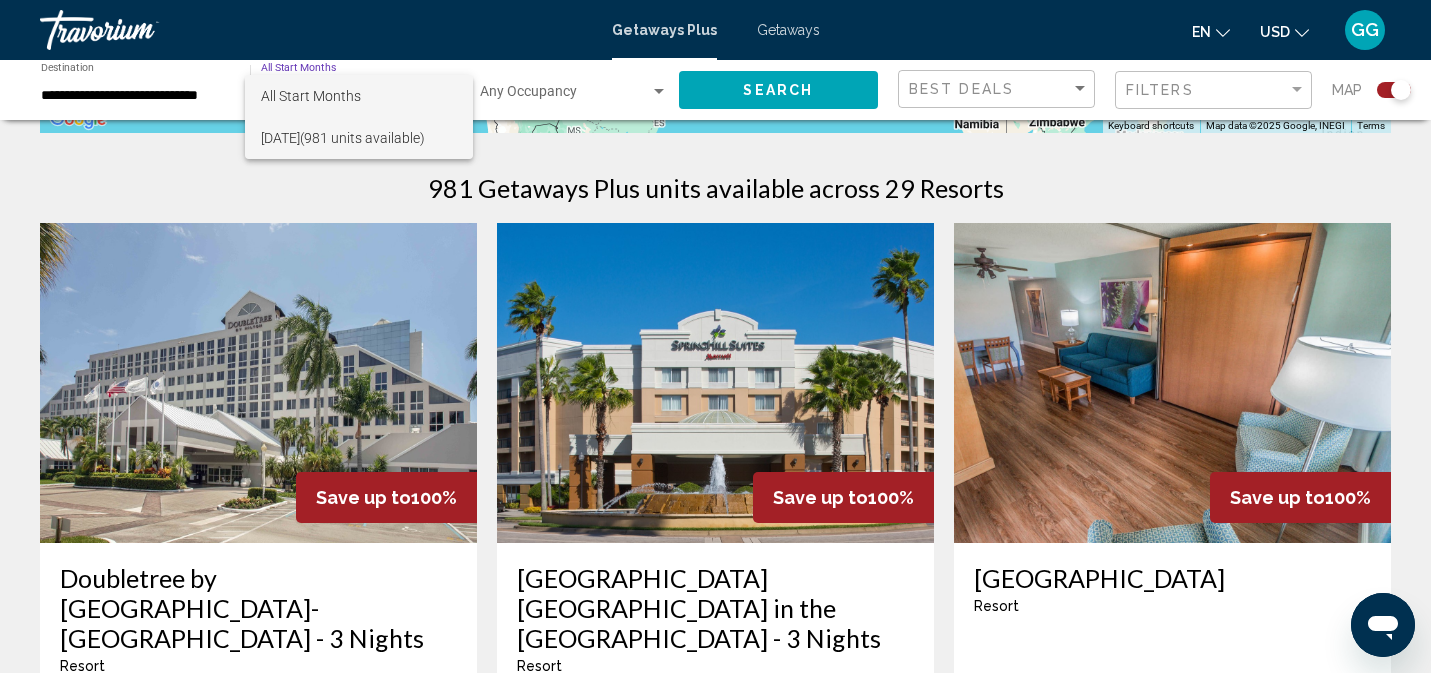 scroll, scrollTop: 590, scrollLeft: 0, axis: vertical 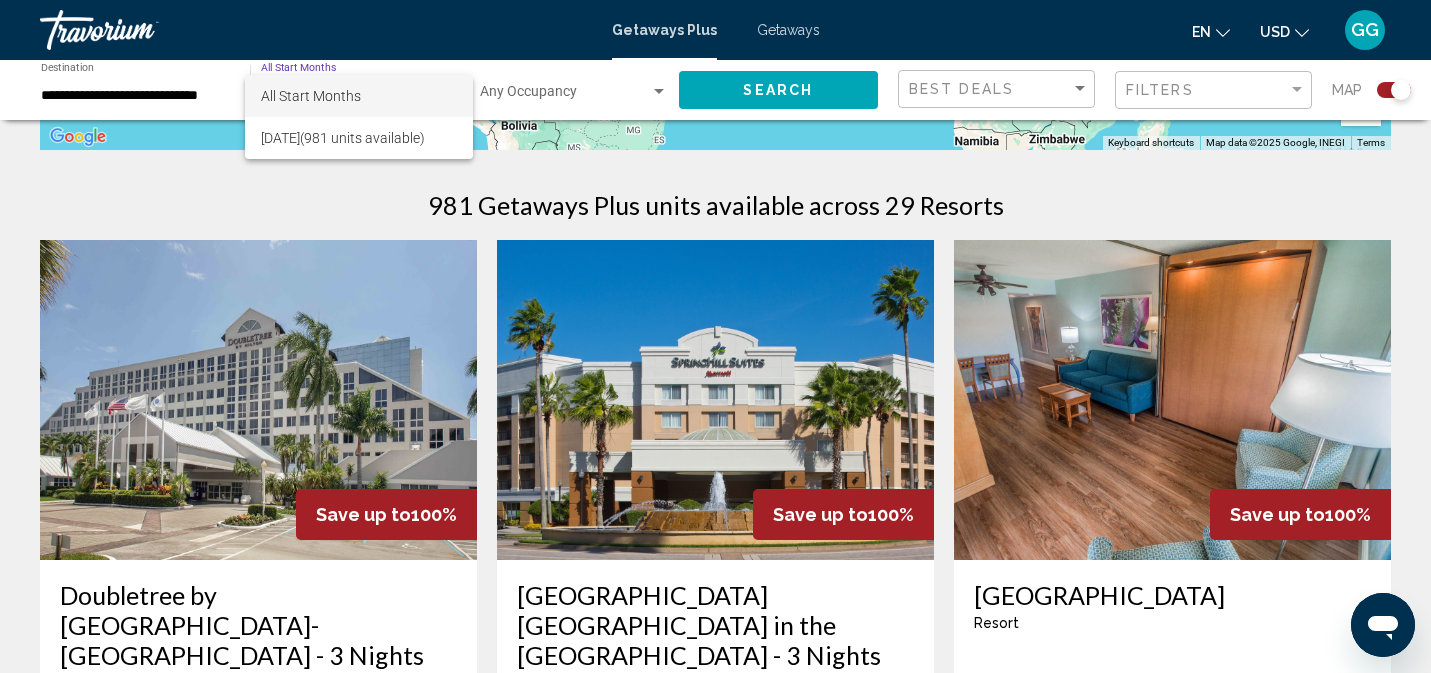 click on "All Start Months" at bounding box center (359, 96) 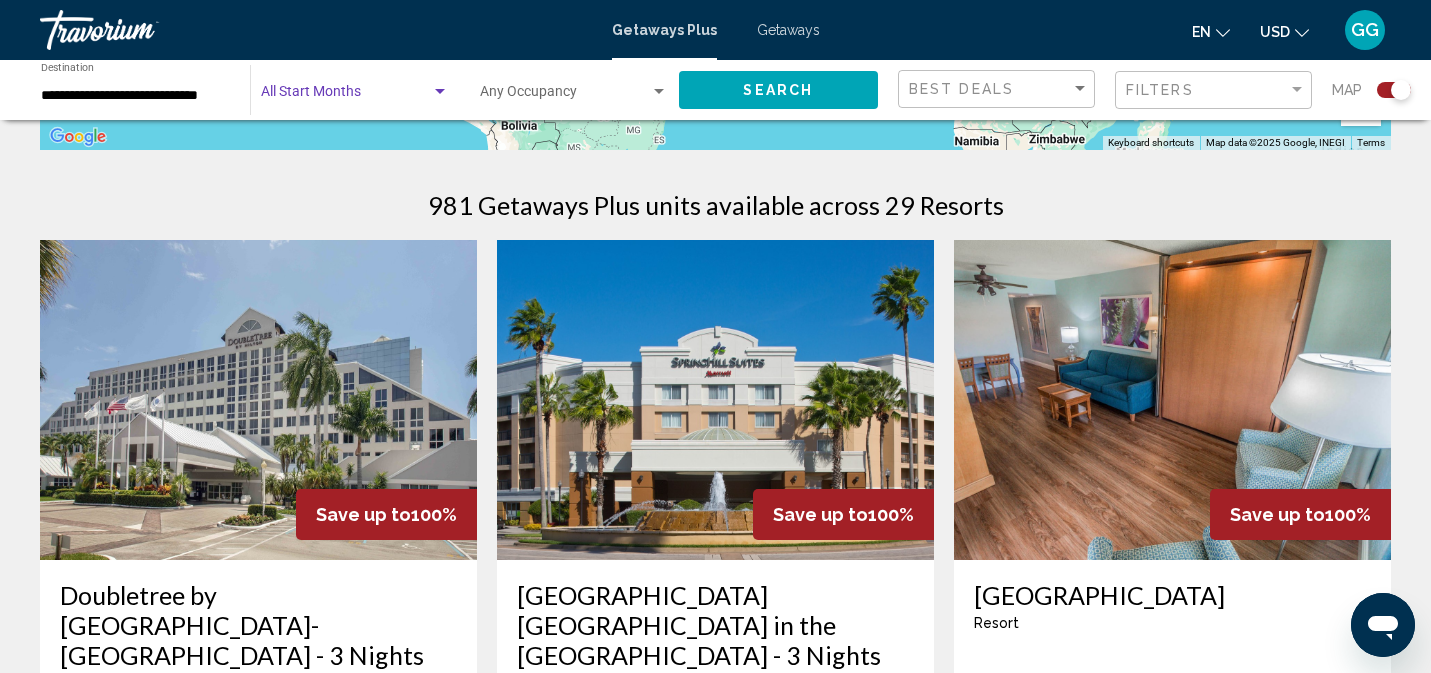 click at bounding box center [440, 91] 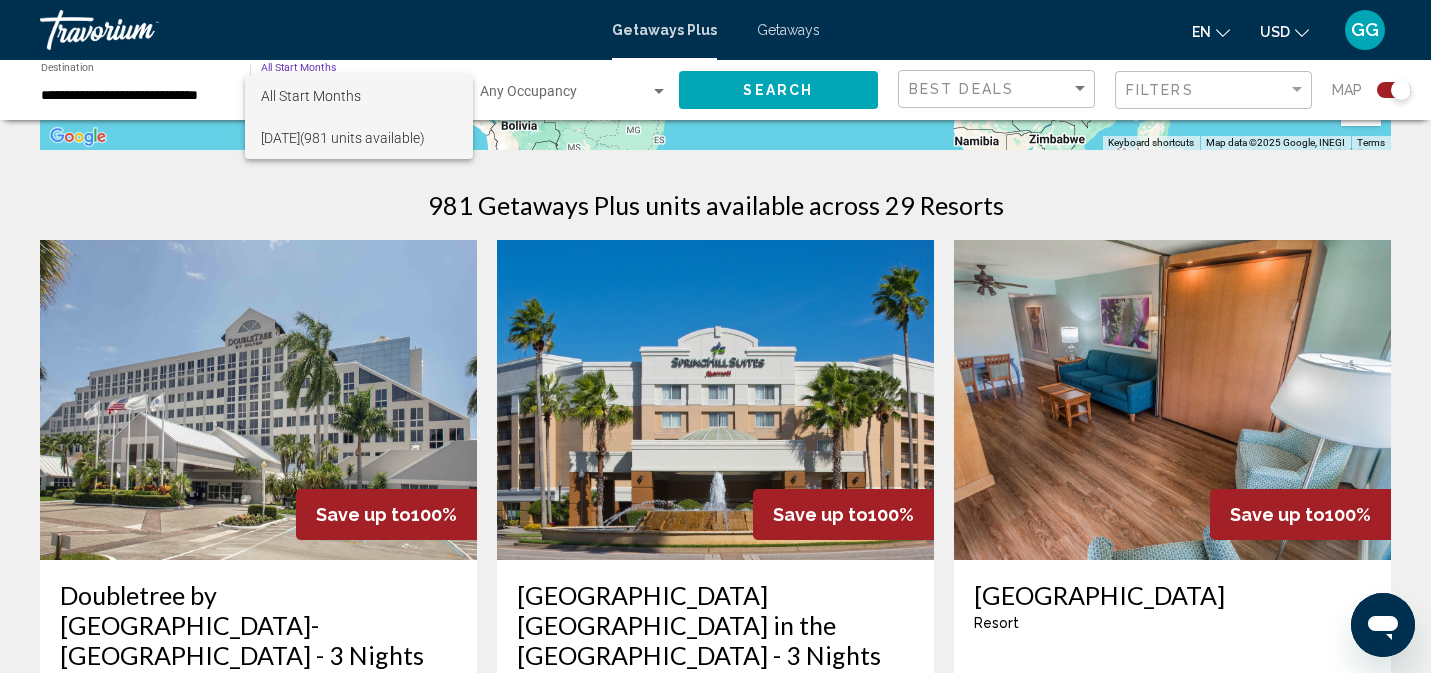 click on "[DATE]  (981 units available)" at bounding box center (359, 138) 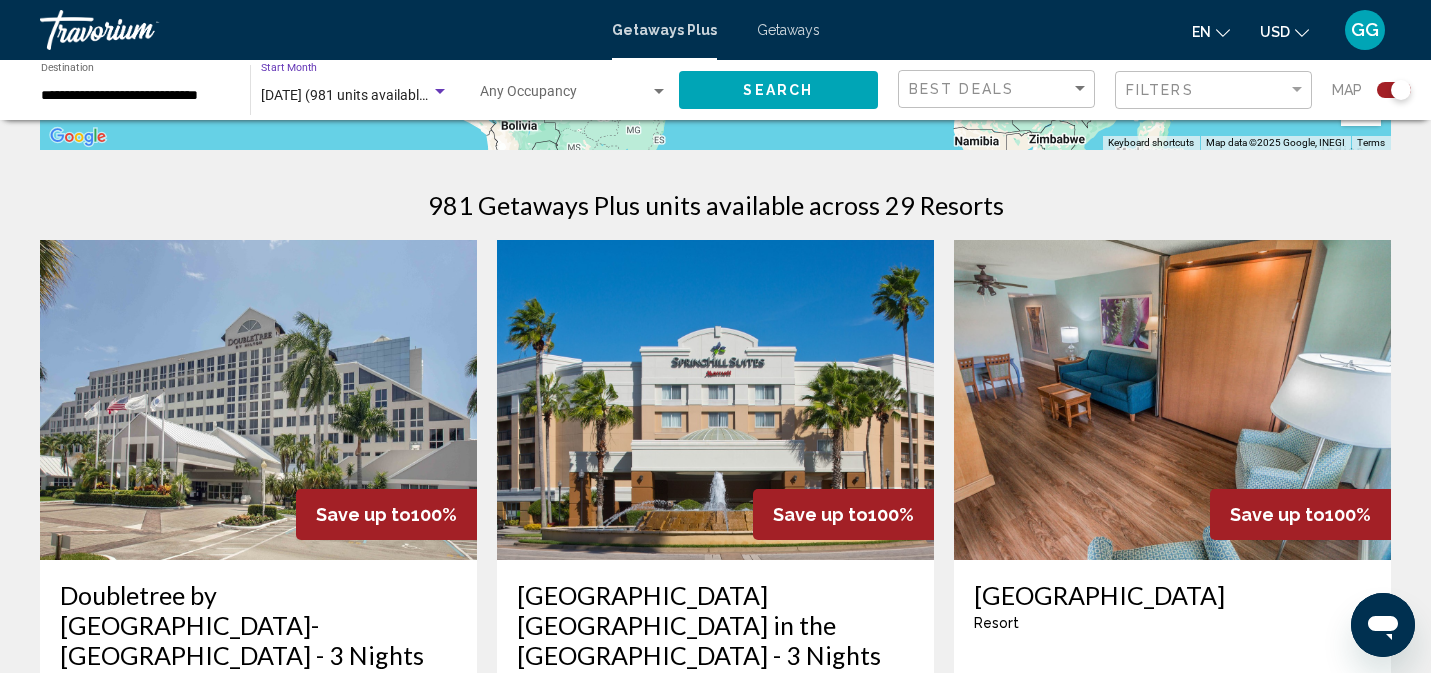 click at bounding box center (440, 92) 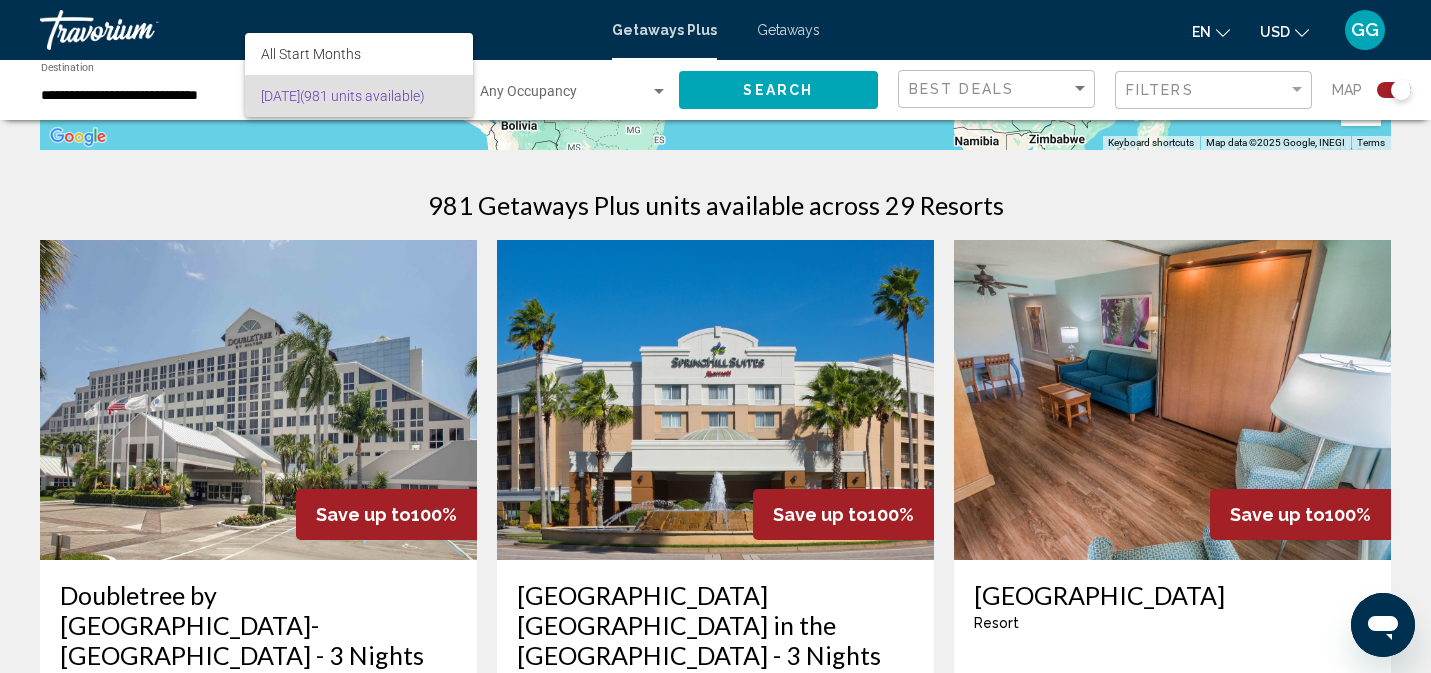 click at bounding box center (715, 336) 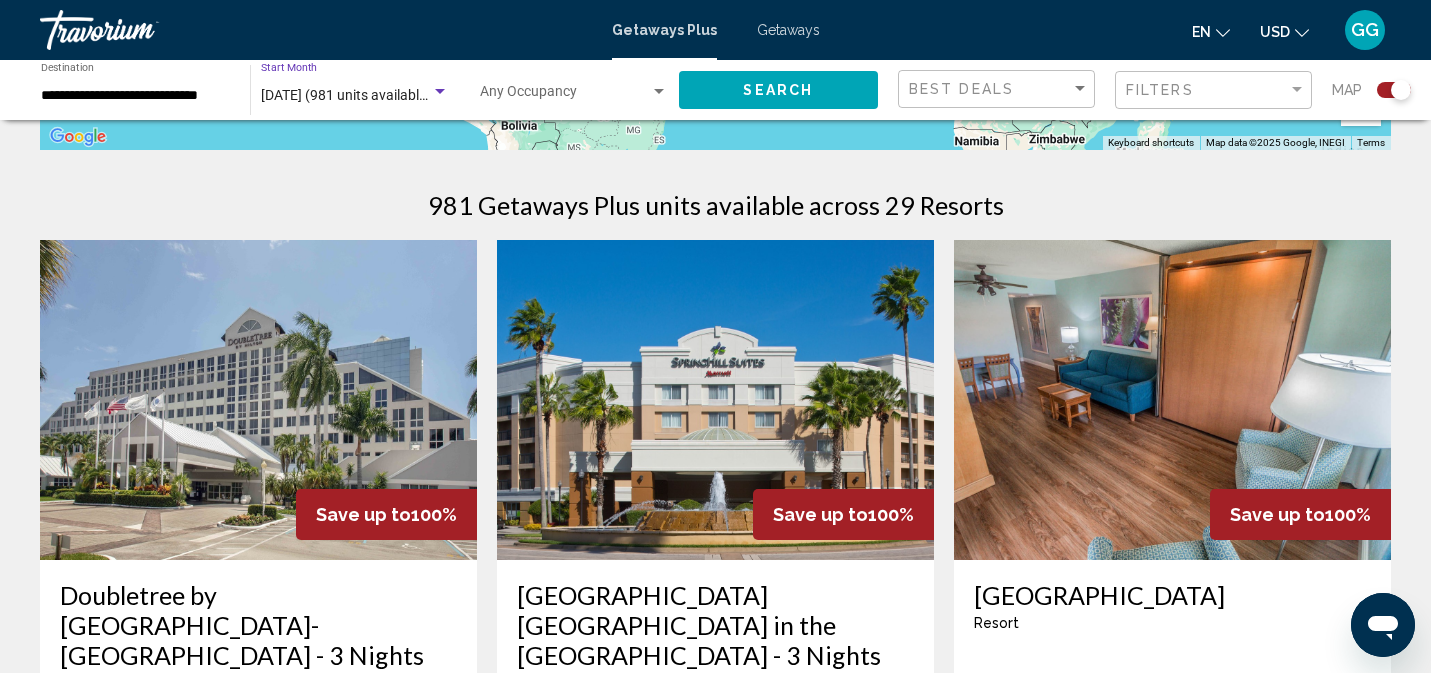 click at bounding box center (440, 91) 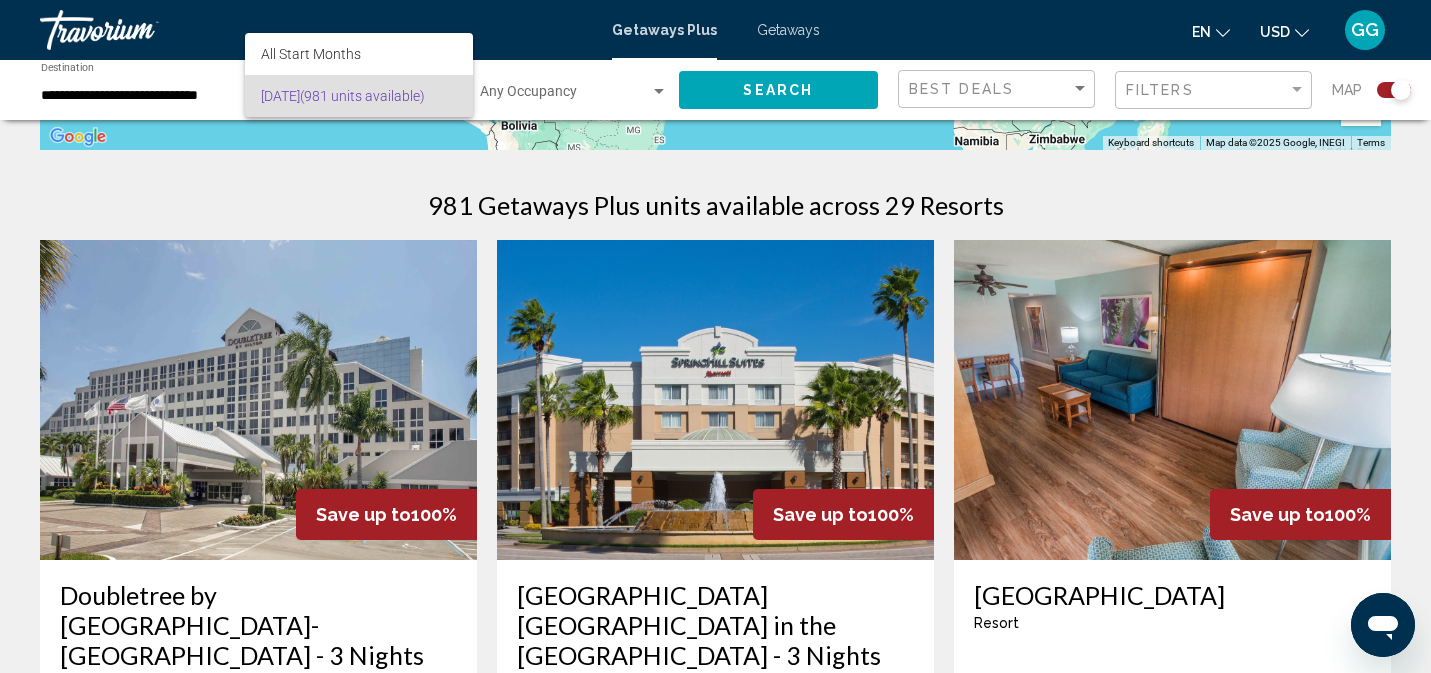 click on "[DATE]  (981 units available)" at bounding box center [359, 96] 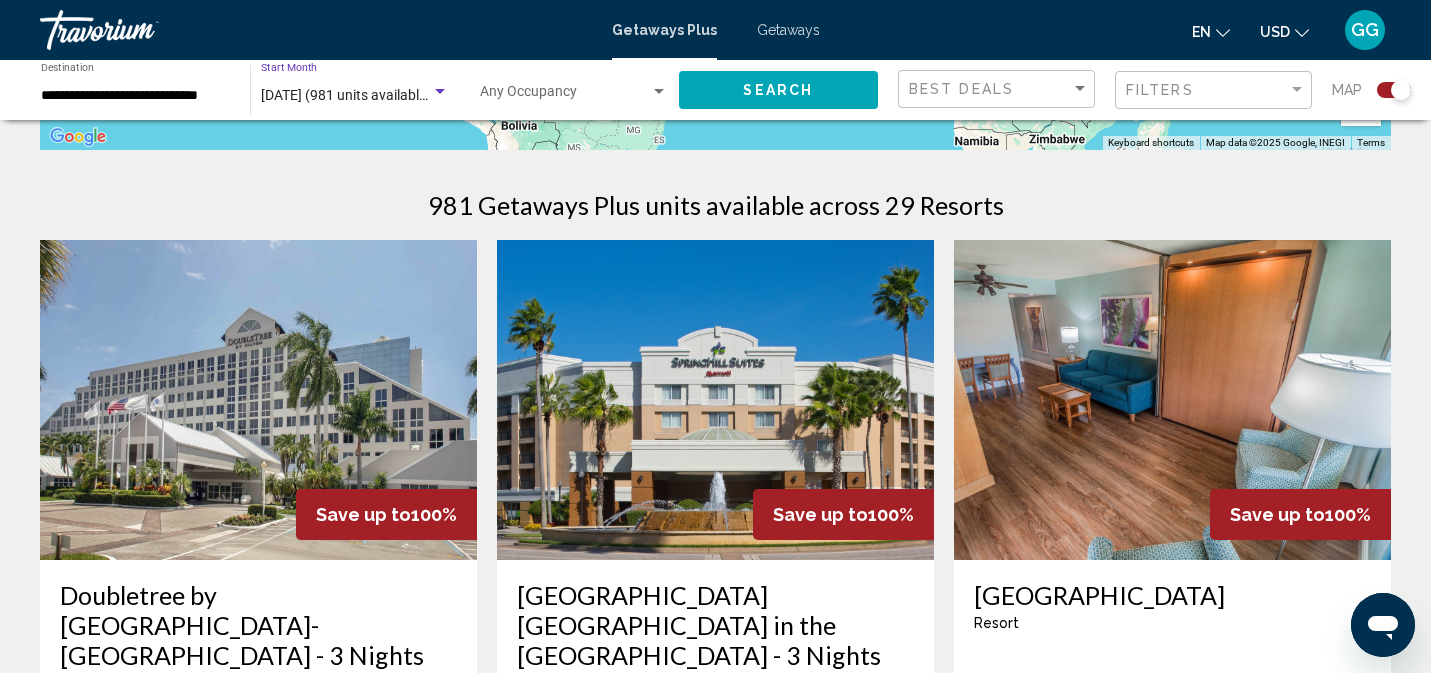click at bounding box center [440, 91] 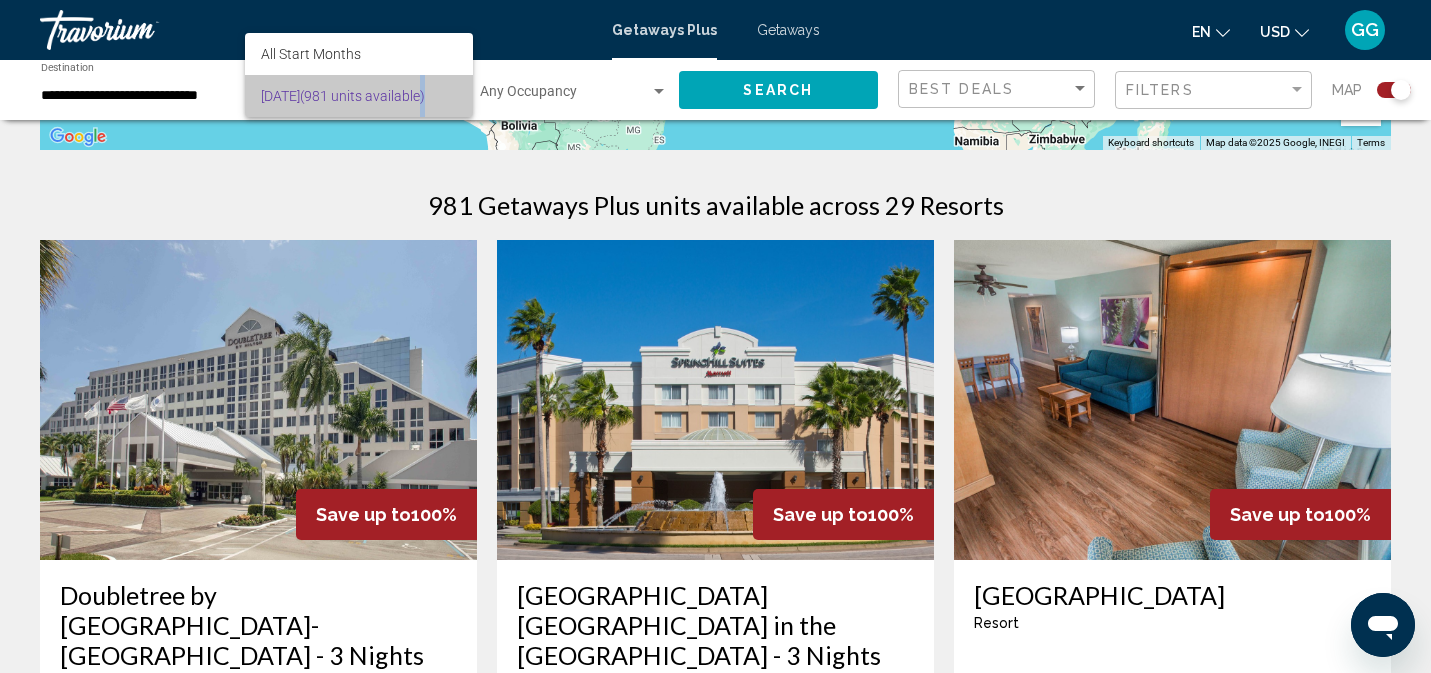 click on "[DATE]  (981 units available)" at bounding box center [359, 96] 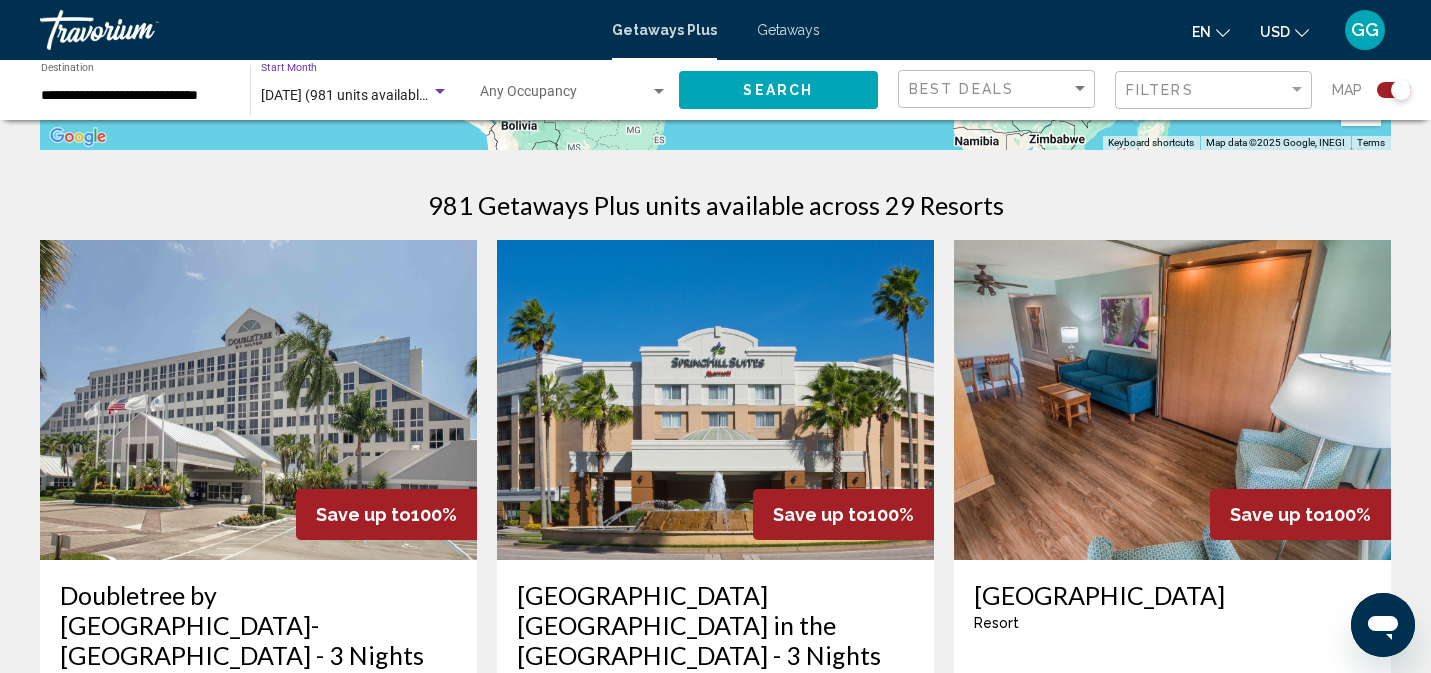 click at bounding box center (440, 91) 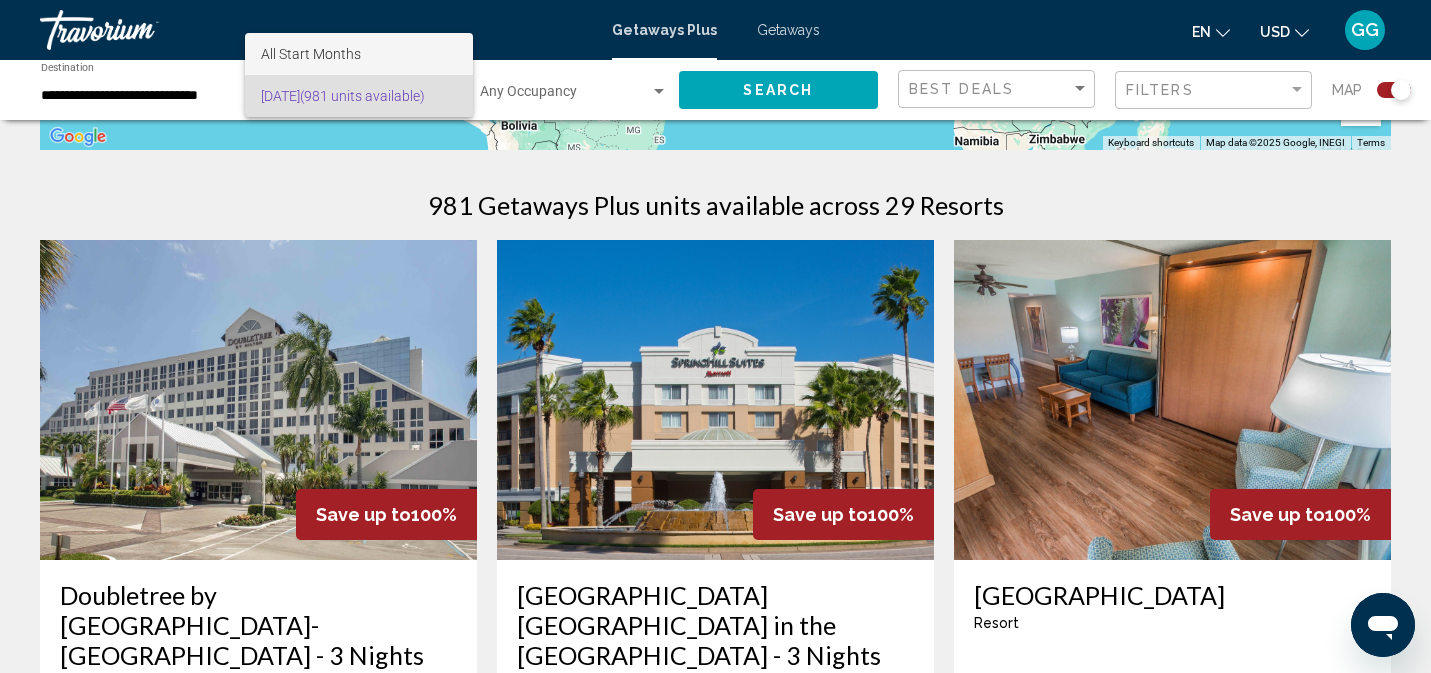 click on "All Start Months" at bounding box center (311, 54) 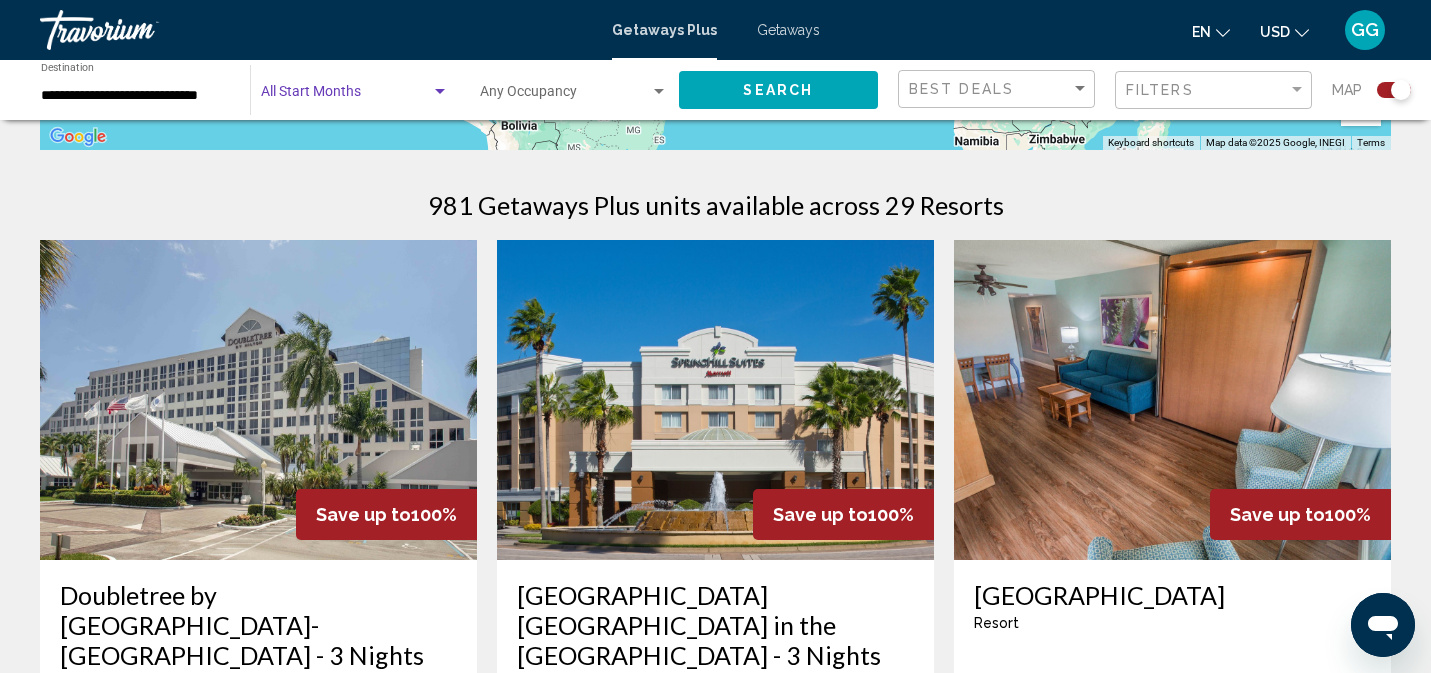 click on "Search" 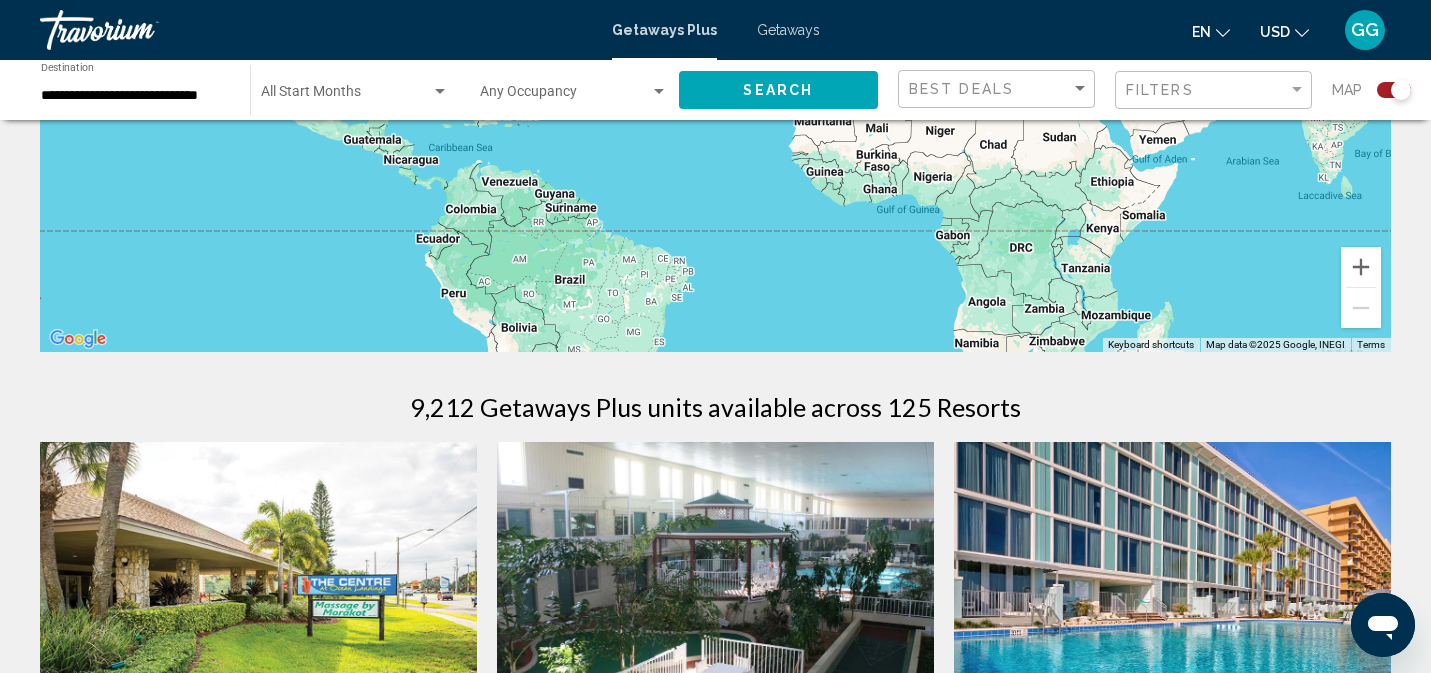 scroll, scrollTop: 0, scrollLeft: 0, axis: both 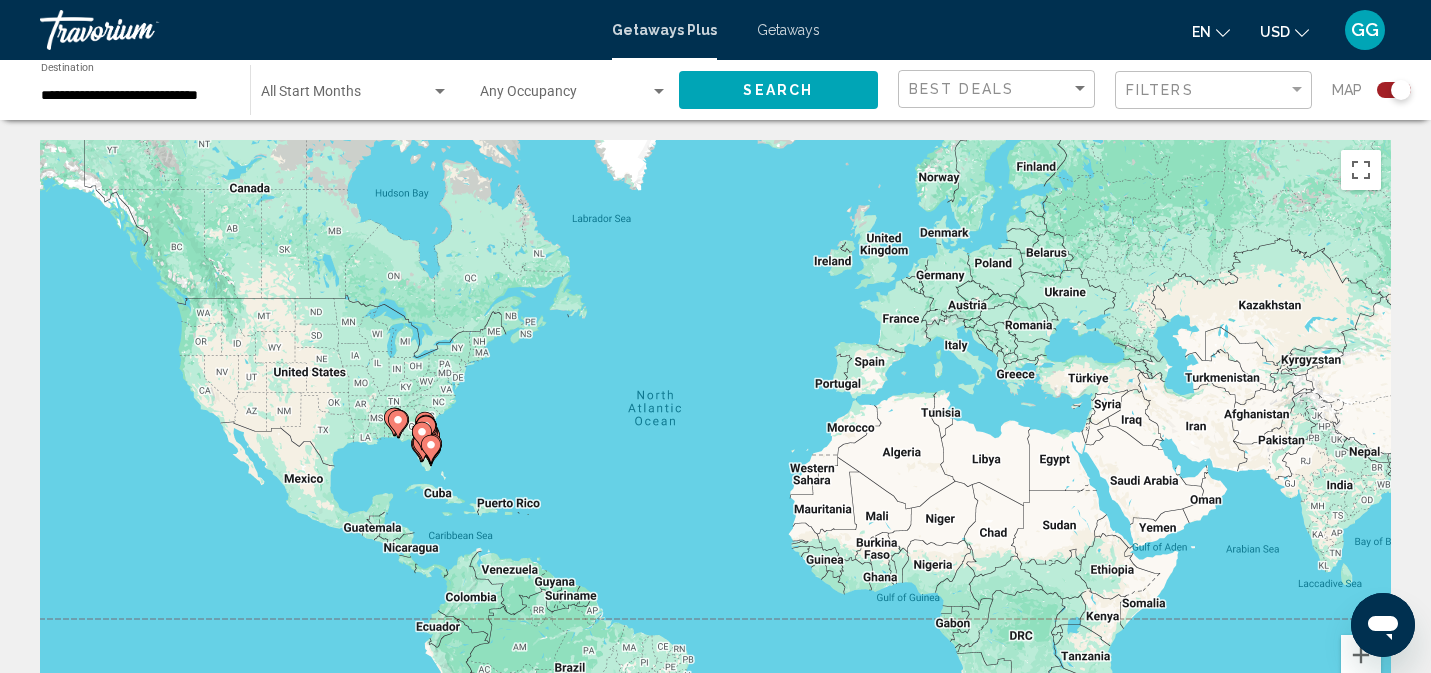 click at bounding box center [346, 96] 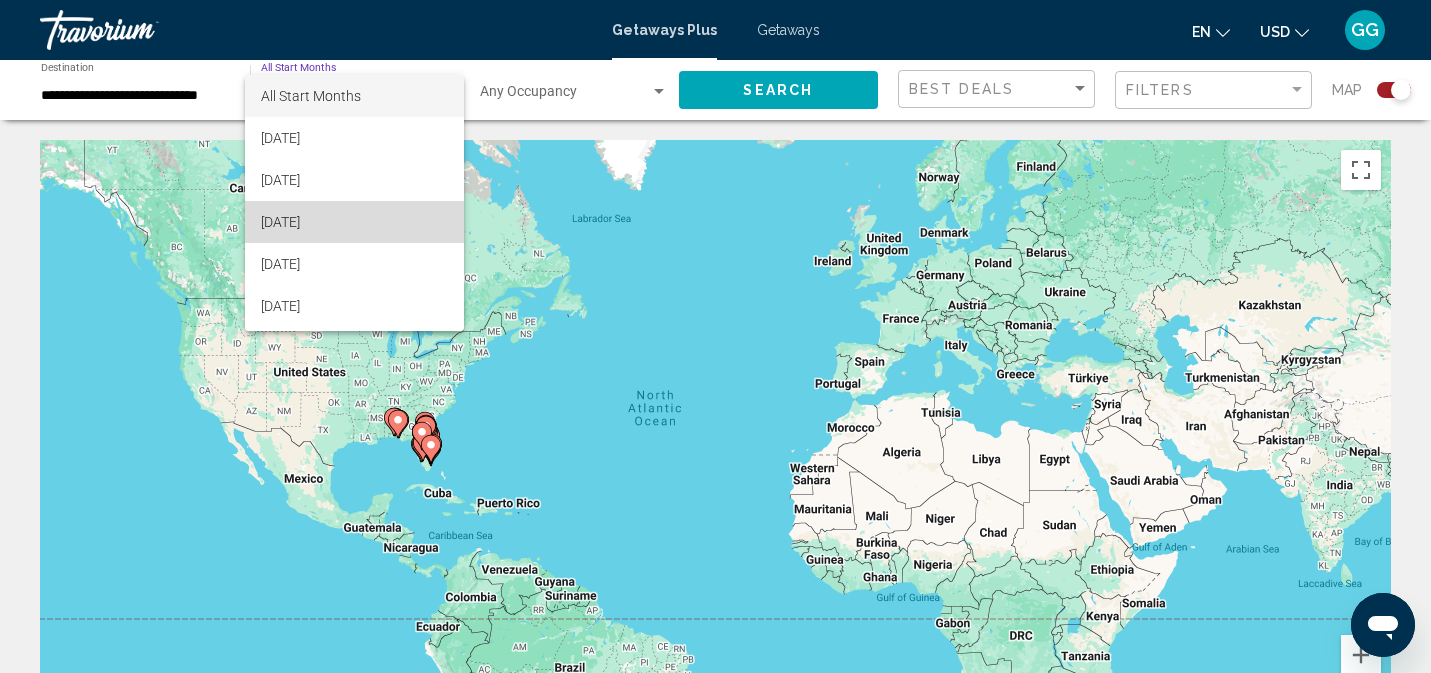 click on "[DATE]" at bounding box center (354, 222) 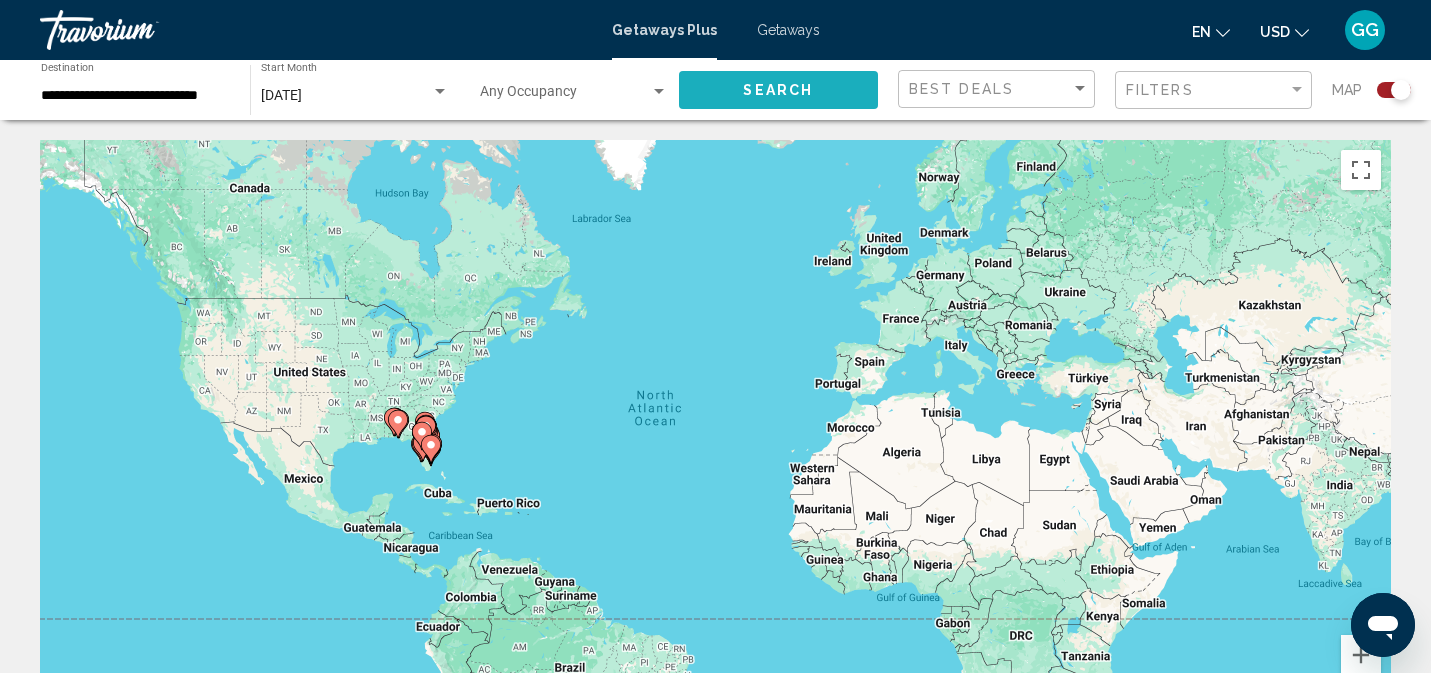 click on "Search" 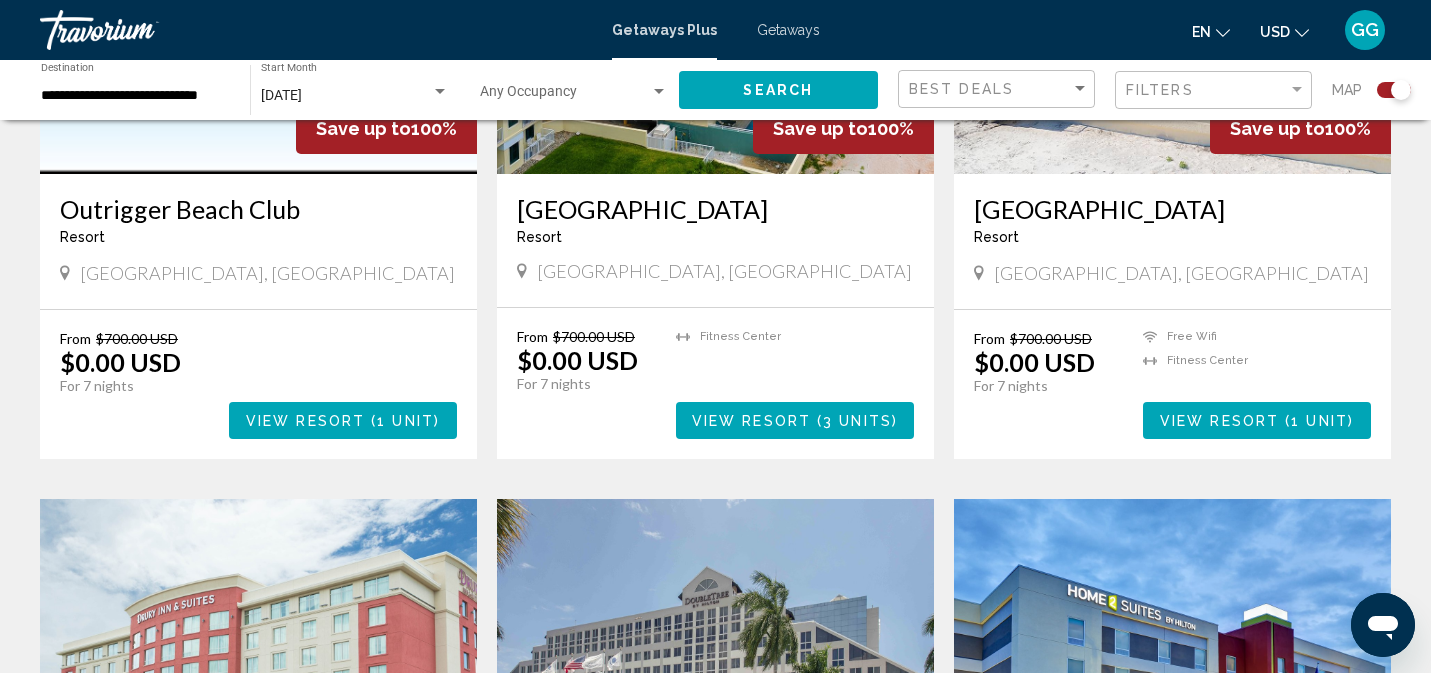 scroll, scrollTop: 1683, scrollLeft: 0, axis: vertical 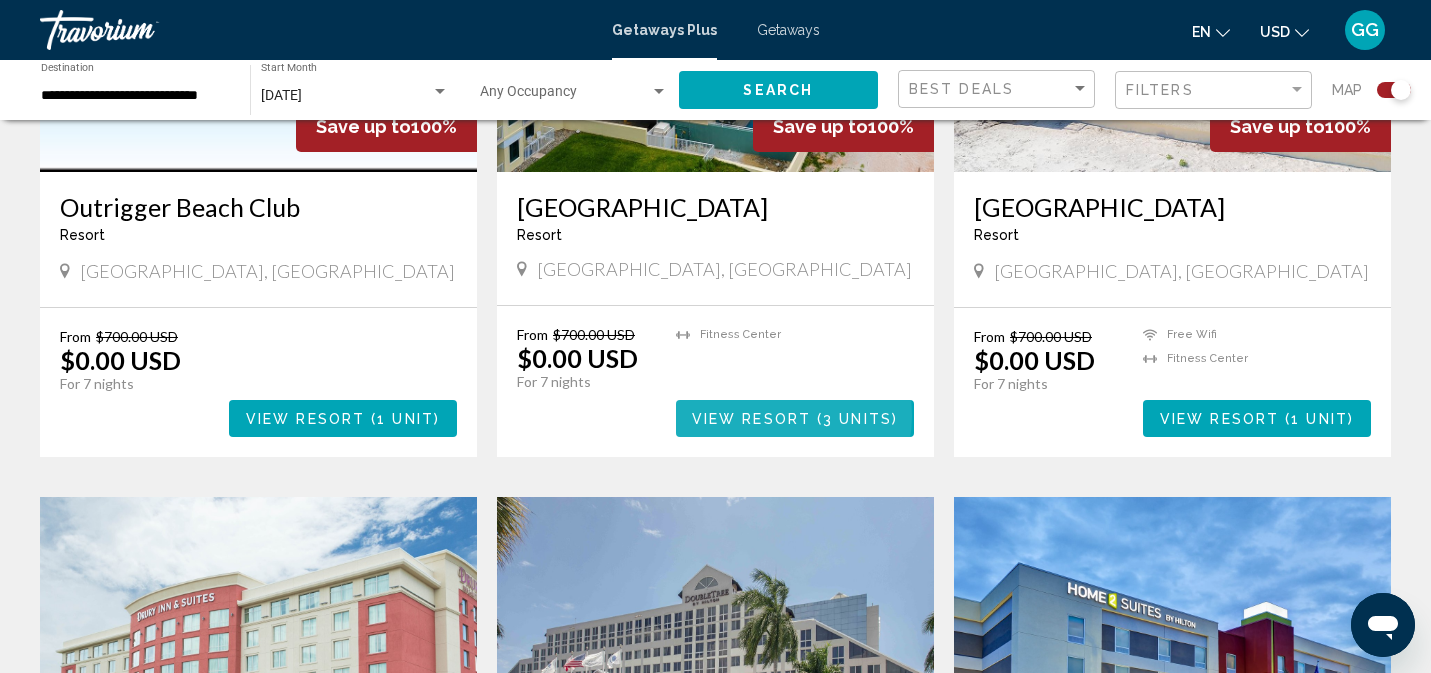 click on "View Resort" at bounding box center [751, 419] 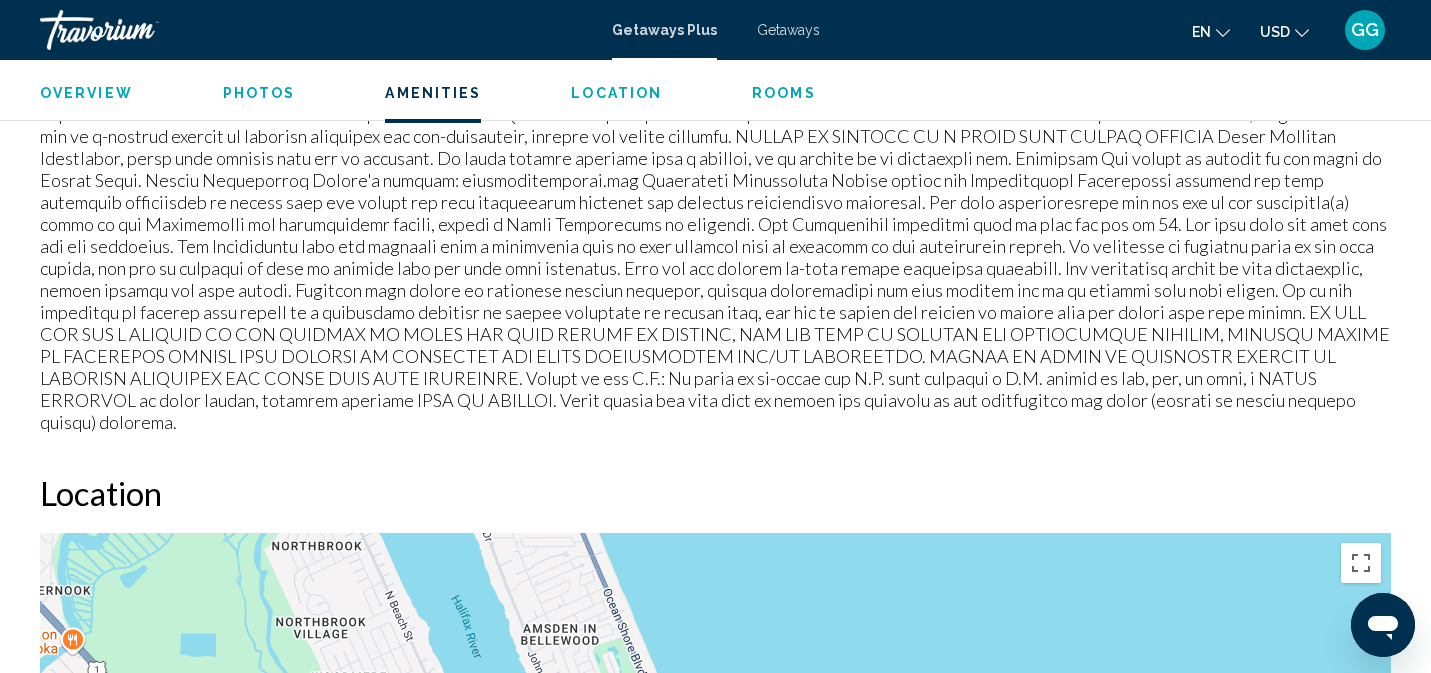 scroll, scrollTop: 1822, scrollLeft: 0, axis: vertical 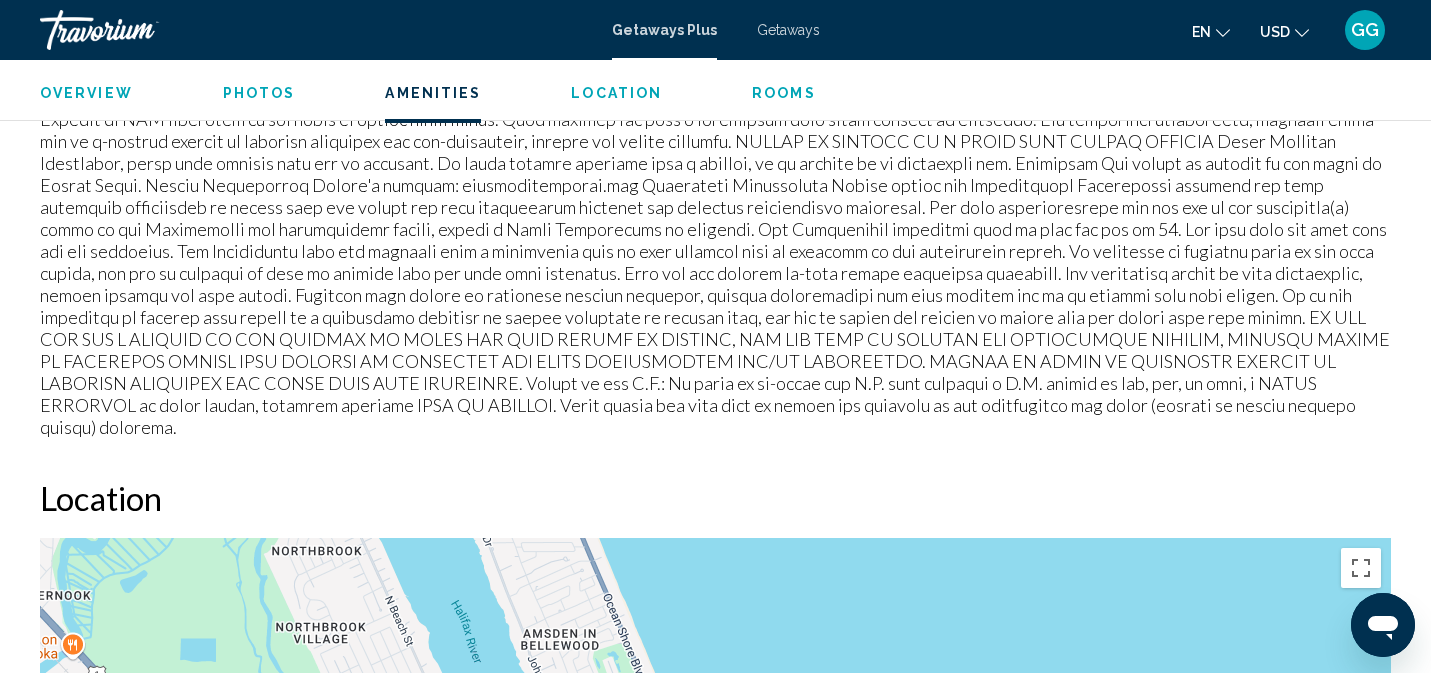click on "Overview Type Resort All-Inclusive No All-Inclusive Address [STREET_ADDRESS] Description With its subtropical climate, gorgeous ocean, and 23 miles (37 kilometers) of pristine white-sand beaches, [GEOGRAPHIC_DATA] is a recreational utopia one hour from [GEOGRAPHIC_DATA]. You can enjoy ocean breezes and a spectacular view of the Atlantic as you relax by the resort's outdoor heated pool, whirlpool spa, or children's pool, all of which are beachside, allowing easy access to fun in the sun. Nearby, swimming, surfing, beach strolling, and [MEDICAL_DATA] are just some of the pleasurable activities that can be pursued. Read more
Photos Amenities gym No Amenities available. All-Inclusive Information Location ← Move left → Move right ↑ Move up ↓ Move down + Zoom in - Zoom out Home Jump left by 75% End Jump right by 75% Page Up Jump up by 75% Page Down Jump down by 75% To navigate, press the arrow keys. Use ⌘ + scroll to zoom the map Keyboard shortcuts Map Data 500 m" at bounding box center [715, 713] 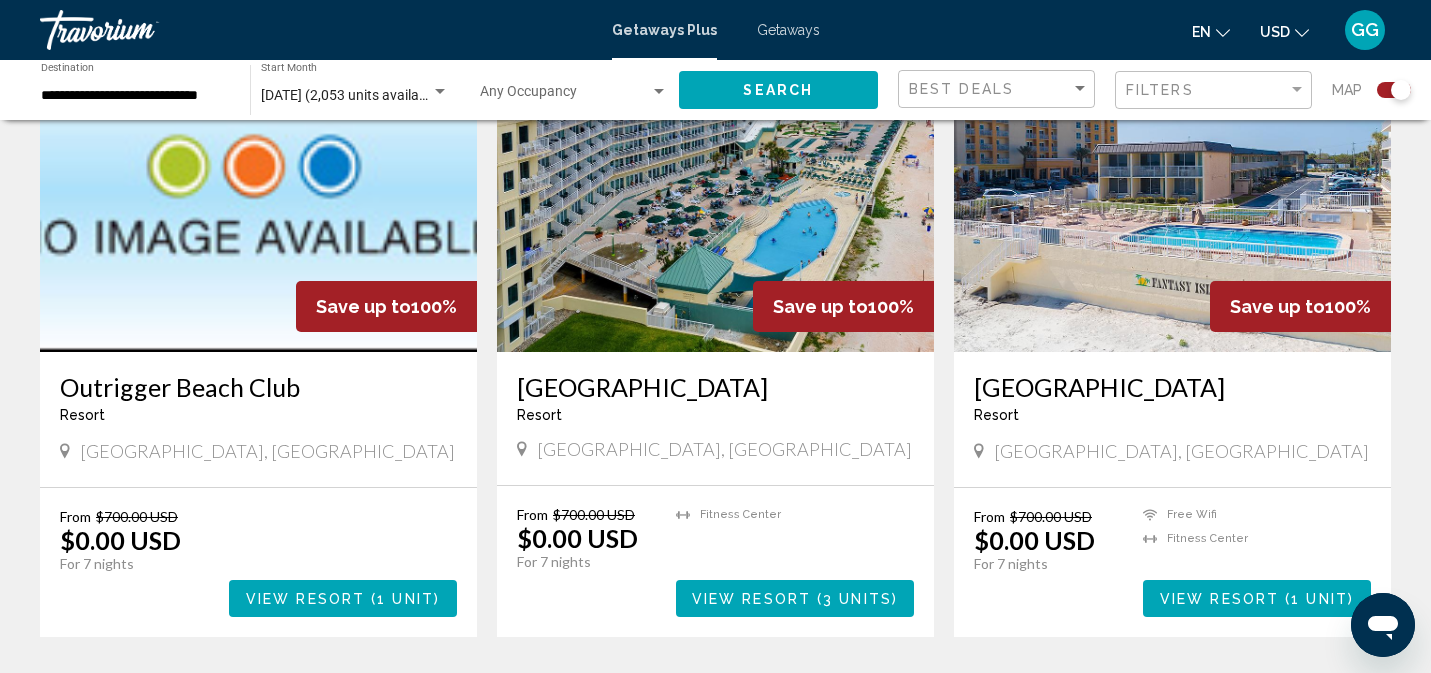 scroll, scrollTop: 1510, scrollLeft: 0, axis: vertical 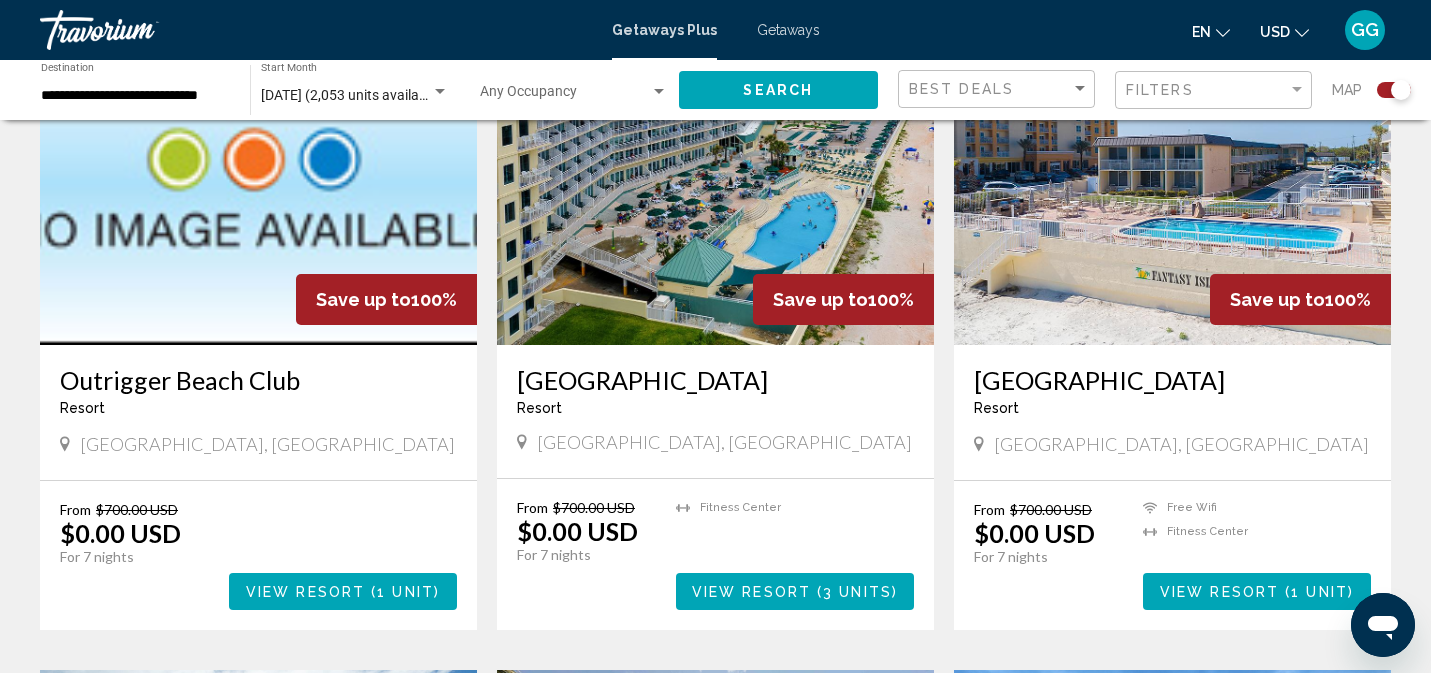 click on "View Resort" at bounding box center [1219, 592] 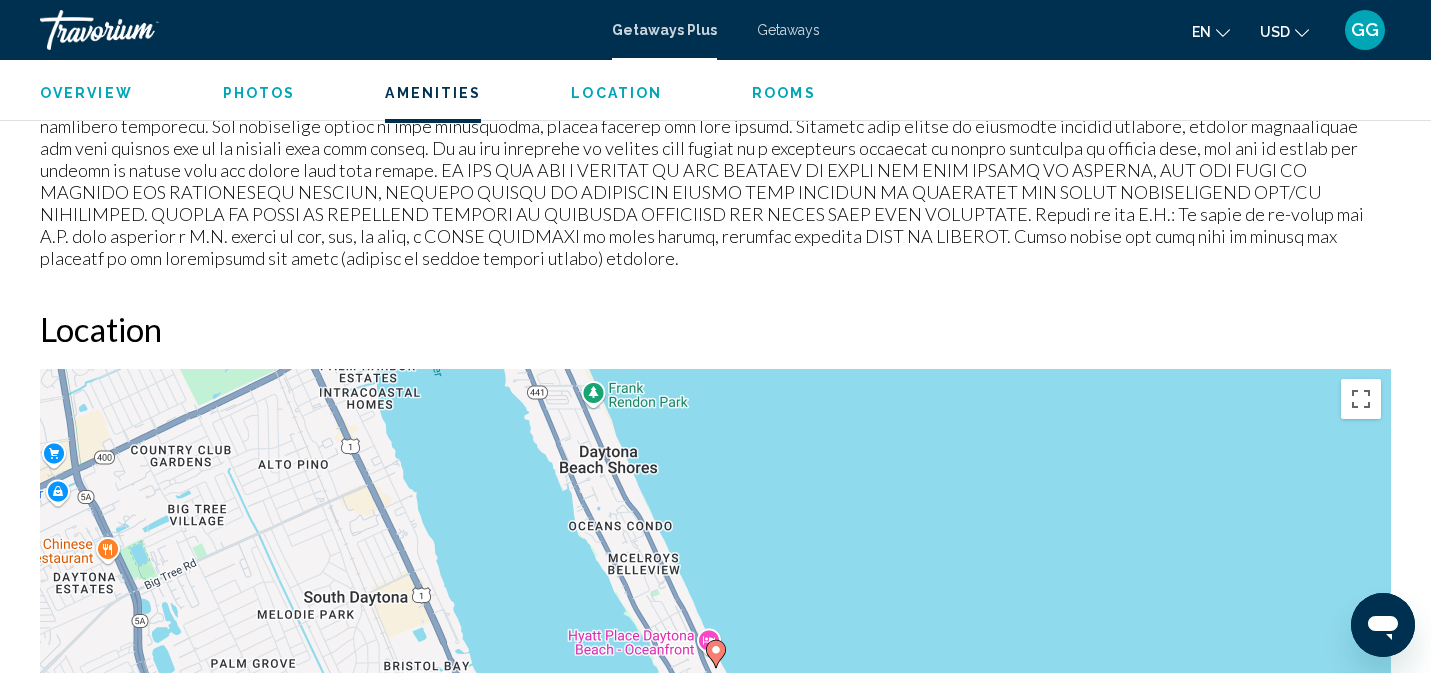 scroll, scrollTop: 1890, scrollLeft: 0, axis: vertical 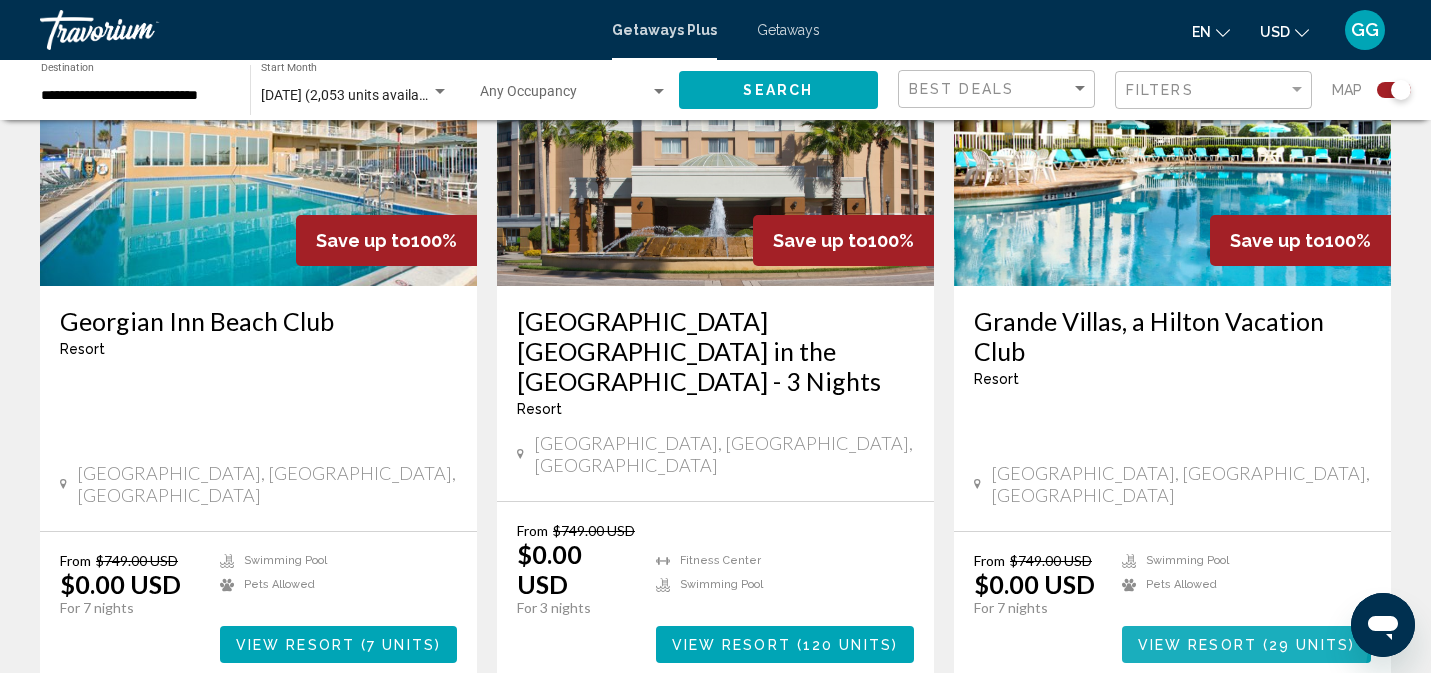 click on "View Resort" at bounding box center (1197, 645) 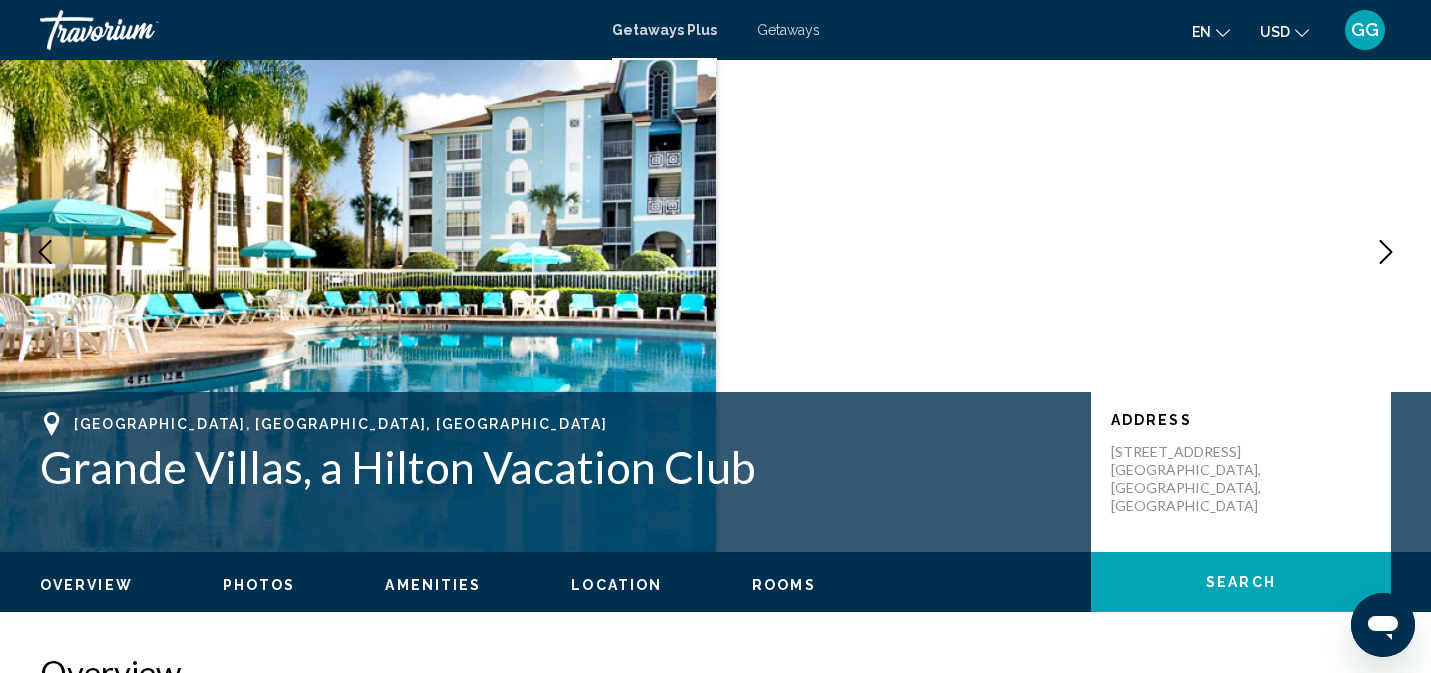 scroll, scrollTop: 0, scrollLeft: 0, axis: both 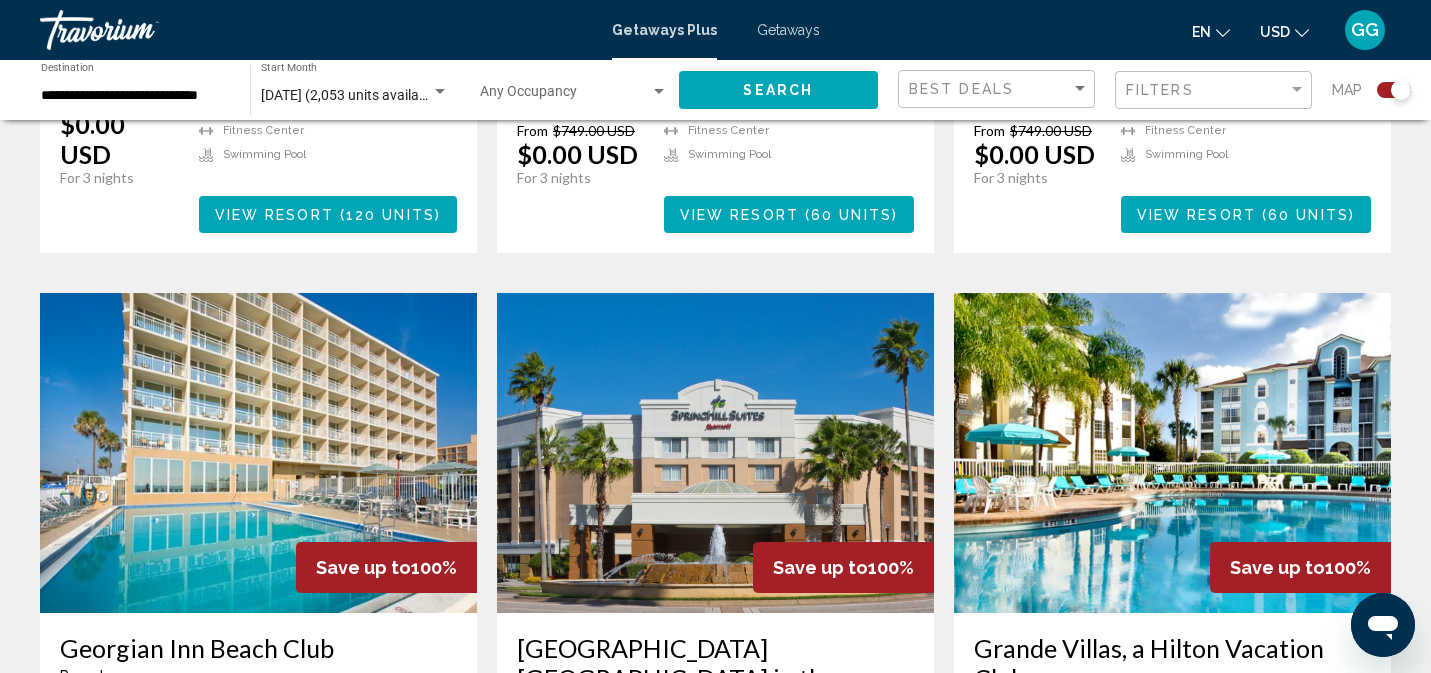 click at bounding box center [258, 453] 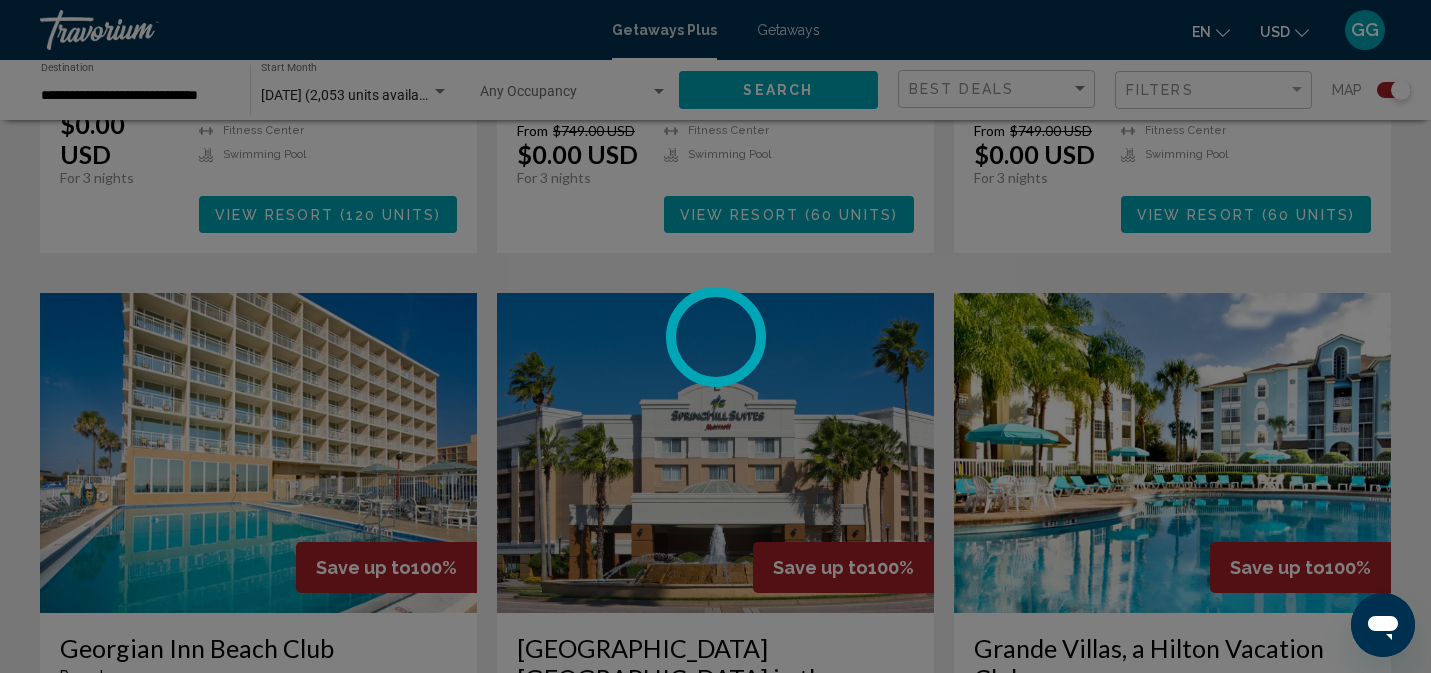 scroll, scrollTop: 23, scrollLeft: 0, axis: vertical 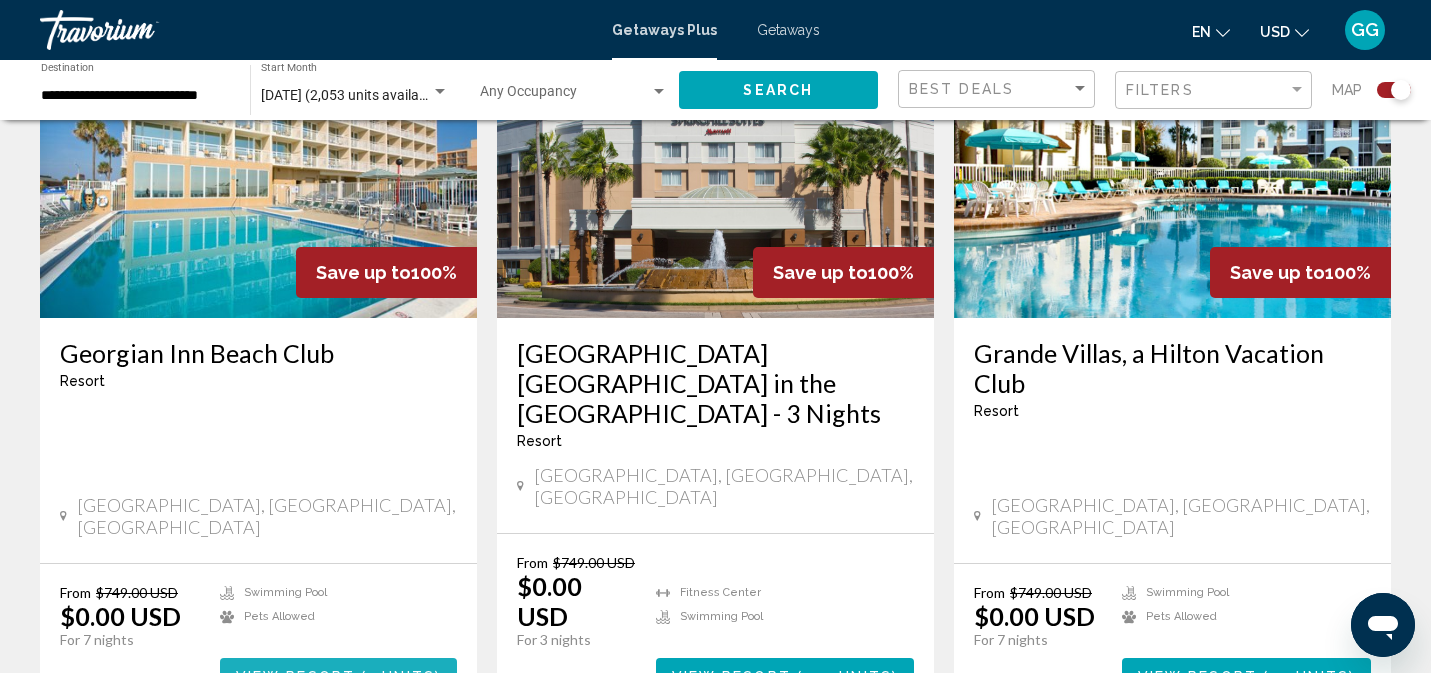 click on "View Resort    ( 7 units )" at bounding box center [338, 676] 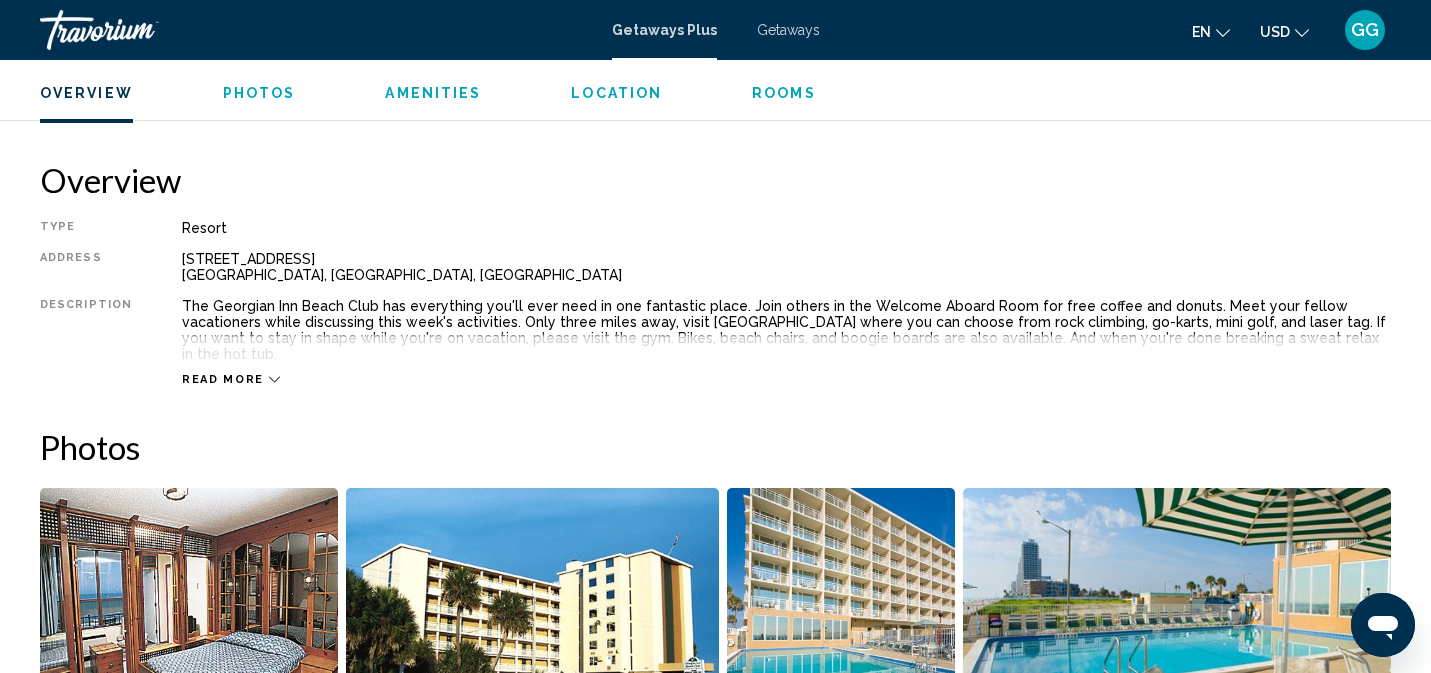 scroll, scrollTop: 575, scrollLeft: 0, axis: vertical 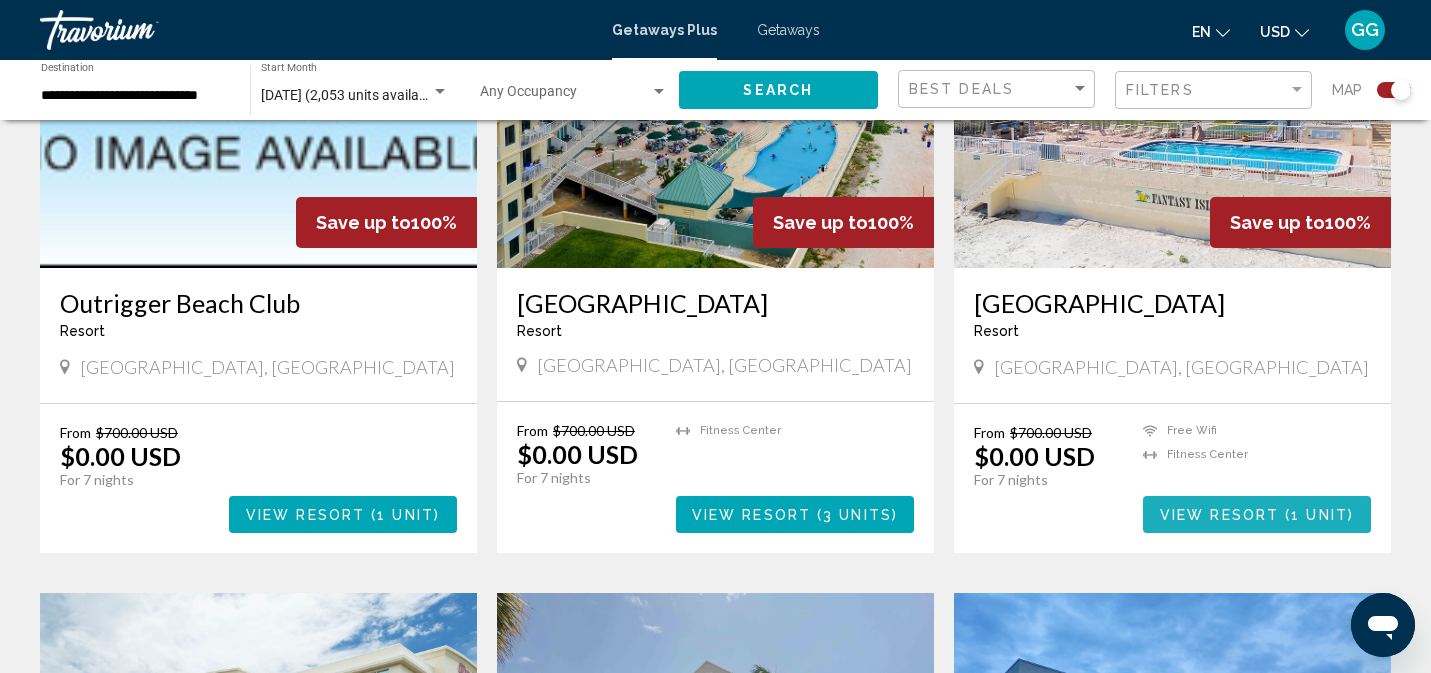 click on "View Resort    ( 1 unit )" at bounding box center [1257, 514] 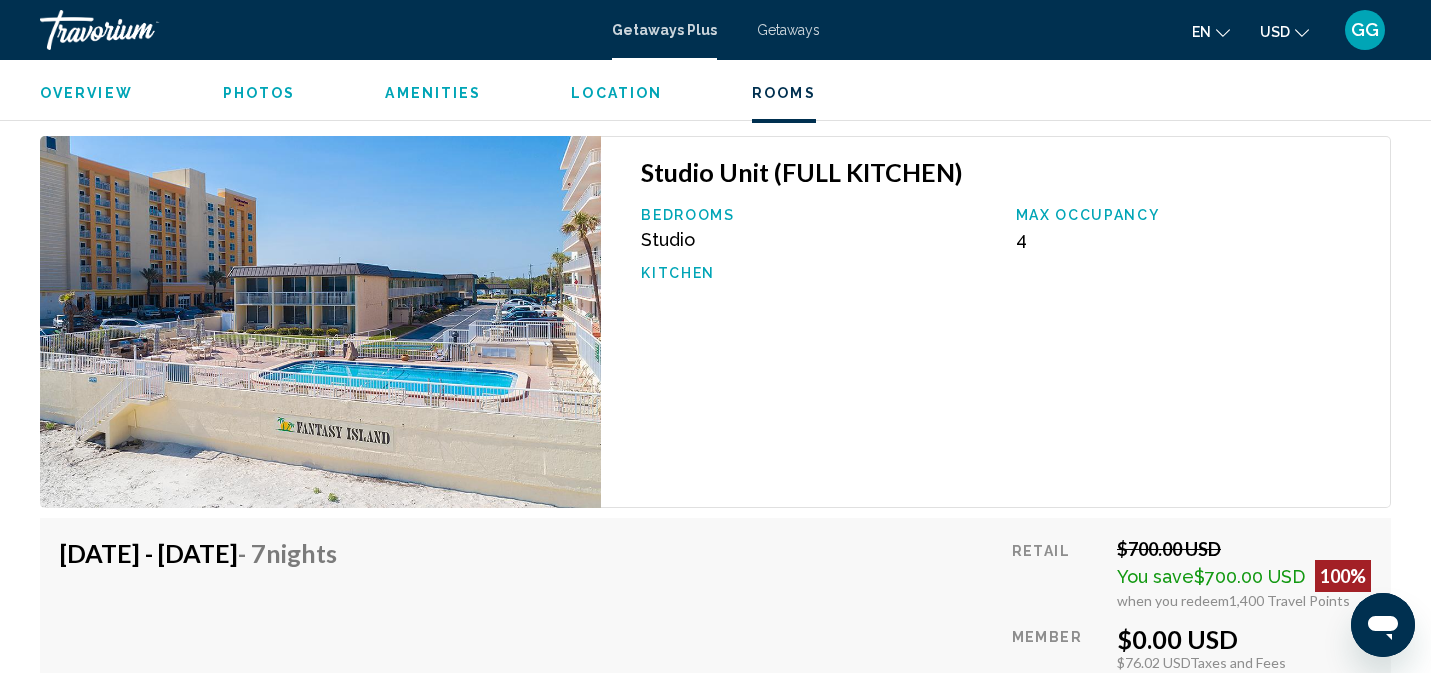 scroll, scrollTop: 2832, scrollLeft: 0, axis: vertical 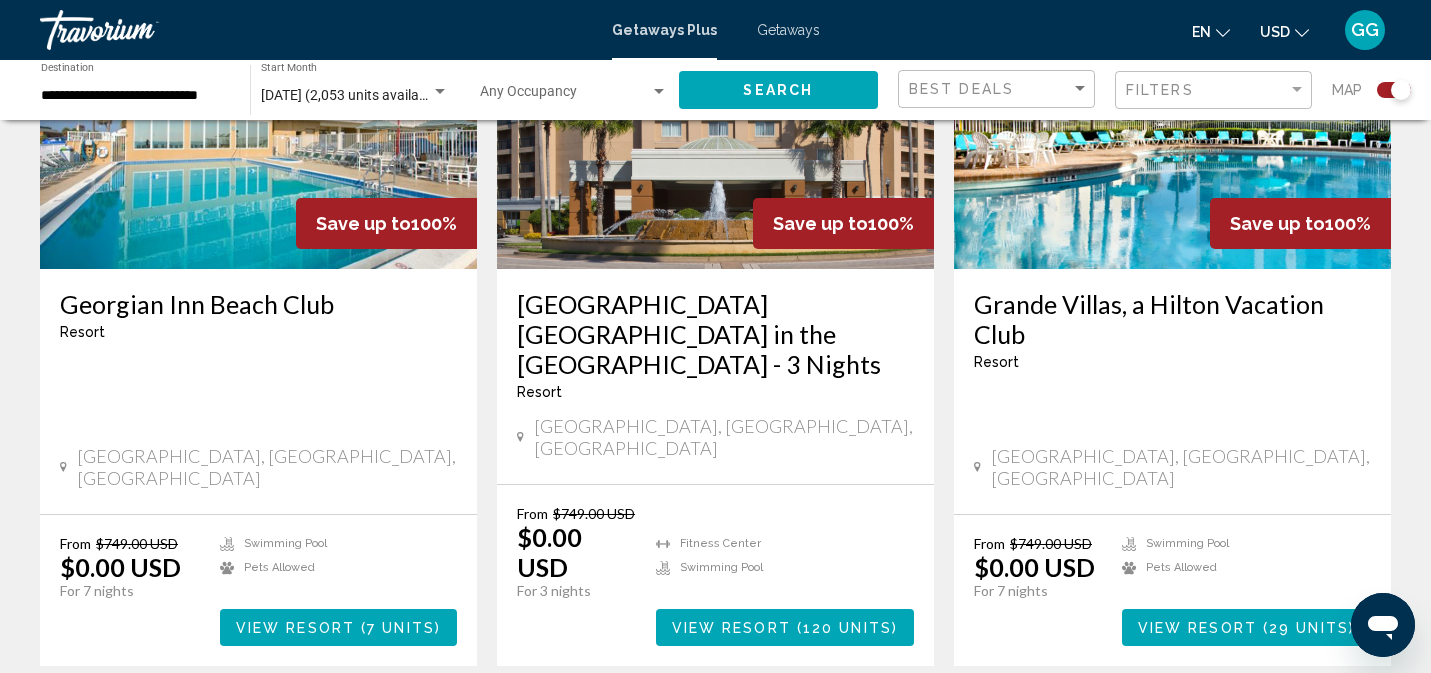 click on "2" at bounding box center [576, 726] 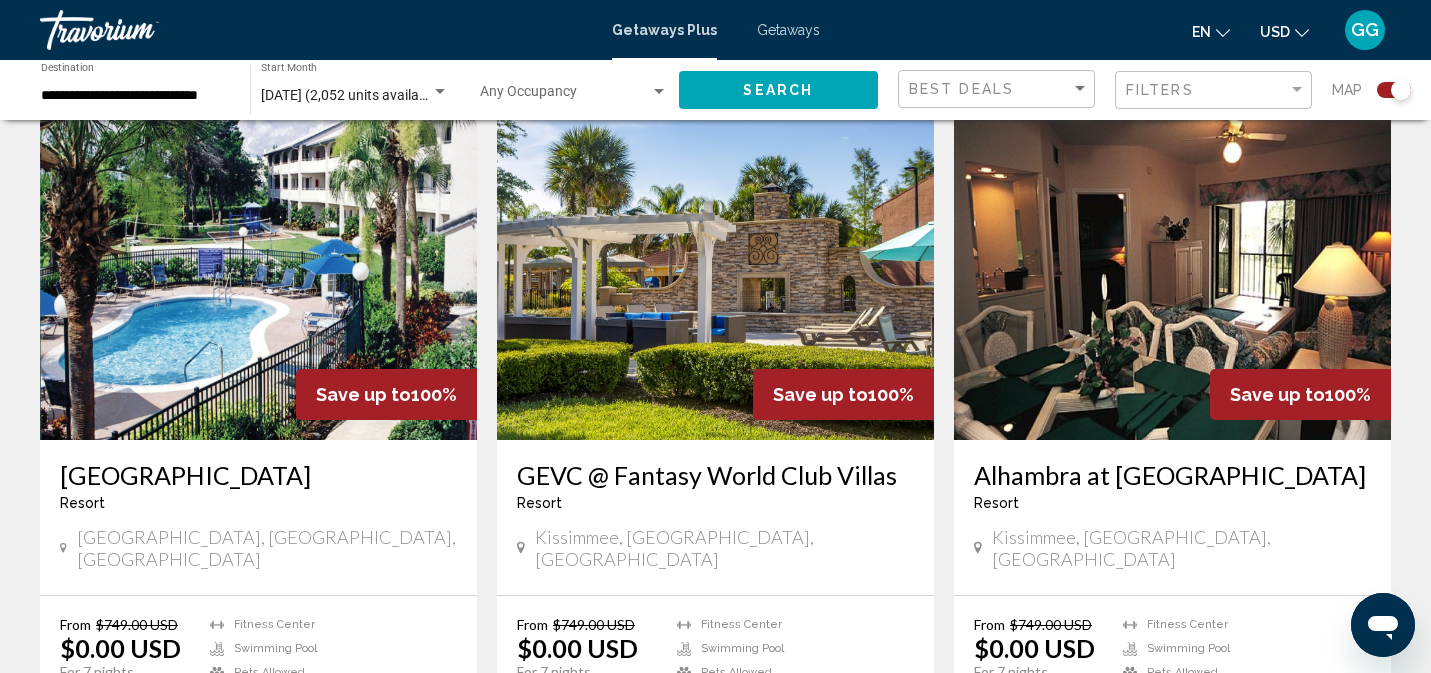 scroll, scrollTop: 1473, scrollLeft: 0, axis: vertical 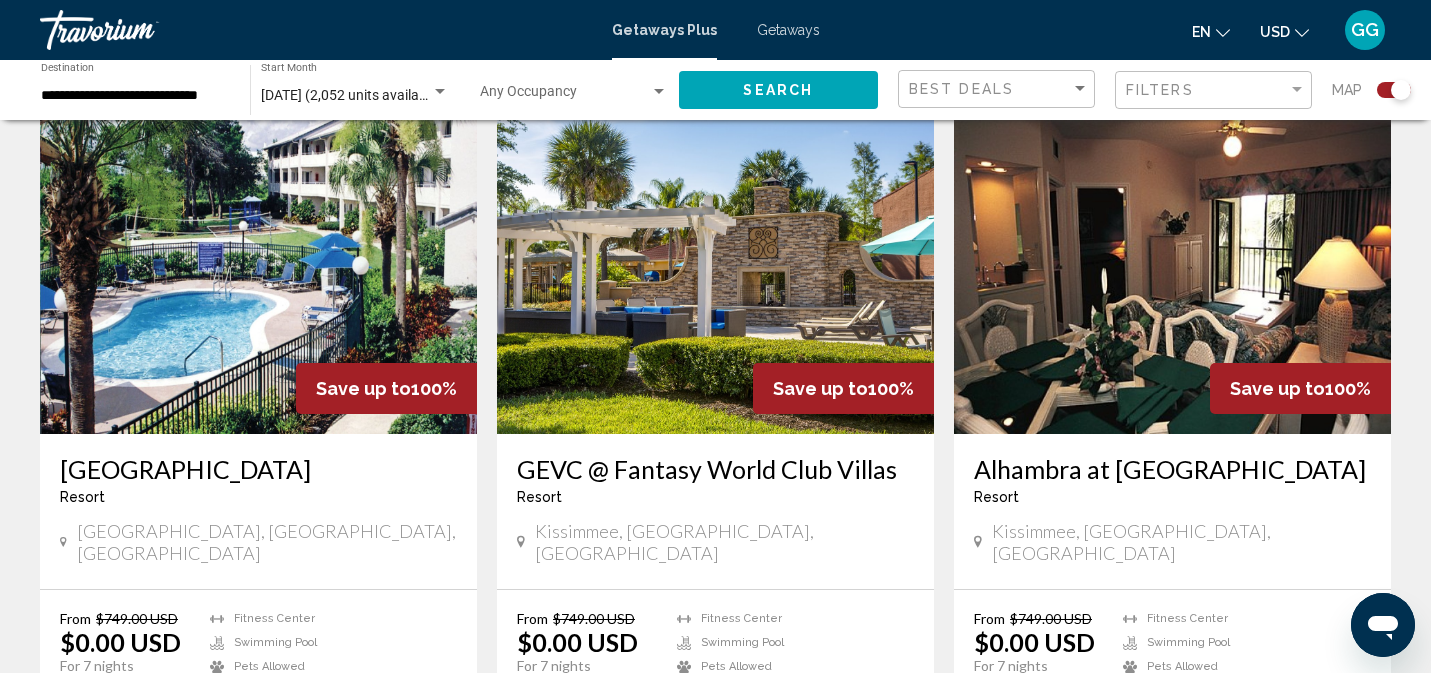 click on "View Resort" at bounding box center (752, 703) 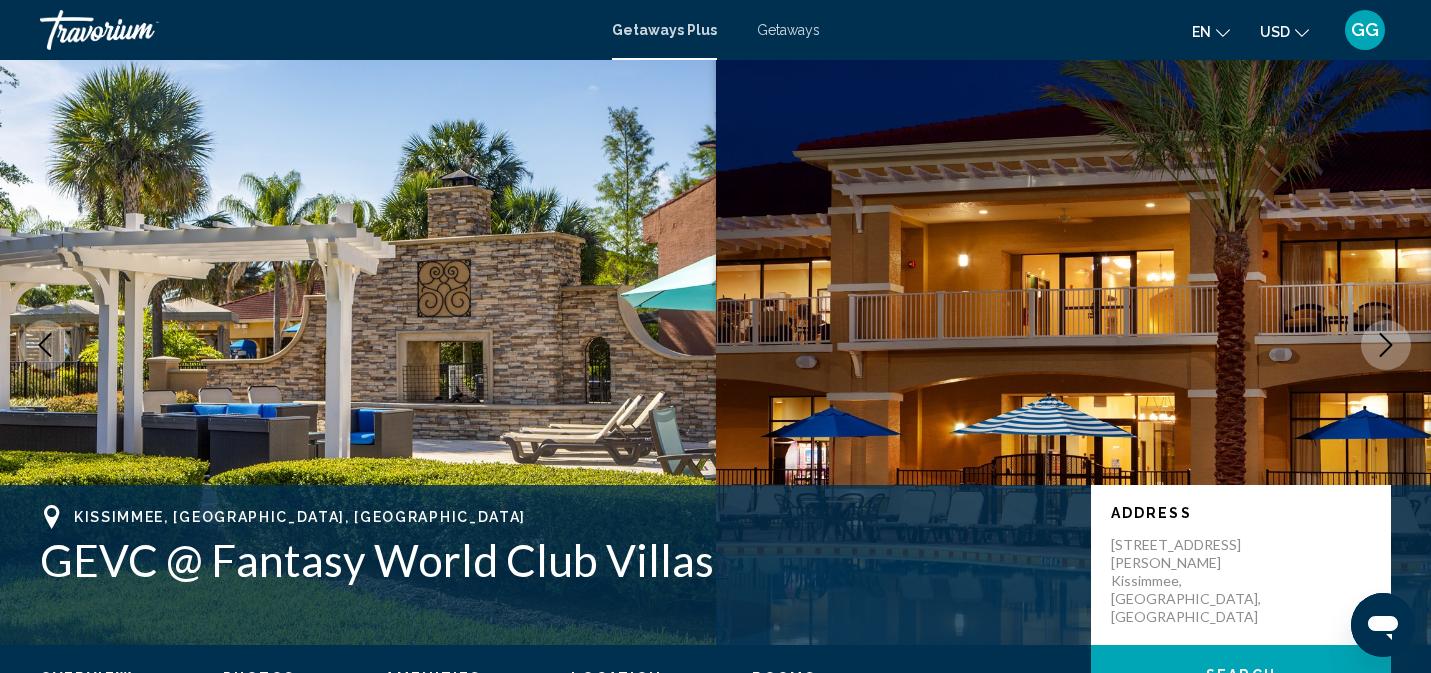 scroll, scrollTop: 0, scrollLeft: 0, axis: both 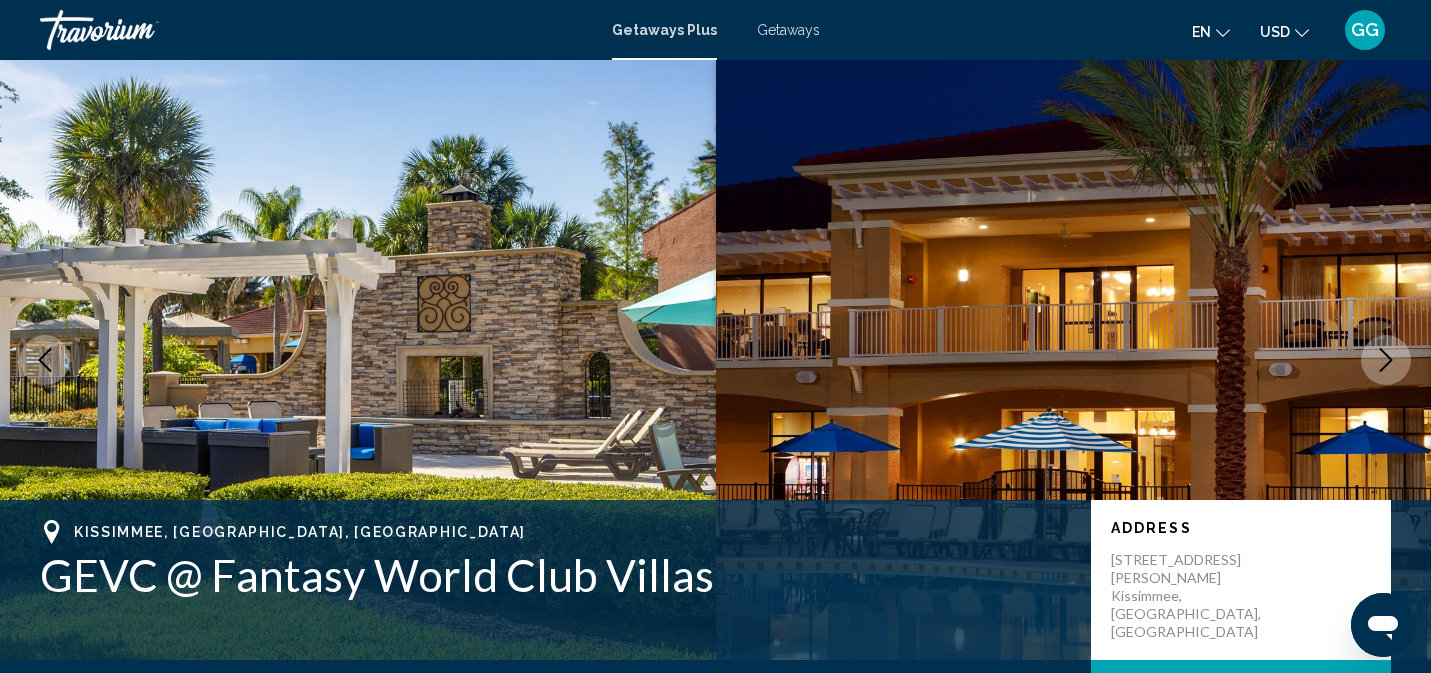 click at bounding box center (358, 360) 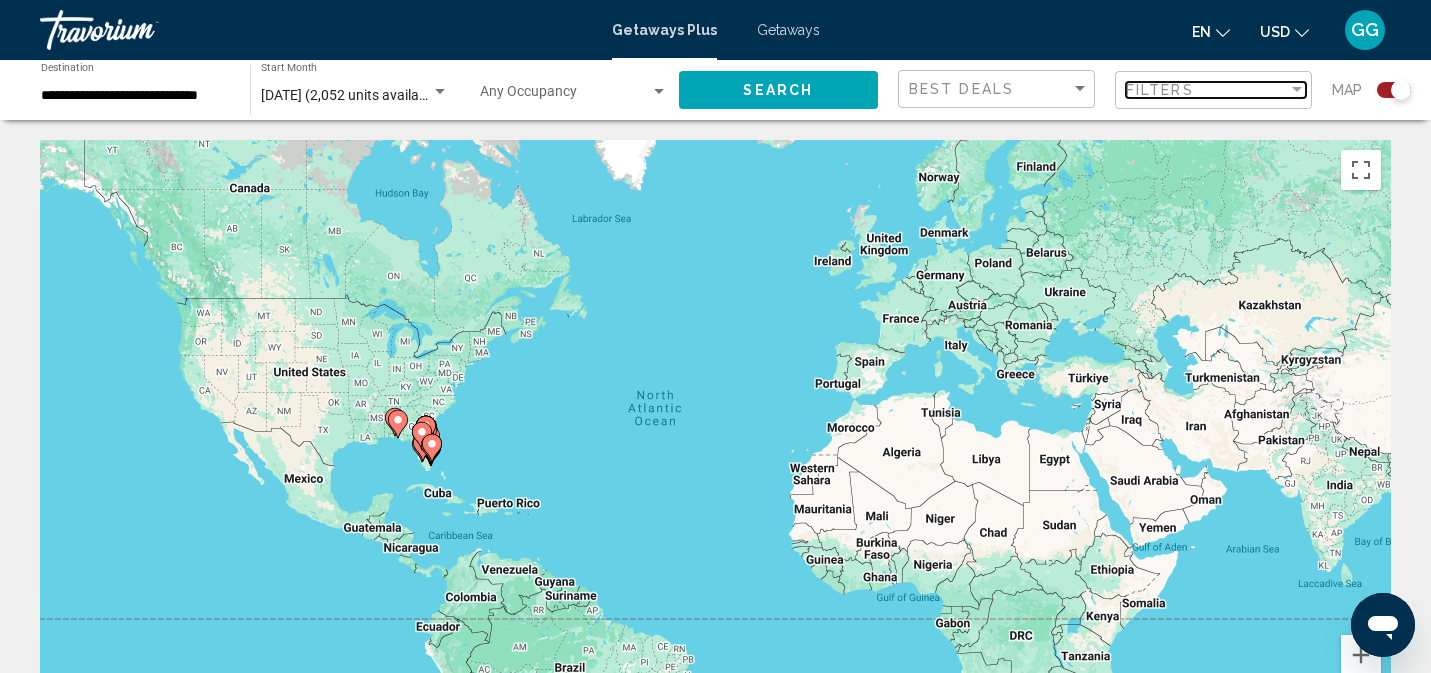 click at bounding box center (1297, 89) 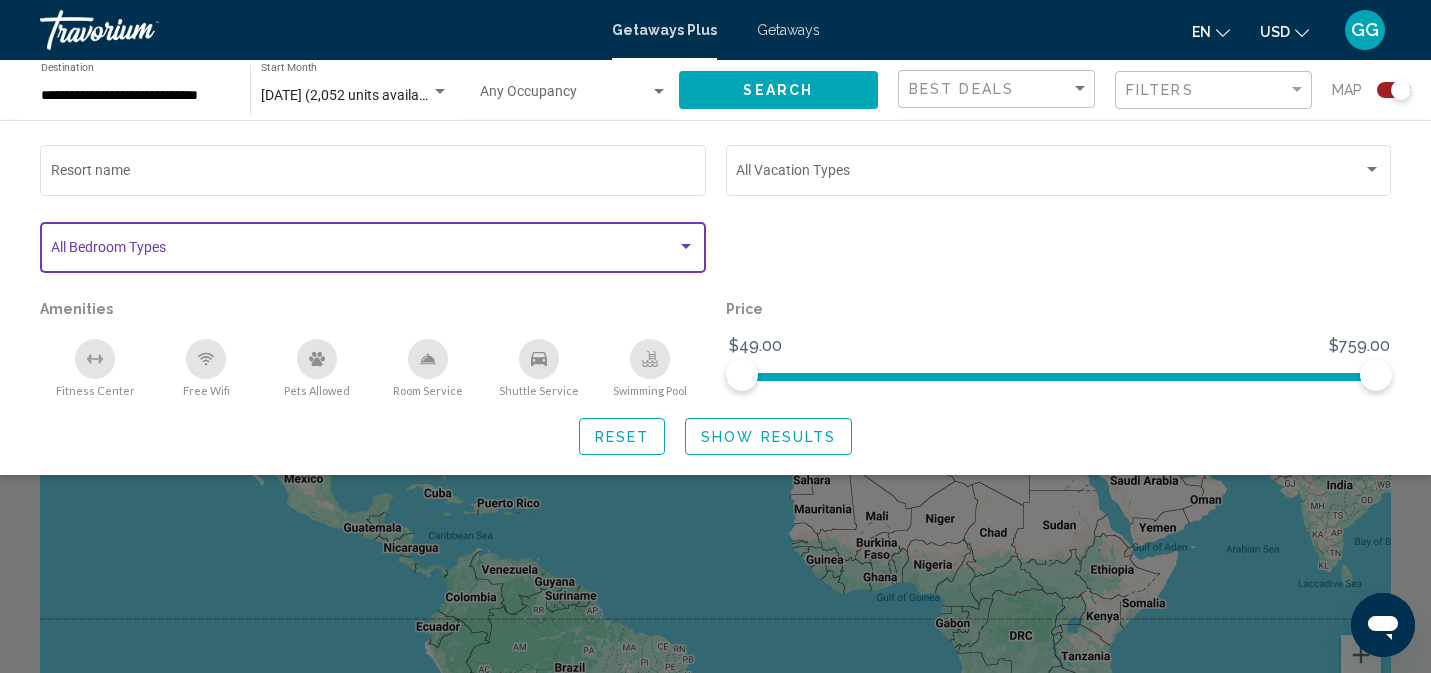 click at bounding box center (686, 246) 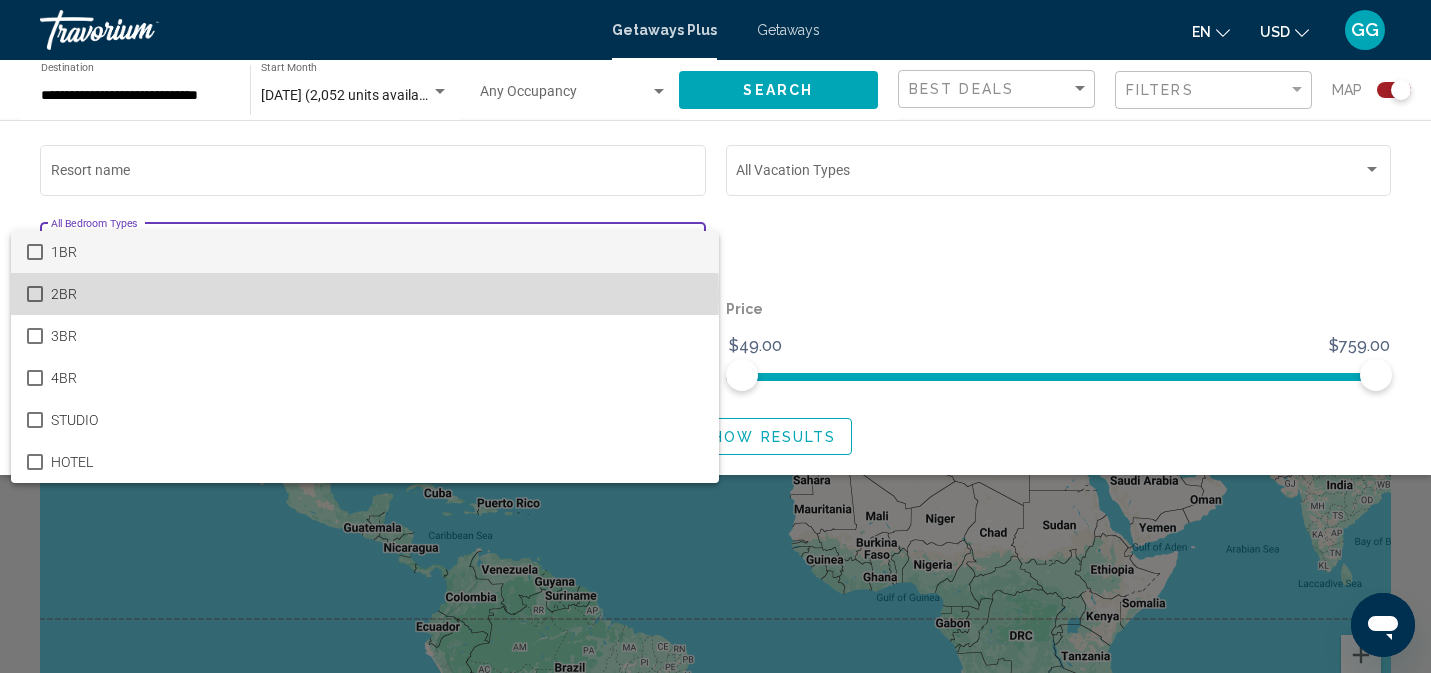 click at bounding box center (35, 294) 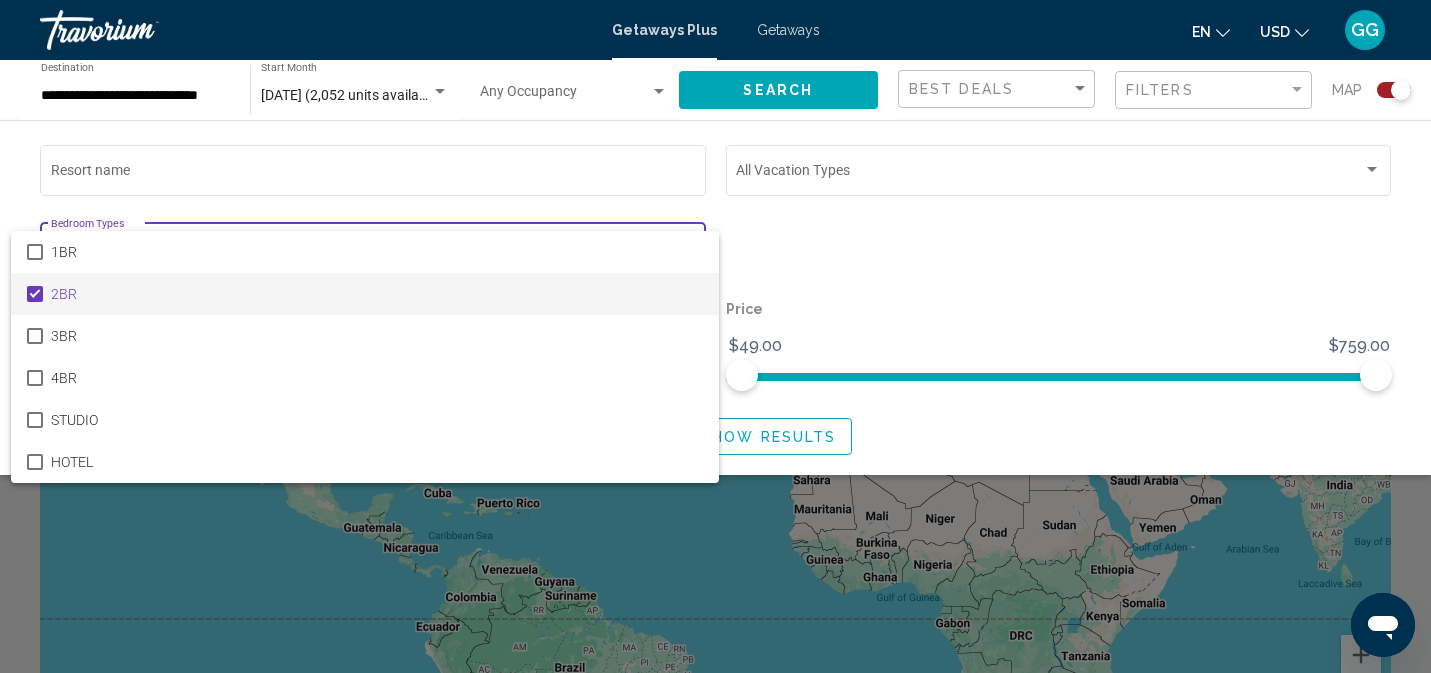 click at bounding box center (715, 336) 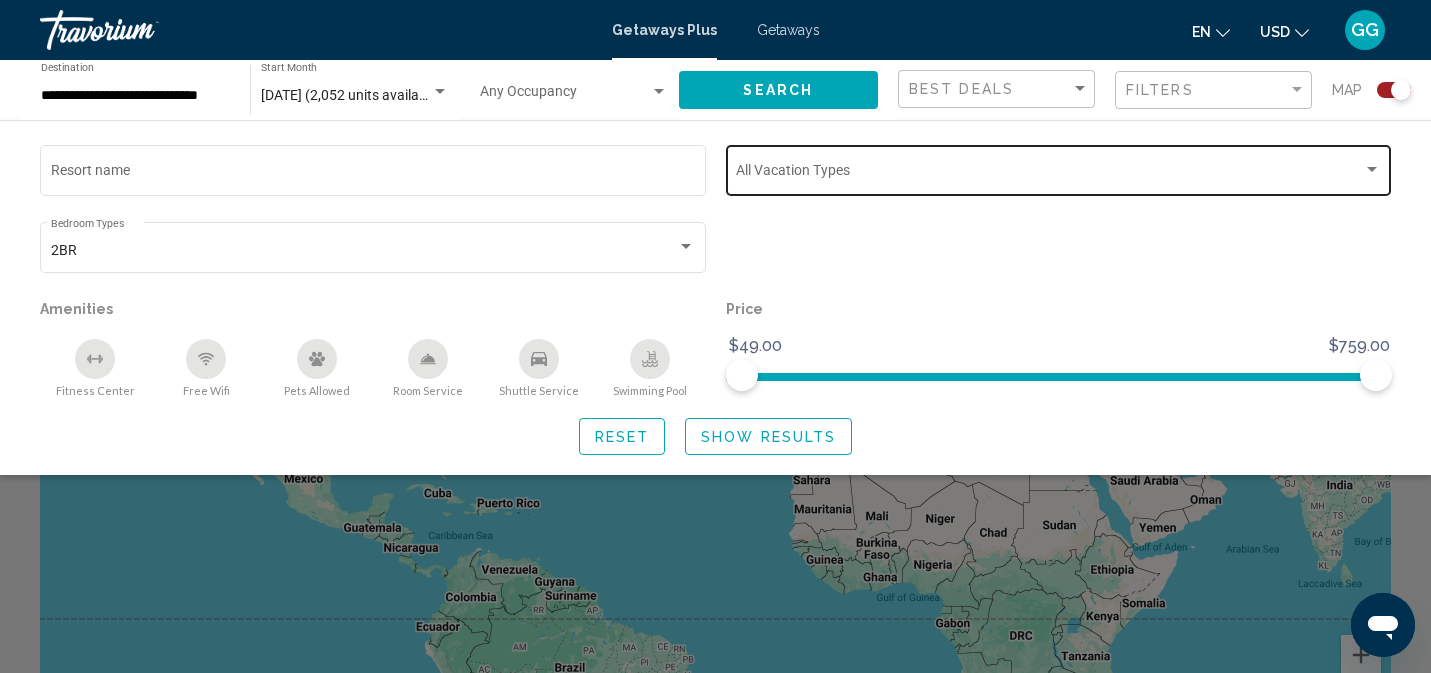 click at bounding box center [1372, 170] 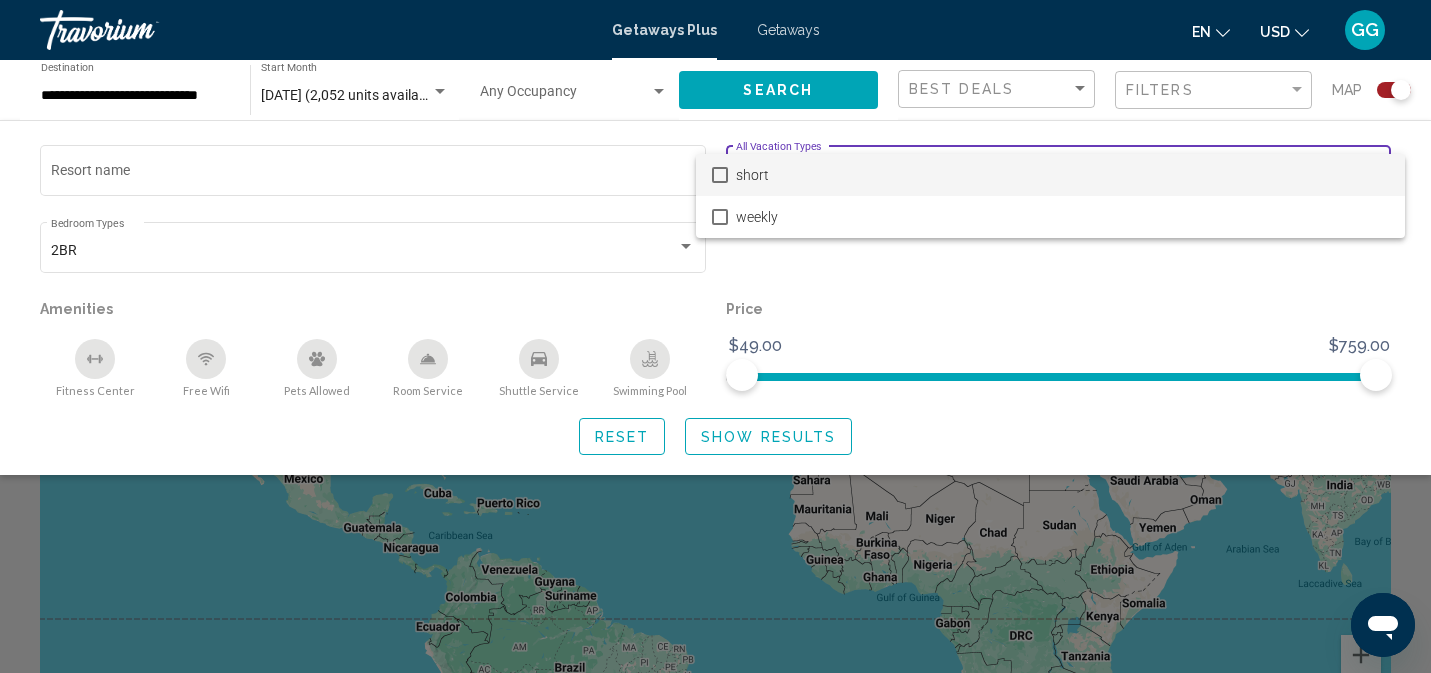 click at bounding box center (715, 336) 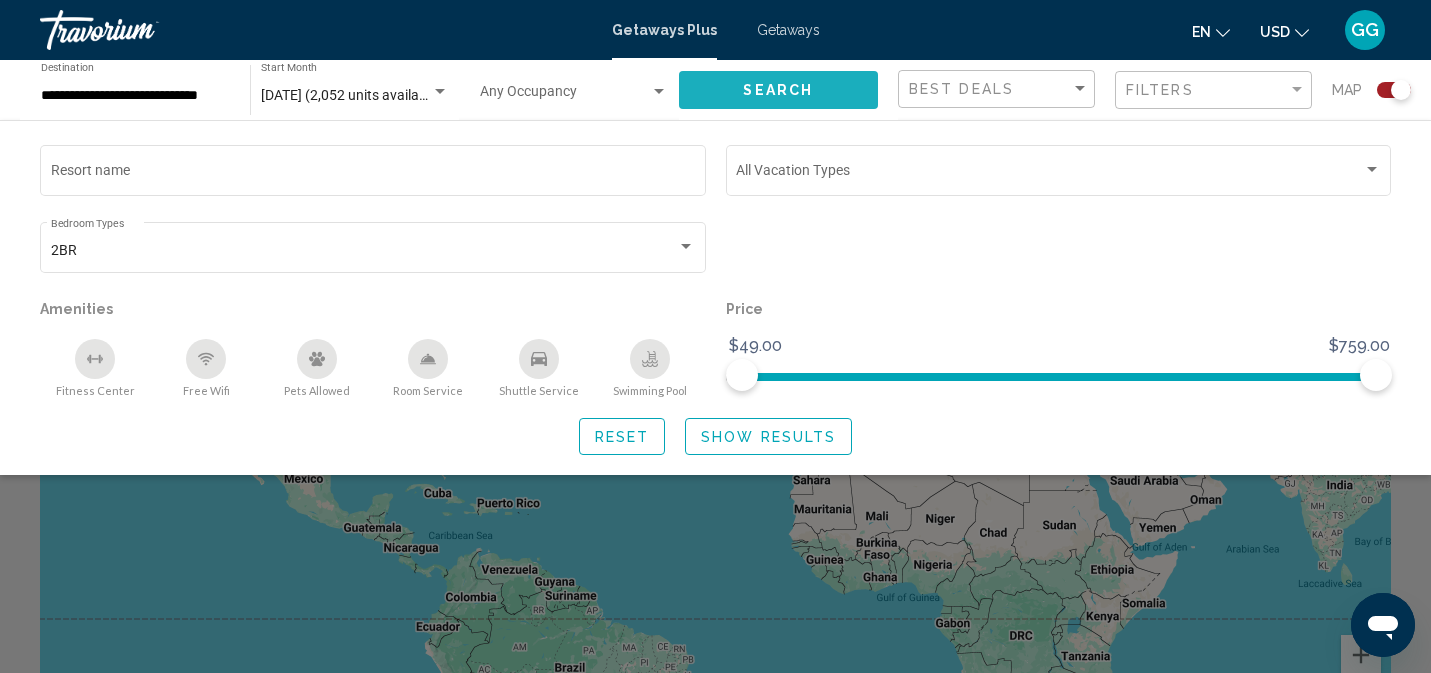 click on "Search" 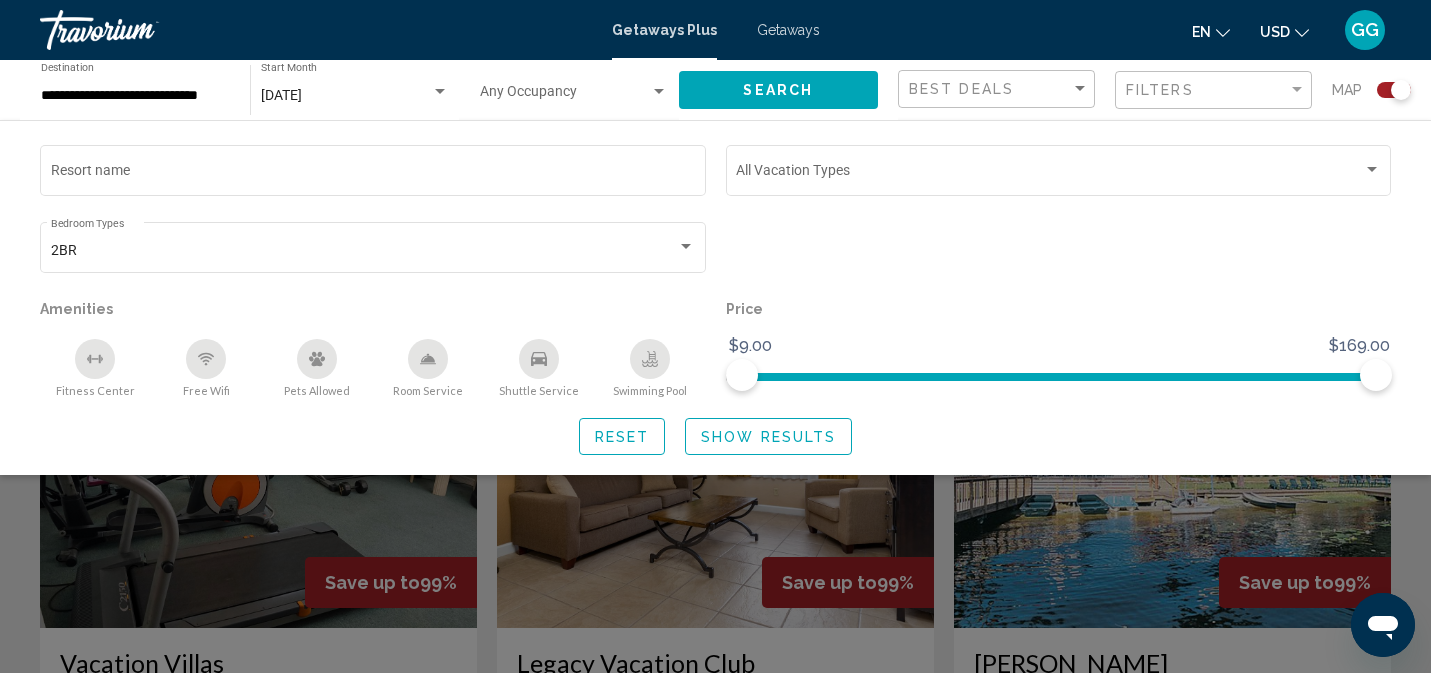 scroll, scrollTop: 527, scrollLeft: 0, axis: vertical 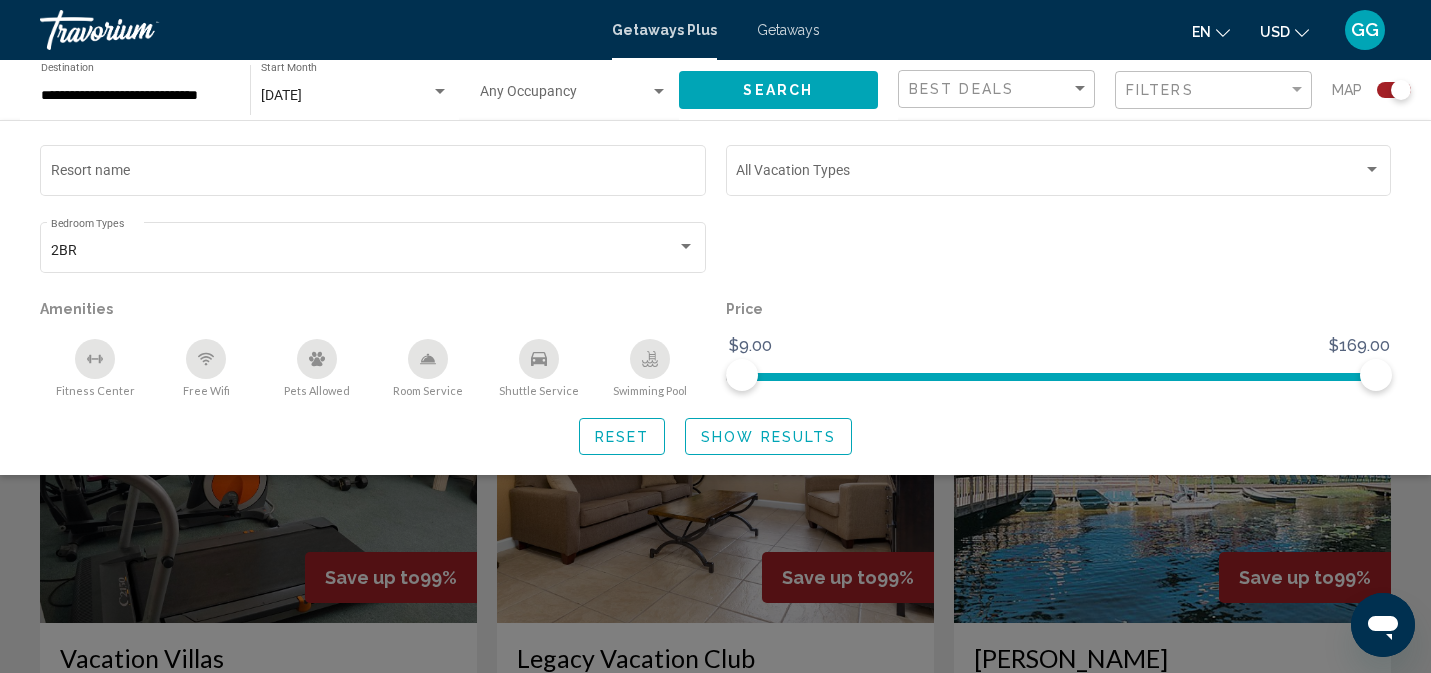 click 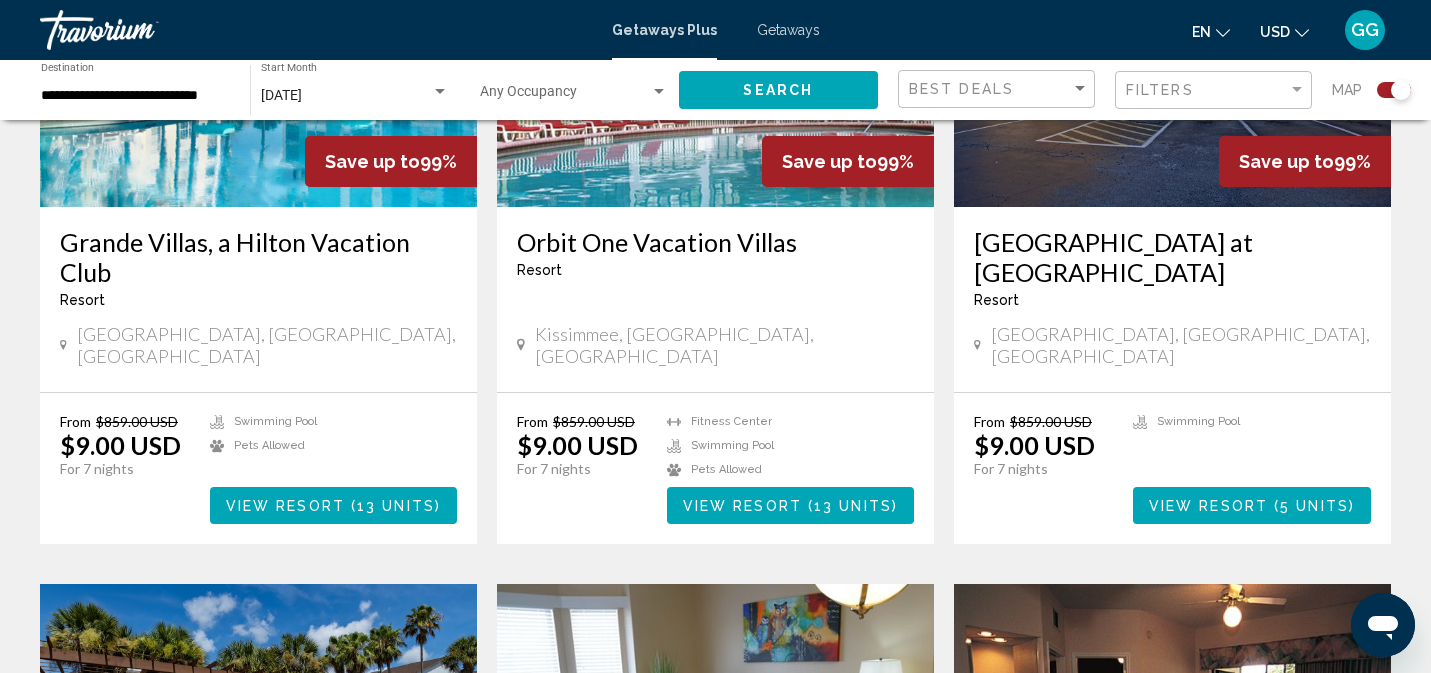 scroll, scrollTop: 1643, scrollLeft: 0, axis: vertical 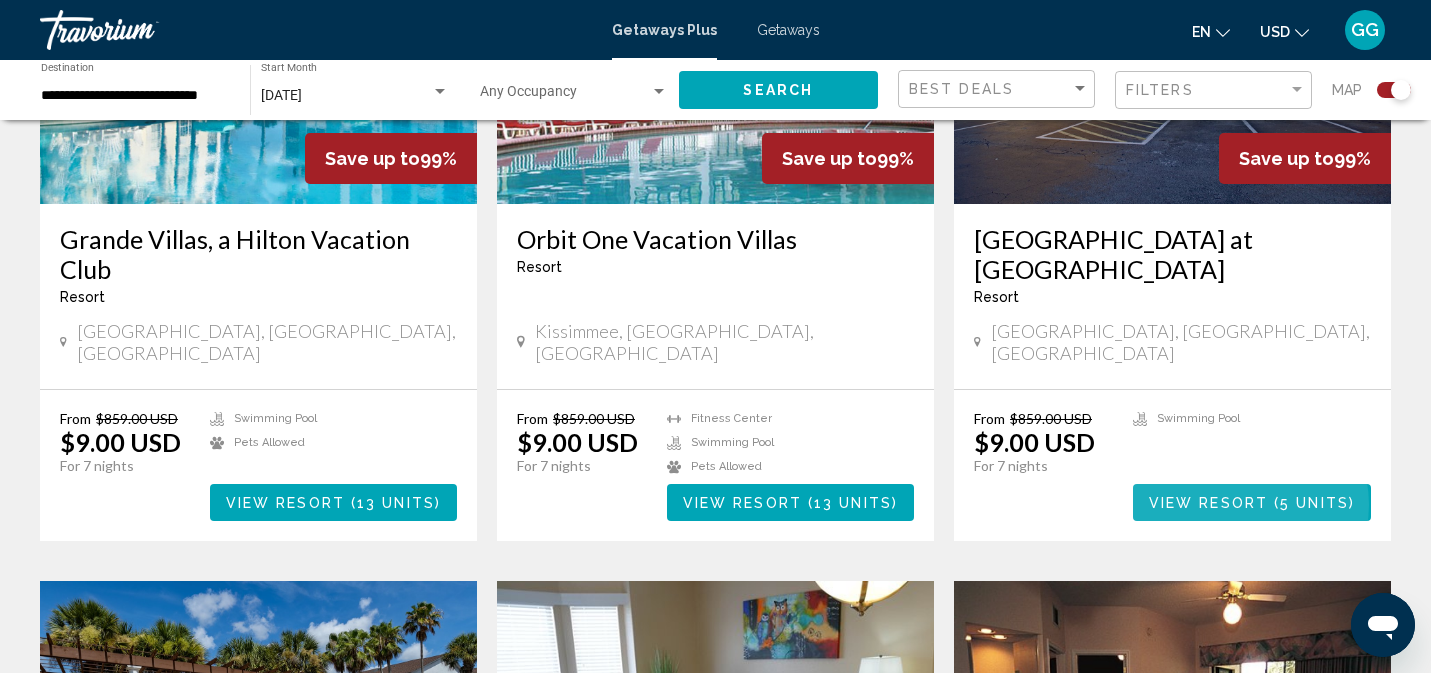 click on "View Resort" at bounding box center (1208, 503) 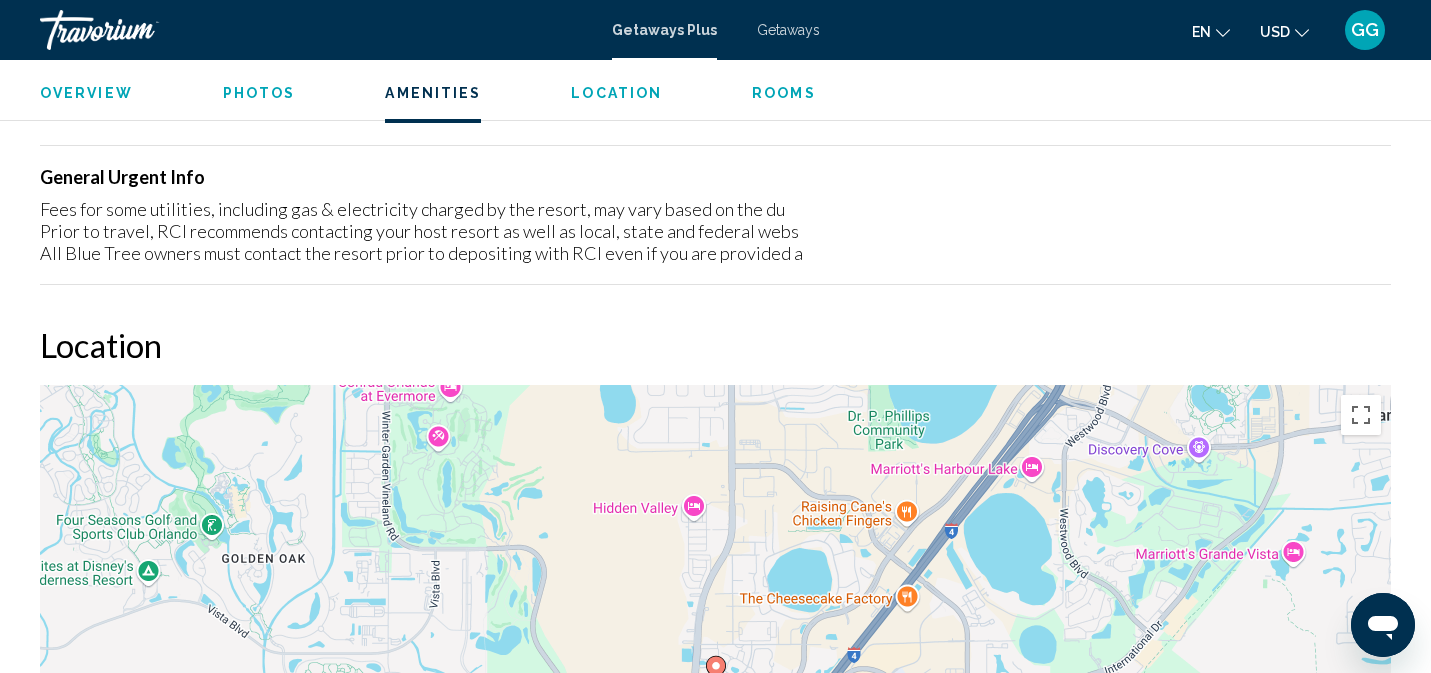 scroll, scrollTop: 1955, scrollLeft: 0, axis: vertical 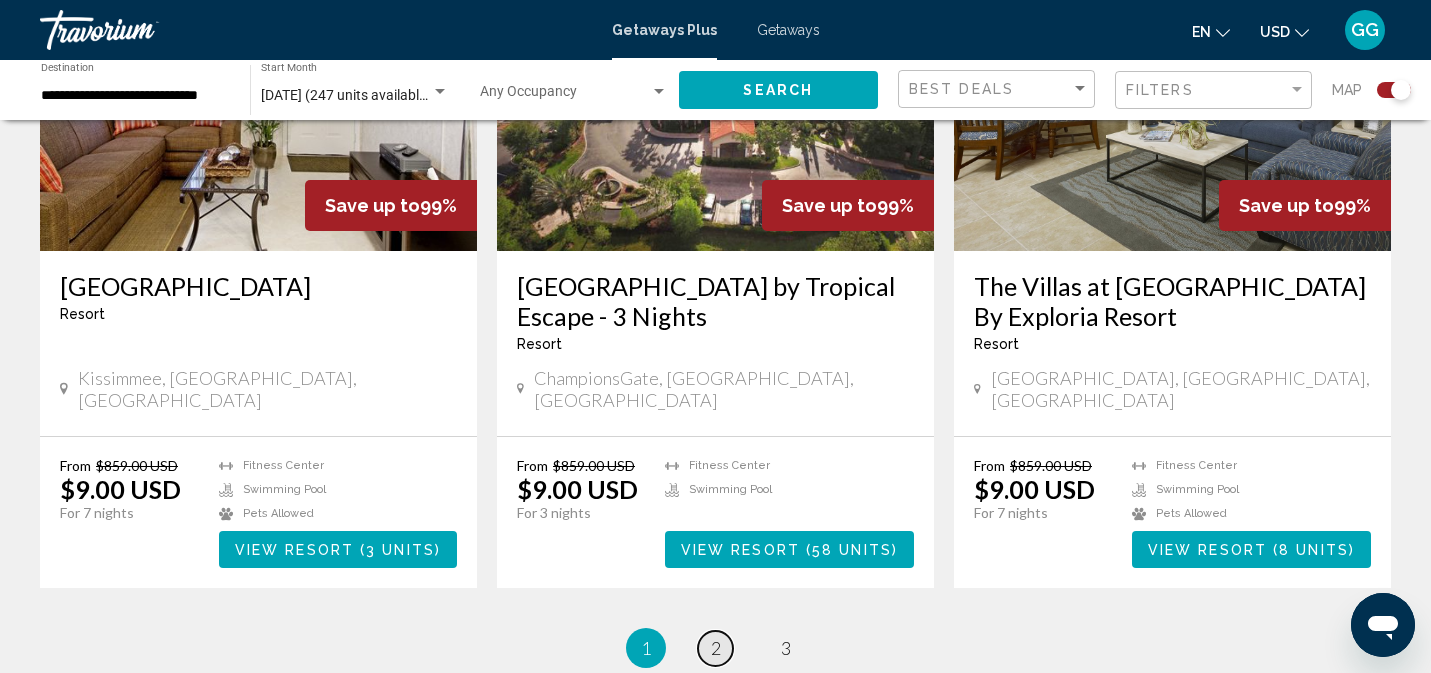 click on "2" at bounding box center [716, 648] 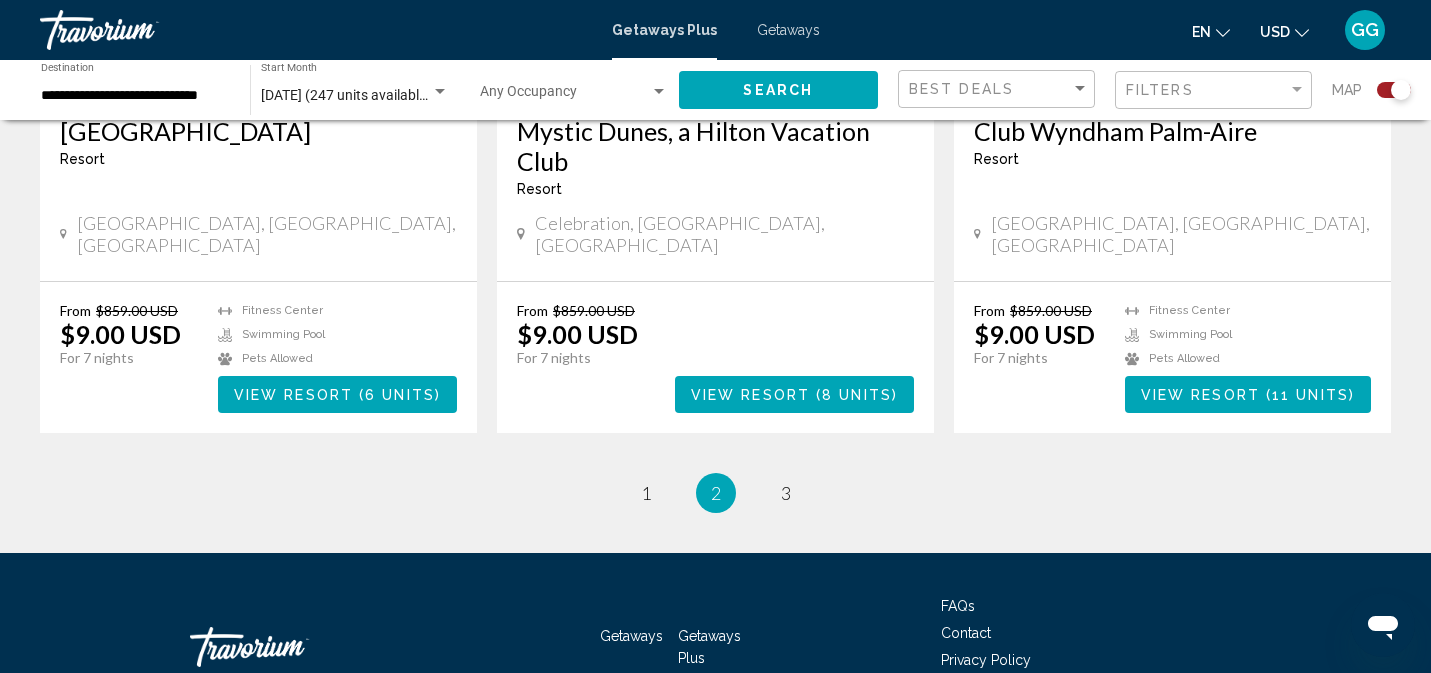 scroll, scrollTop: 3122, scrollLeft: 0, axis: vertical 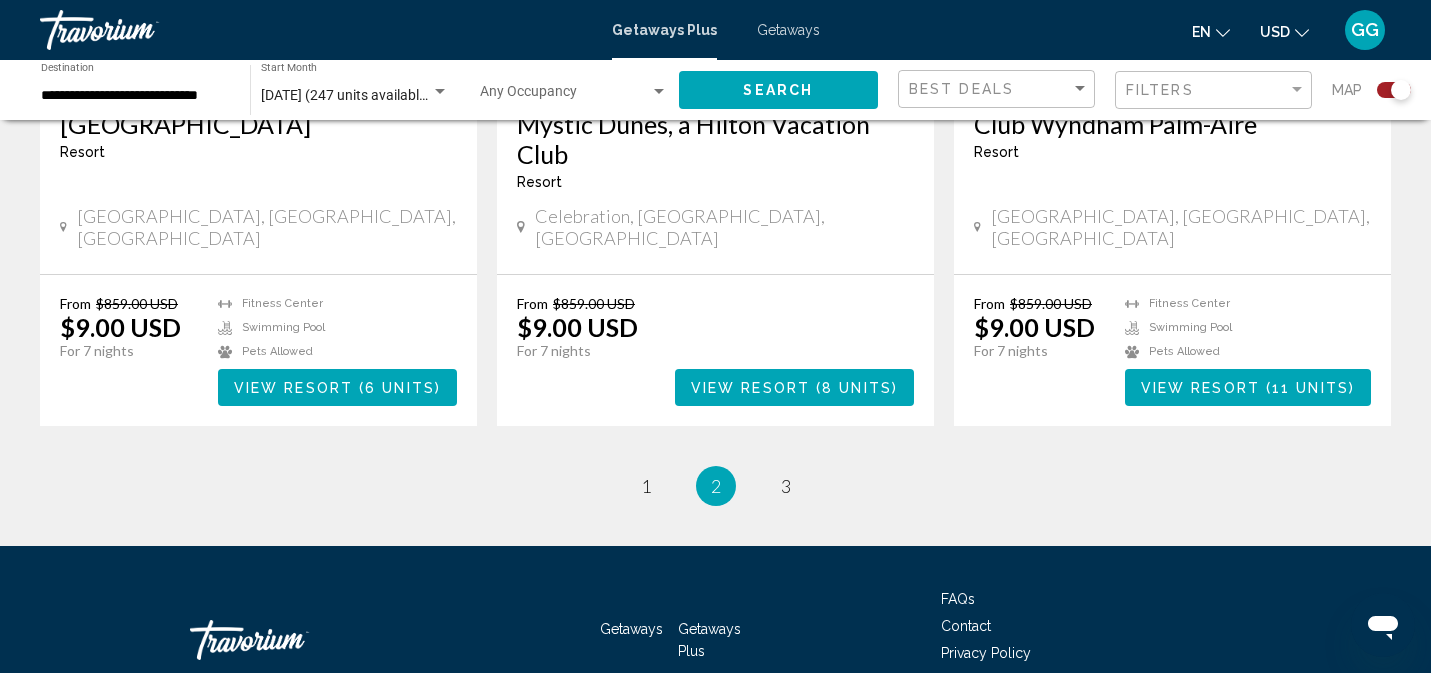 click on "Contact" at bounding box center (1091, 624) 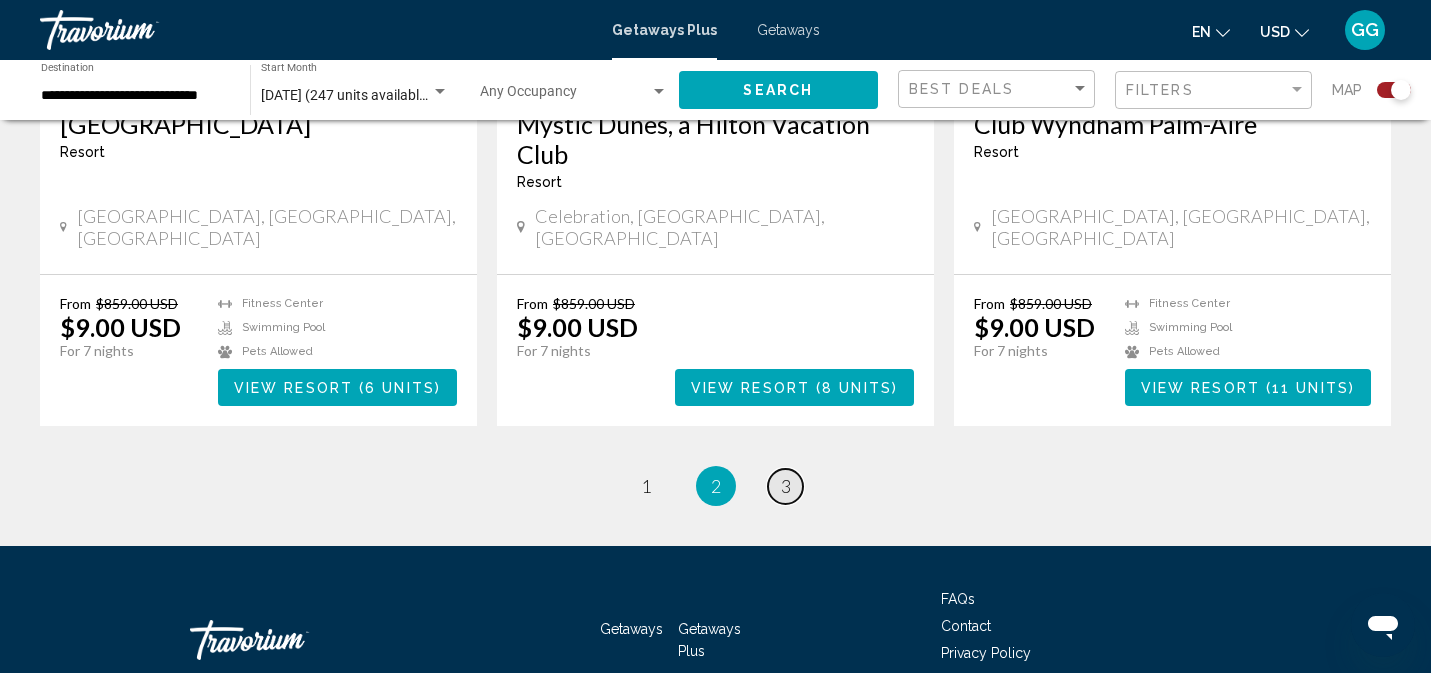click on "3" at bounding box center [786, 486] 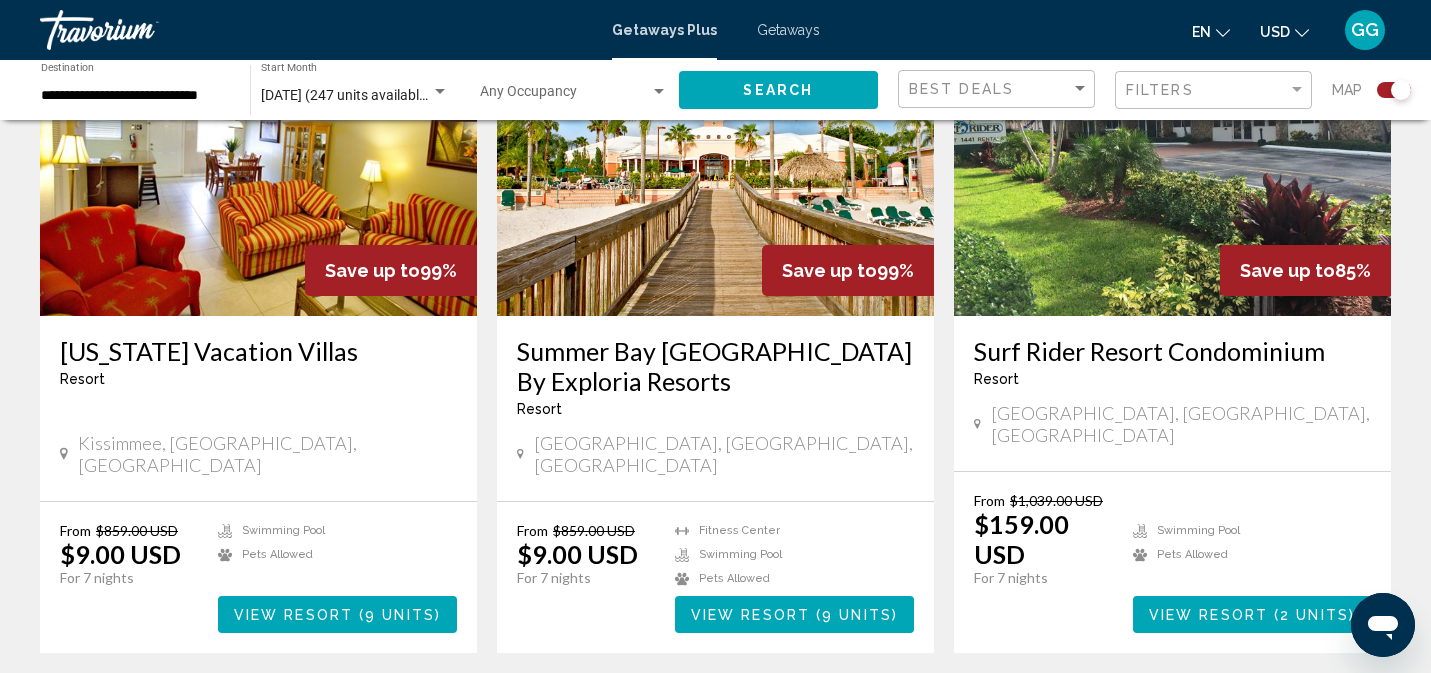 scroll, scrollTop: 837, scrollLeft: 0, axis: vertical 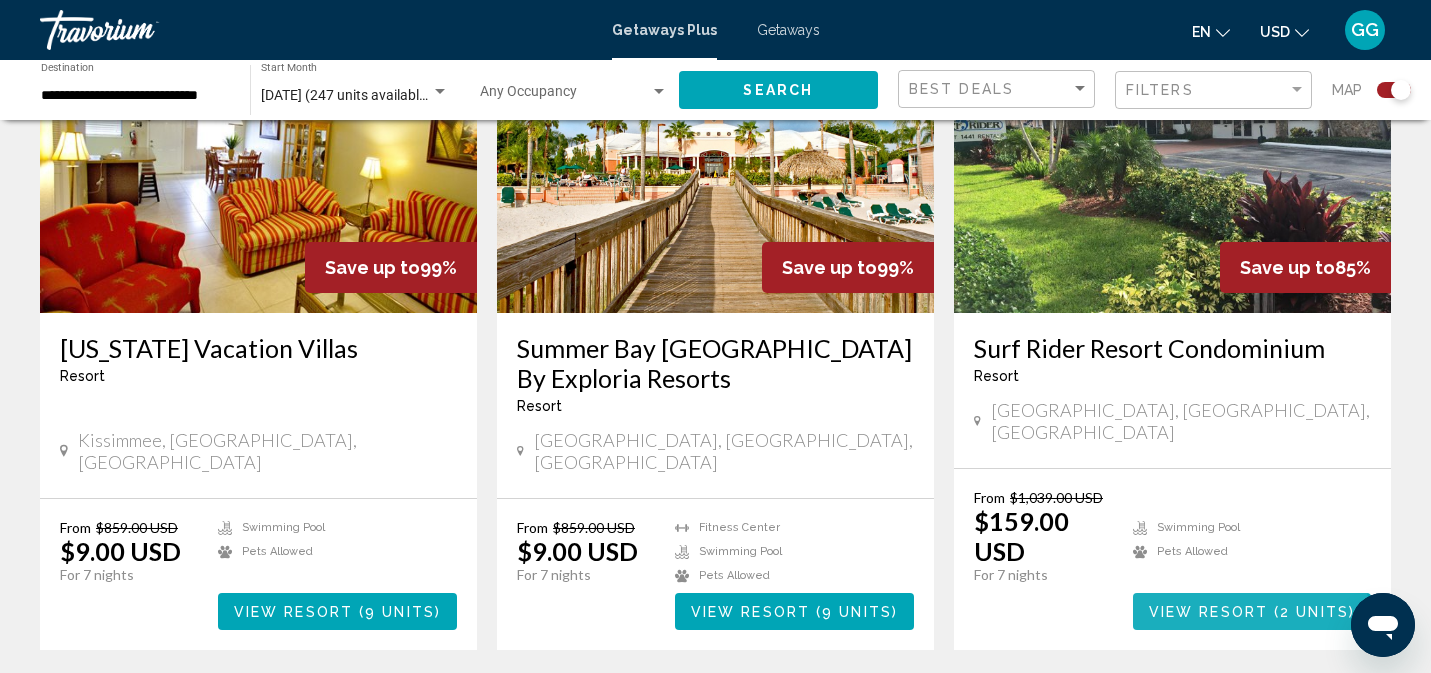 click on "View Resort" at bounding box center (1208, 612) 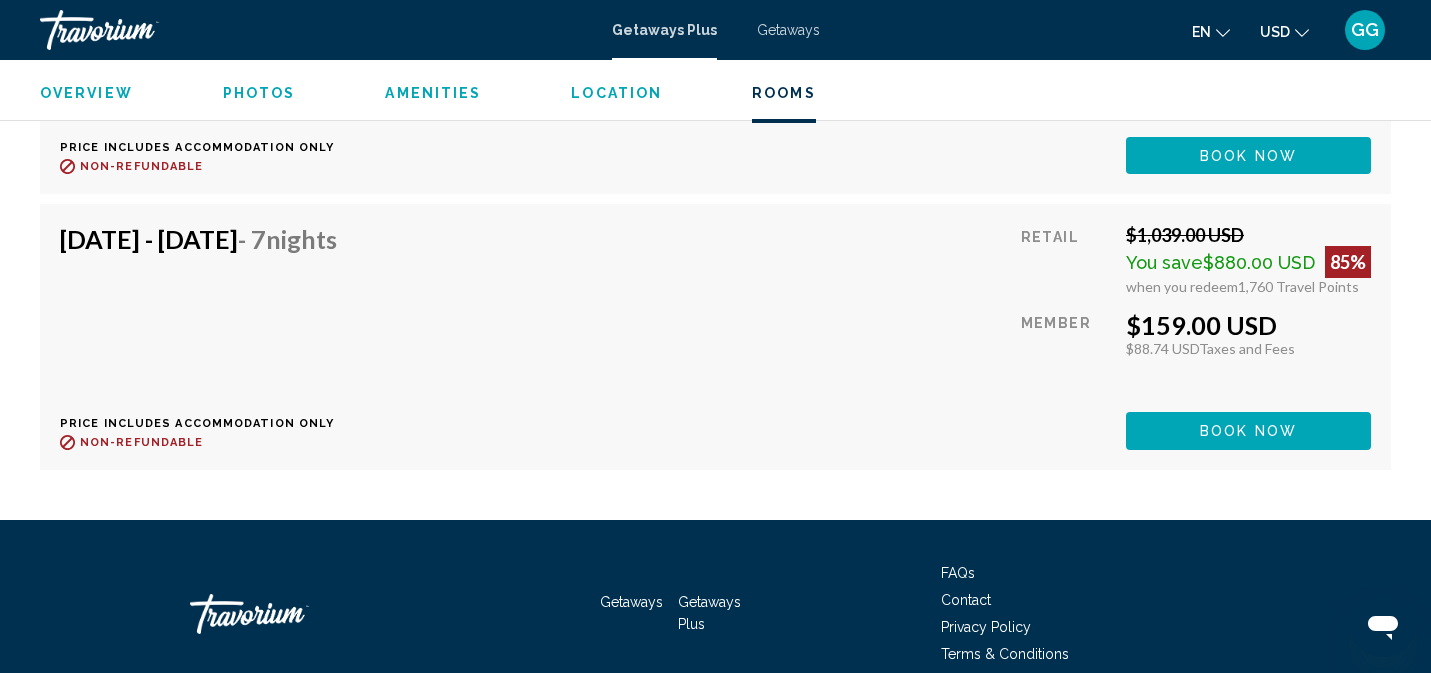 scroll, scrollTop: 5054, scrollLeft: 0, axis: vertical 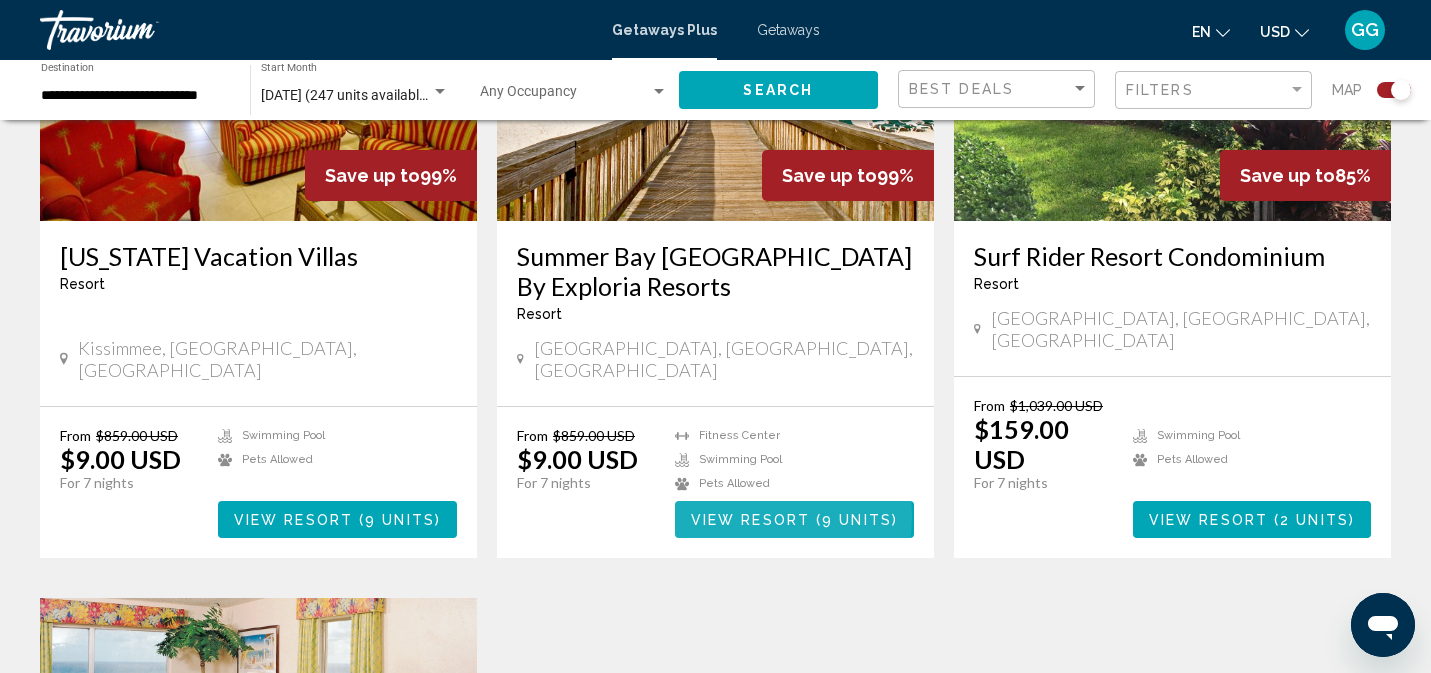 click on "View Resort" at bounding box center (750, 520) 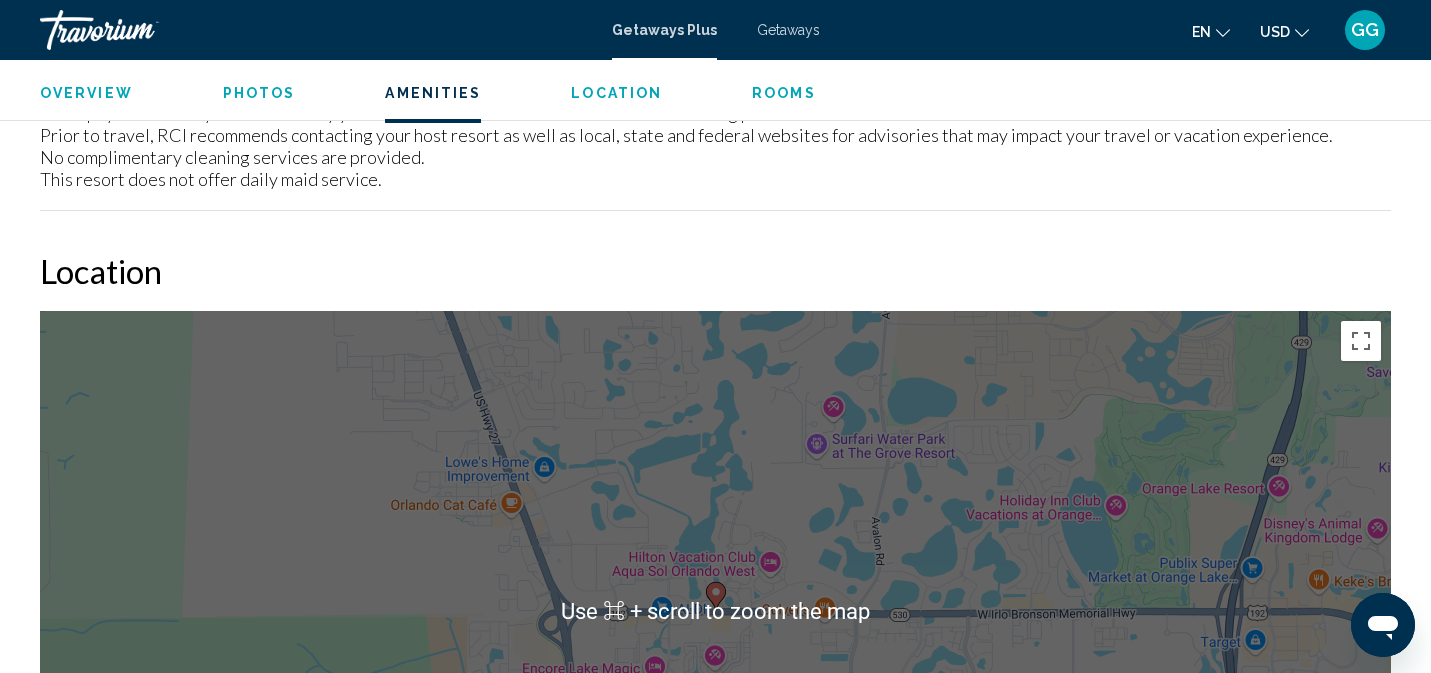 scroll, scrollTop: 2968, scrollLeft: 0, axis: vertical 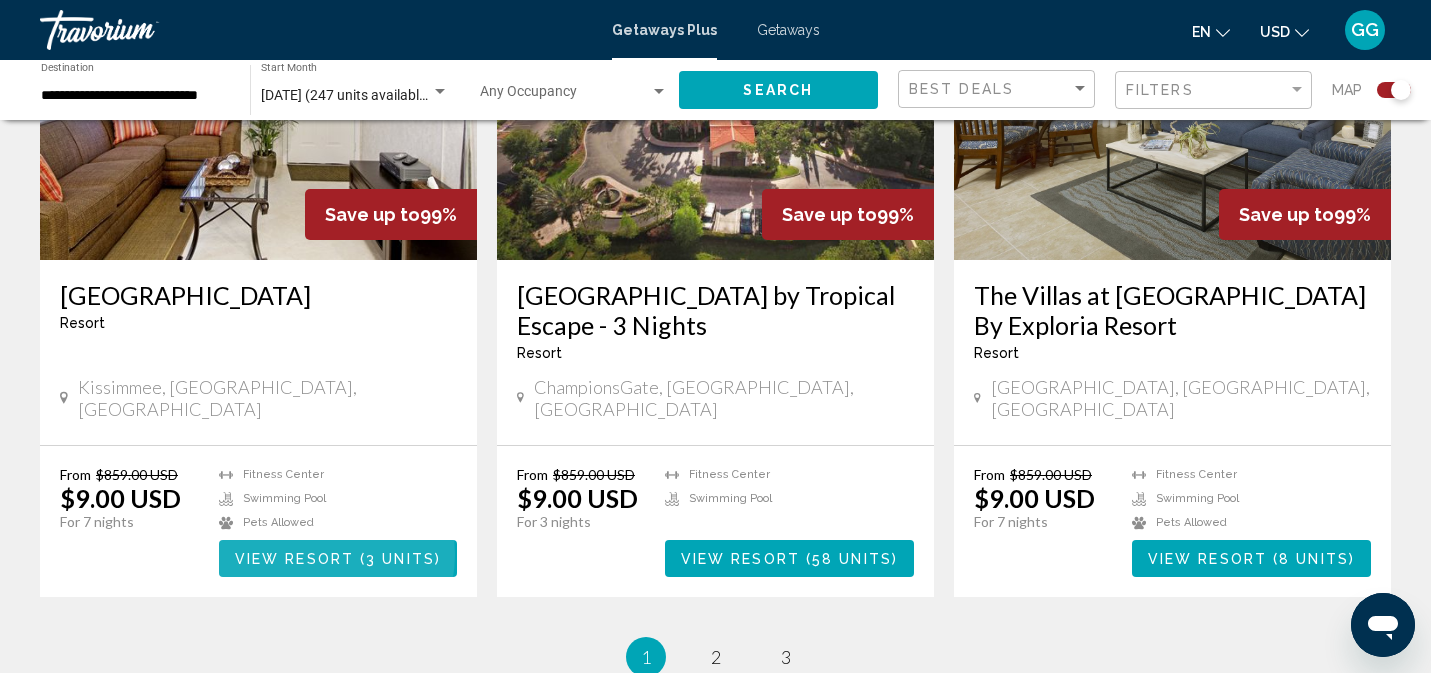 click on "View Resort" at bounding box center [294, 559] 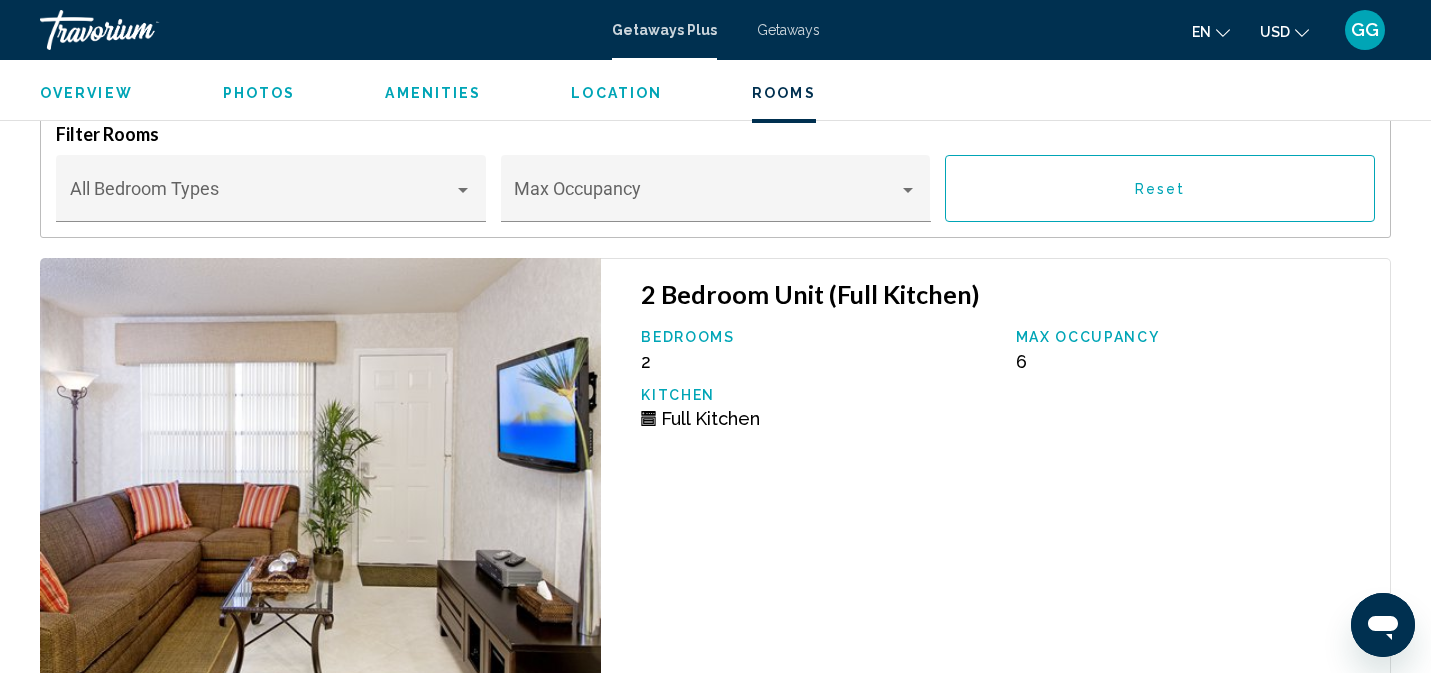 scroll, scrollTop: 2844, scrollLeft: 0, axis: vertical 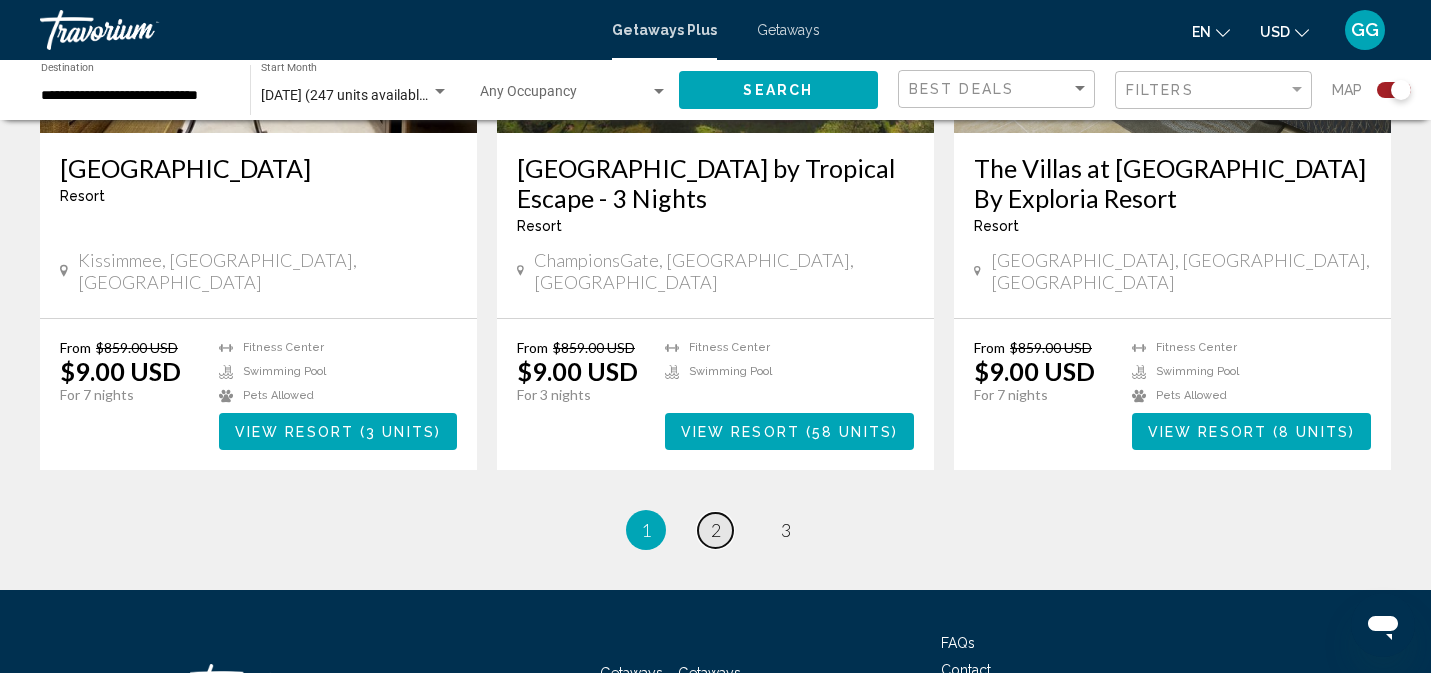 click on "2" at bounding box center [716, 530] 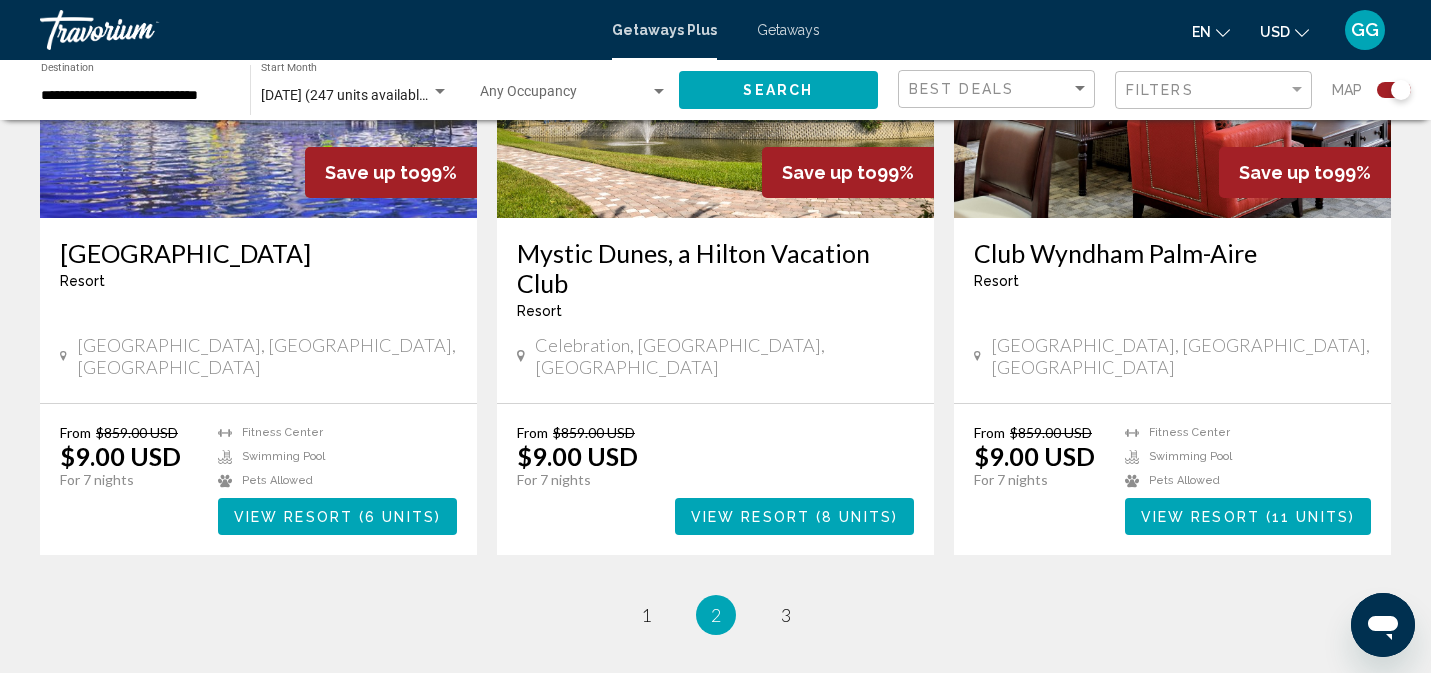 scroll, scrollTop: 2994, scrollLeft: 0, axis: vertical 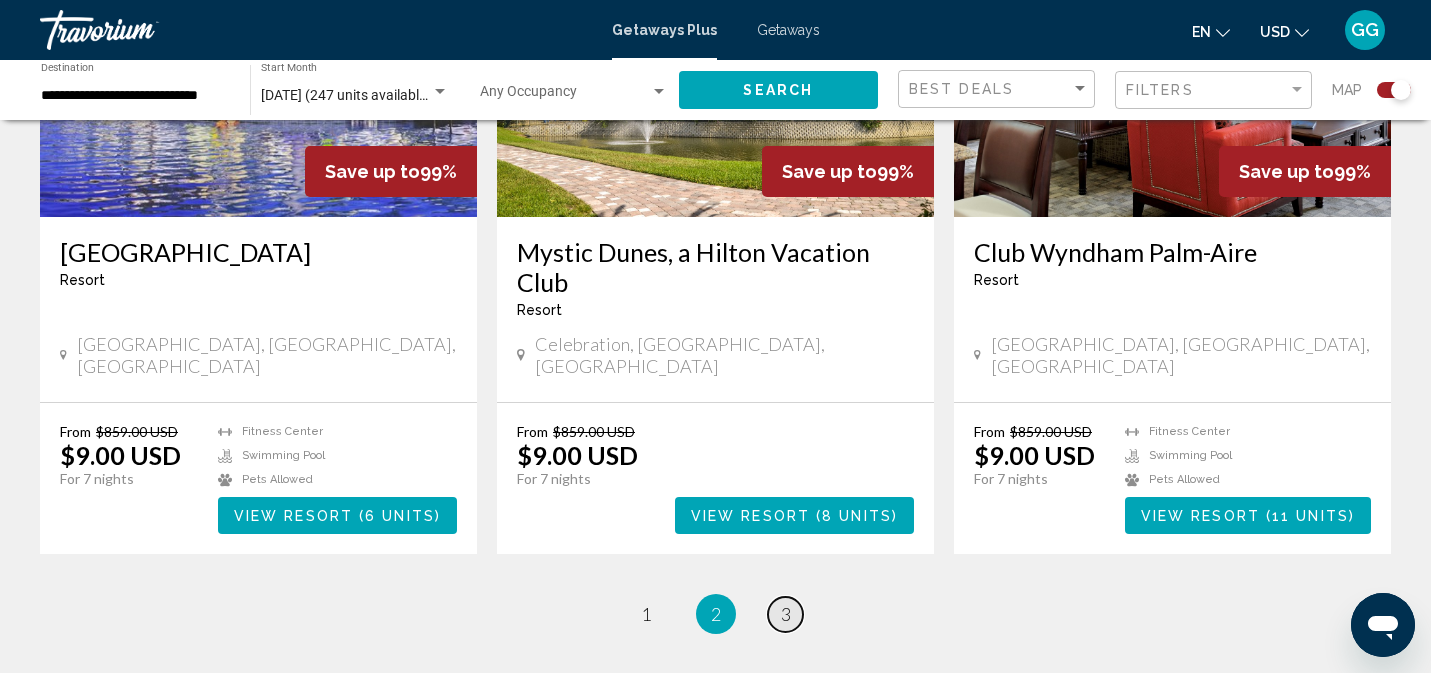 click on "3" at bounding box center (786, 614) 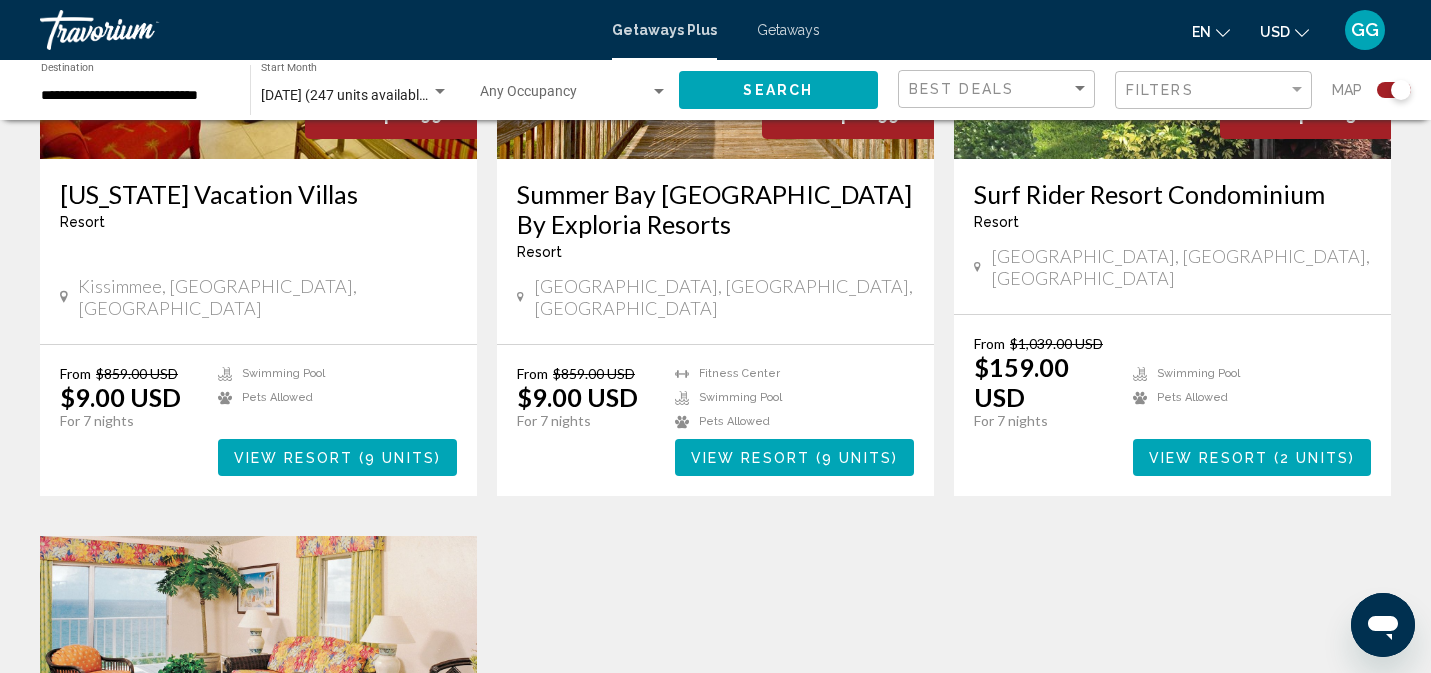 scroll, scrollTop: 992, scrollLeft: 0, axis: vertical 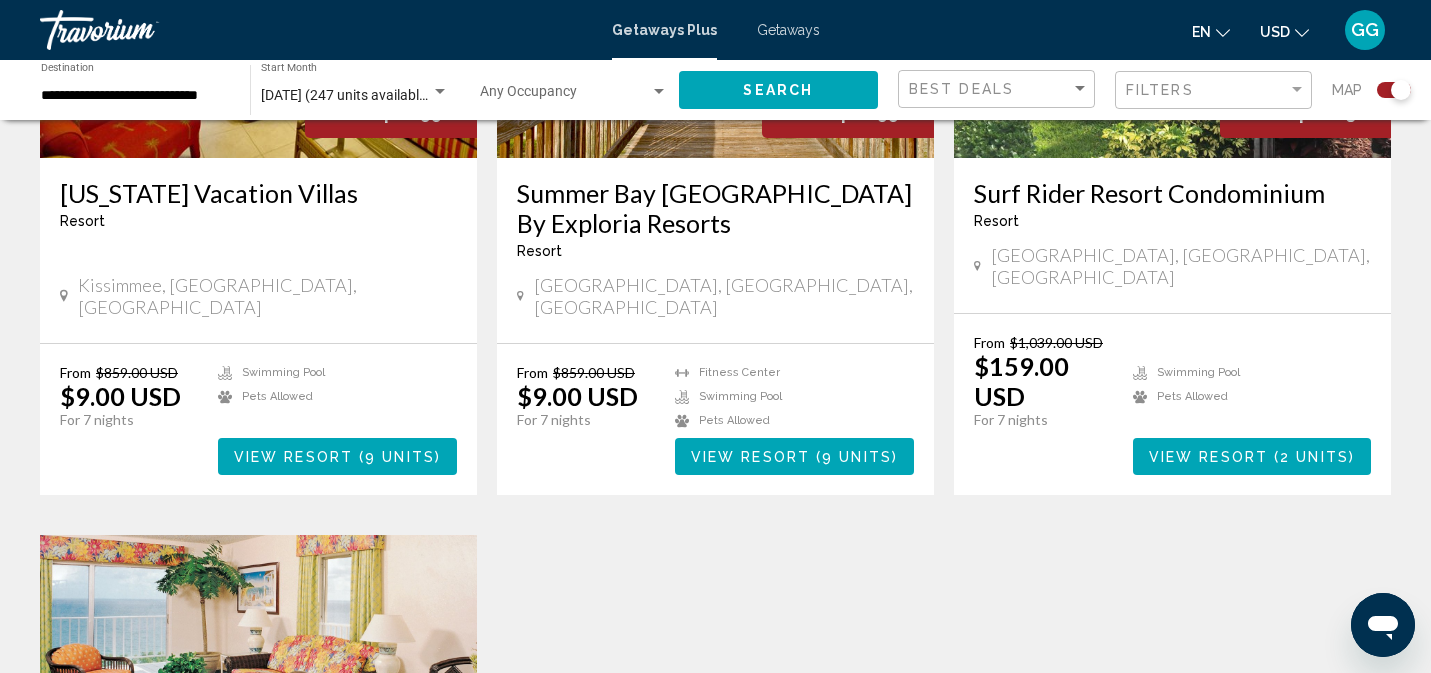 click on "Save up to  99%   [US_STATE] Vacation [GEOGRAPHIC_DATA]  -  This is an adults only resort
[GEOGRAPHIC_DATA], [GEOGRAPHIC_DATA], [GEOGRAPHIC_DATA] From $859.00 USD $9.00 USD For 7 nights You save  $850.00 USD   temp  3.3
Swimming Pool
Pets Allowed View Resort    ( 9 units )  Save up to  99%   Summer Bay [GEOGRAPHIC_DATA] By Exploria Resorts  Resort  -  This is an adults only resort
[GEOGRAPHIC_DATA], [GEOGRAPHIC_DATA], [GEOGRAPHIC_DATA] From $859.00 USD $9.00 USD For 7 nights You save  $850.00 USD   temp  4.3
[GEOGRAPHIC_DATA]
Swimming Pool
Pets Allowed View Resort    ( 9 units )  Save up to  85%   Surf Rider Resort Condominium  Resort  -  This is an adults only resort
[GEOGRAPHIC_DATA], [GEOGRAPHIC_DATA], [GEOGRAPHIC_DATA] From $1,039.00 USD $159.00 USD For 7 nights You save  $880.00 USD   temp  4" at bounding box center (715, 550) 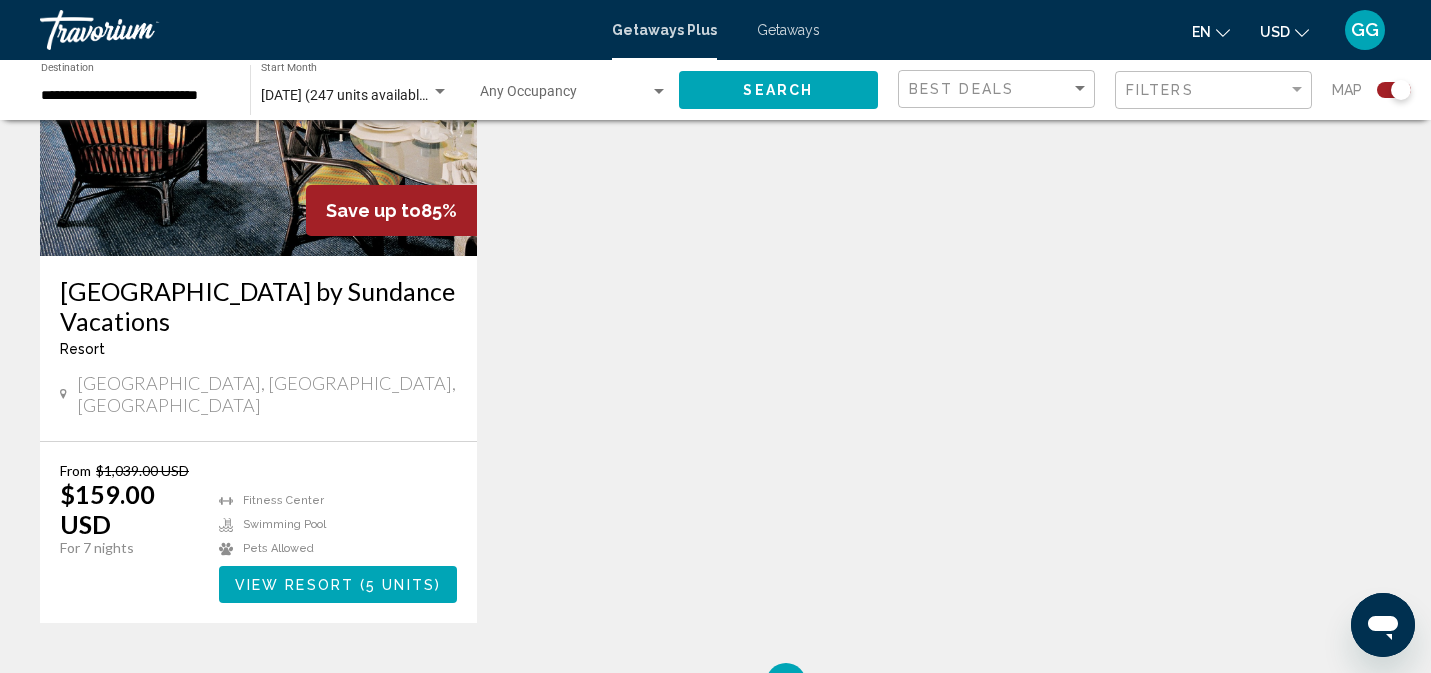 scroll, scrollTop: 1594, scrollLeft: 0, axis: vertical 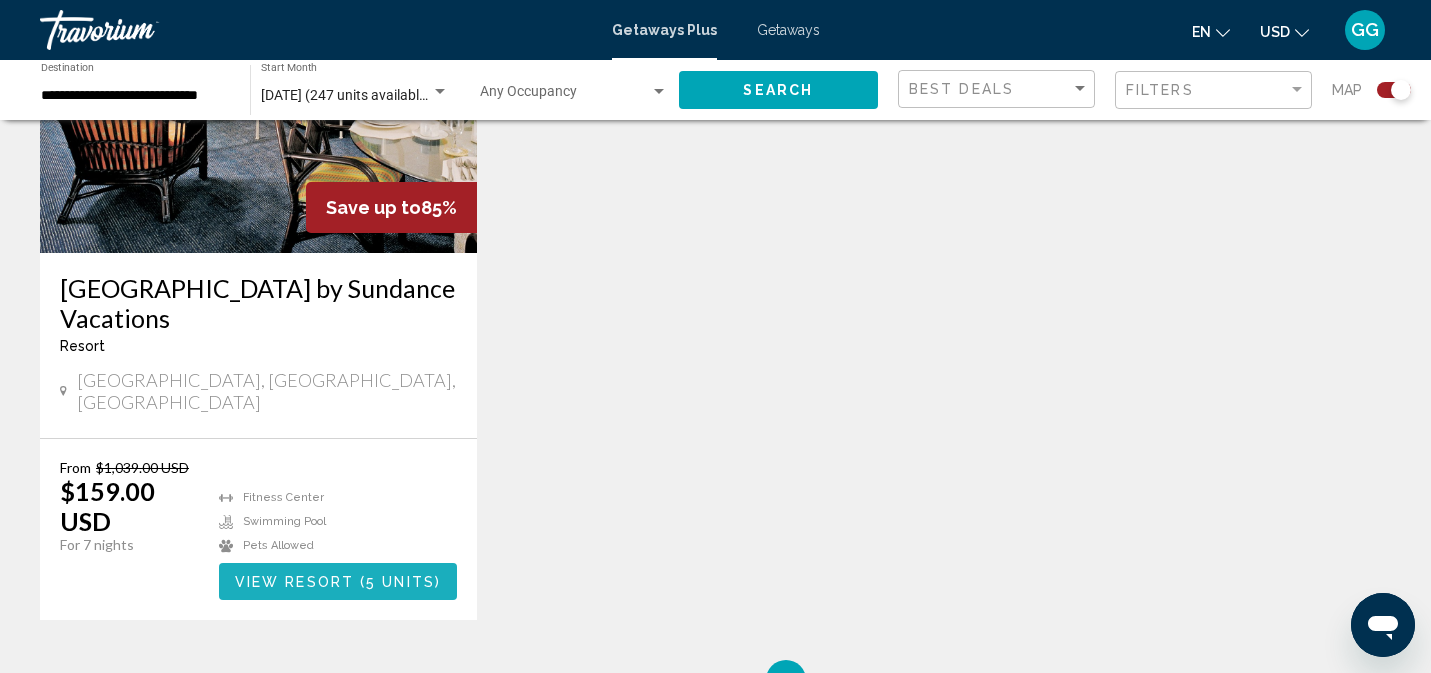 click on "View Resort" at bounding box center [294, 582] 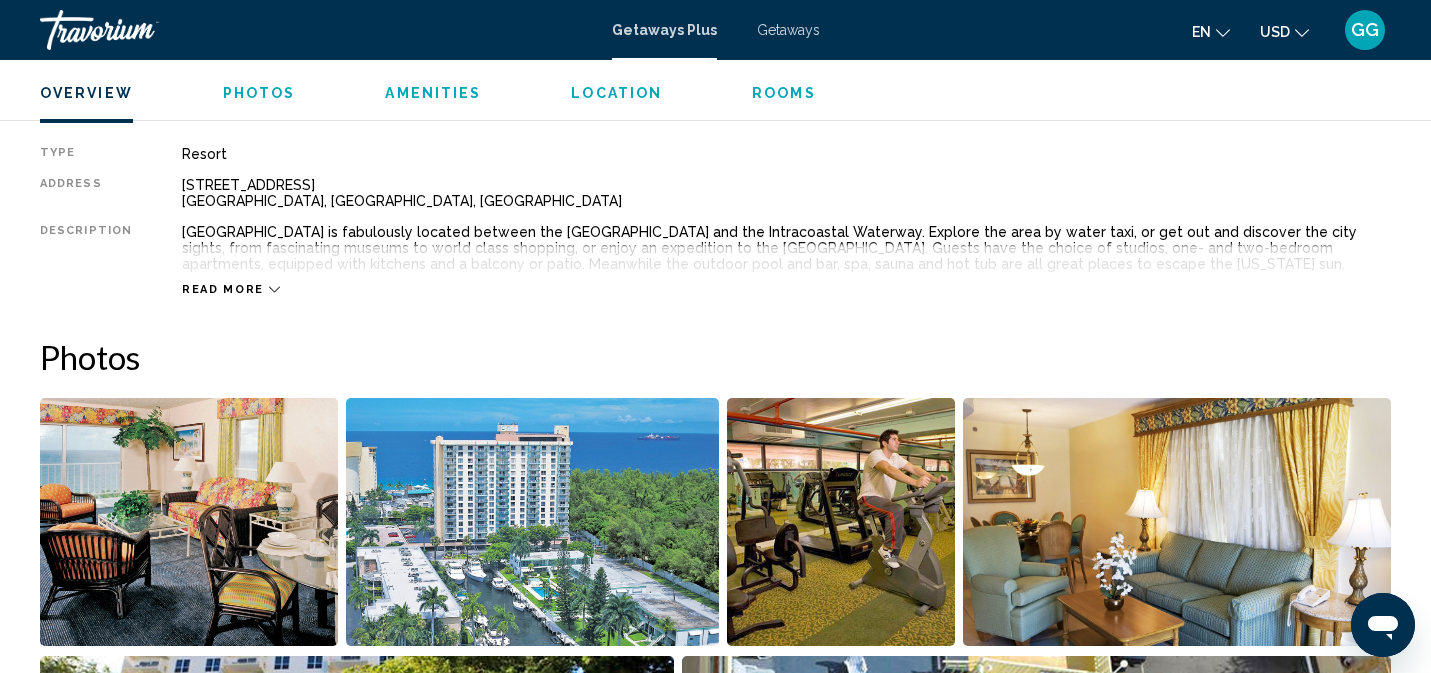 scroll, scrollTop: 672, scrollLeft: 0, axis: vertical 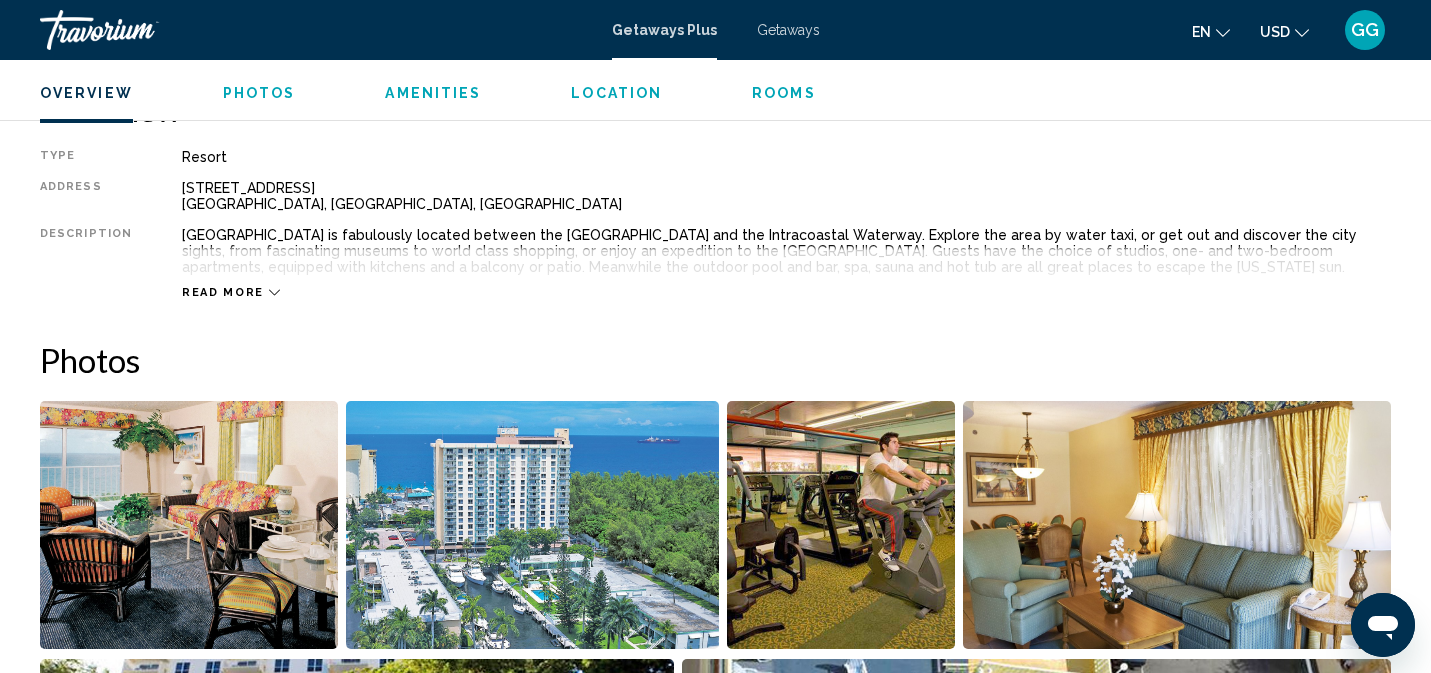 click 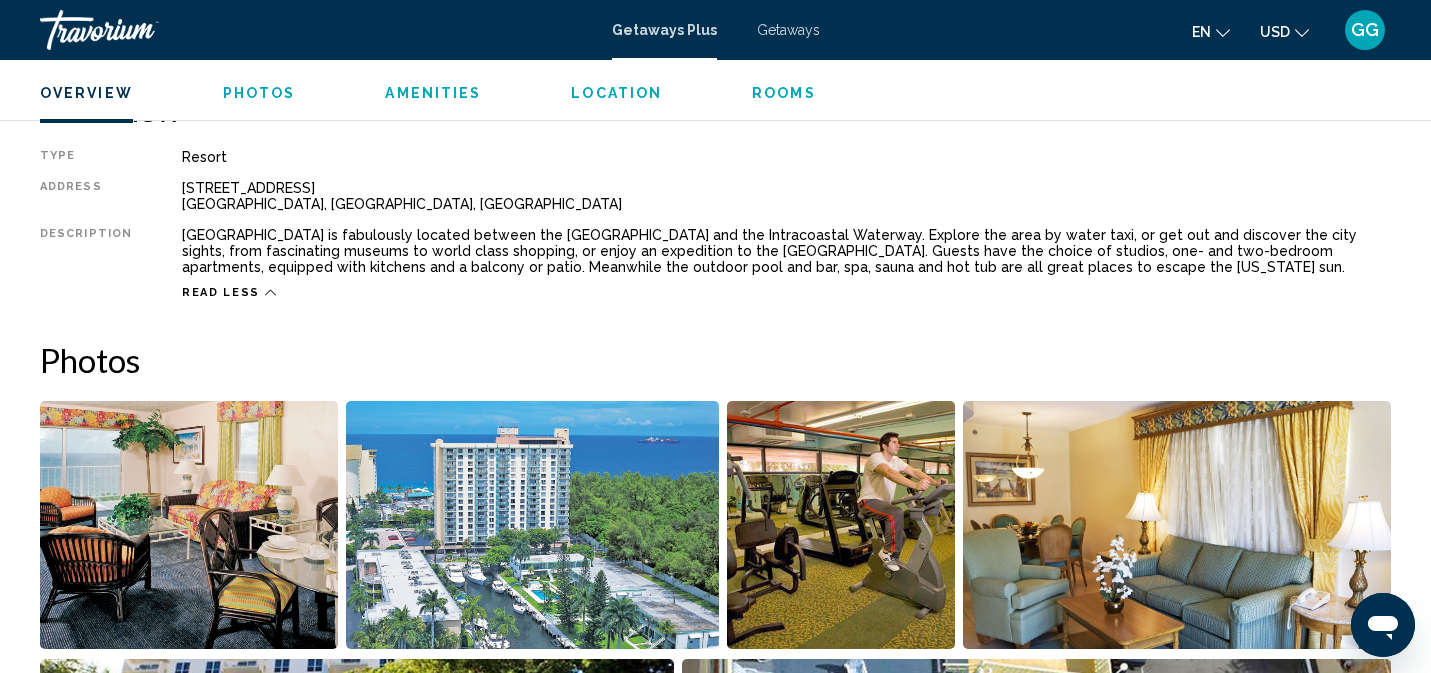 click on "Overview Type Resort All-Inclusive No All-Inclusive Address [STREET_ADDRESS] Description [GEOGRAPHIC_DATA] is fabulously located between the [GEOGRAPHIC_DATA] and the Intracoastal Waterway. Explore the area by water taxi, or get out and discover the city sights, from fascinating museums to world class shopping, or enjoy an expedition to the [GEOGRAPHIC_DATA]. Guests have the choice of studios, one- and two-bedroom apartments, equipped with kitchens and a balcony or patio. Meanwhile the outdoor pool and bar, spa, sauna and hot tub are all great places to escape the [US_STATE] sun. Read less
Photos Amenities gym pool petsOk No Amenities available. Mandatory Fees  Info  Mandatory amenities fee is 30.00 U.S. dollars, per week,  . Cash or Credit is accepted. Plus tax, per week. Resort Fees  Info  Package fee is 5.00 U.S. dollars . Cash or Credit is accepted. Policy Restrictions Parking Restrictions No RV parking No trailers No large vehicle parking No boat parking ←" at bounding box center (715, 3342) 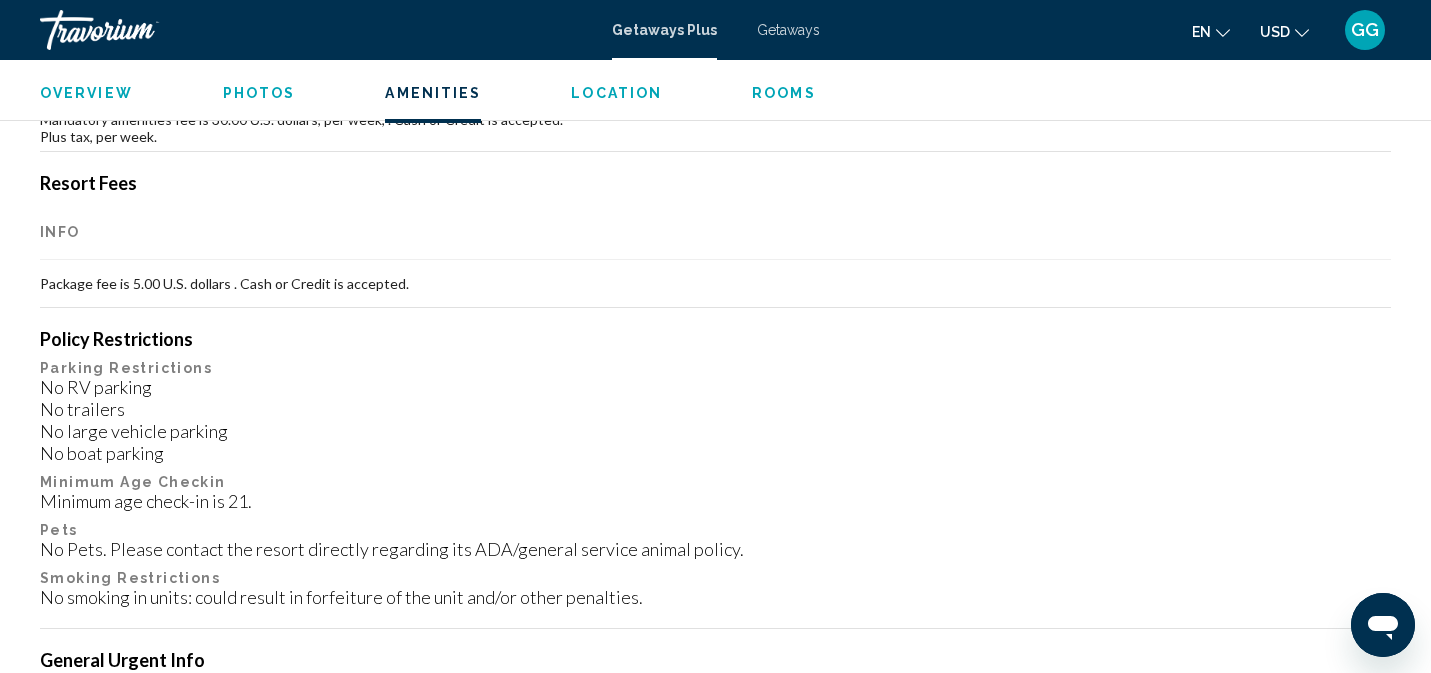 scroll, scrollTop: 1706, scrollLeft: 0, axis: vertical 